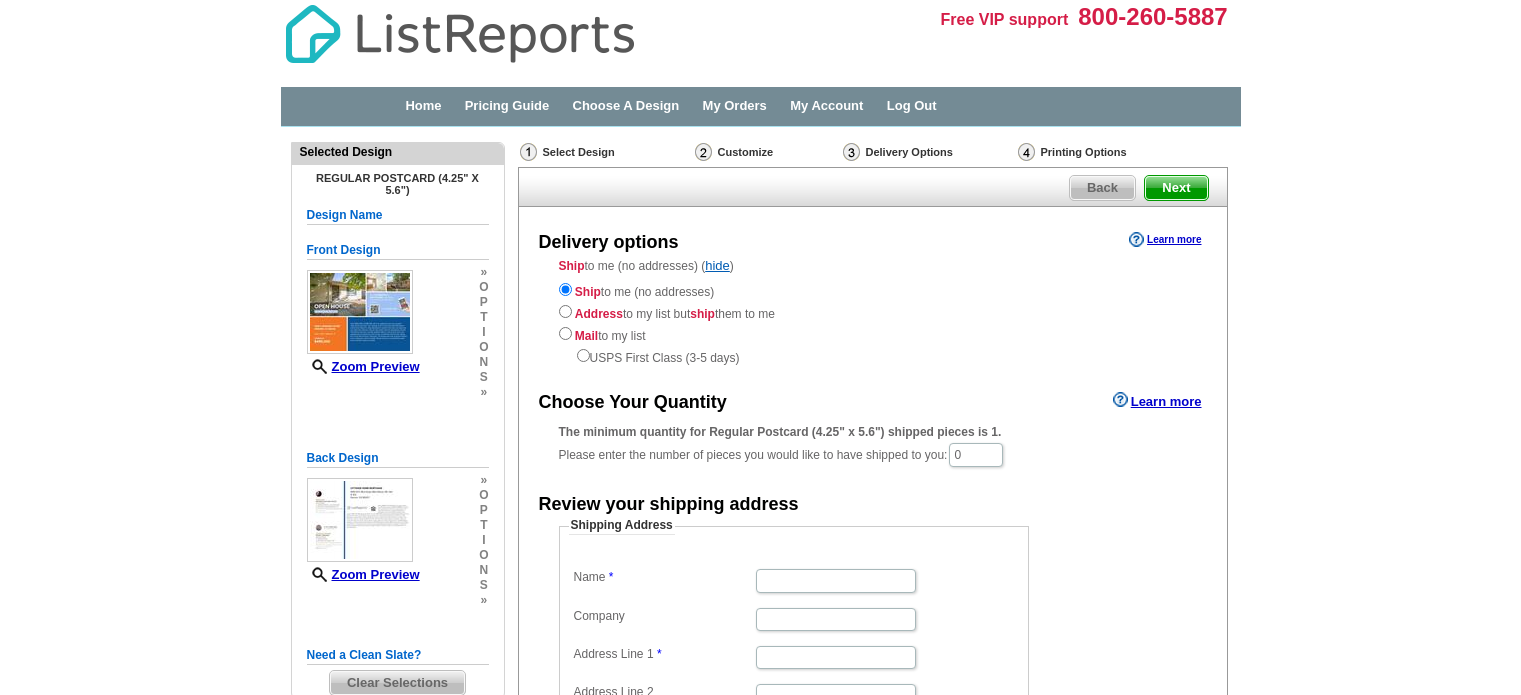 scroll, scrollTop: 0, scrollLeft: 0, axis: both 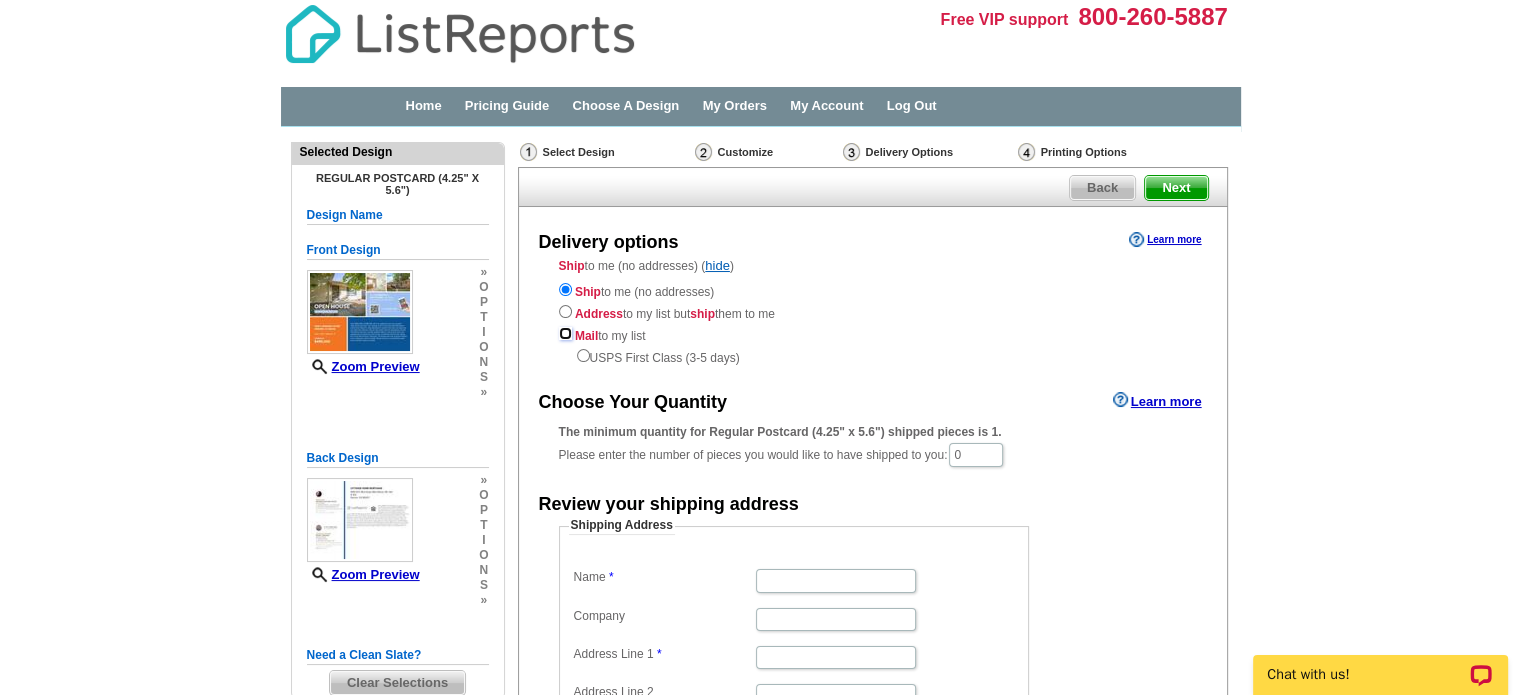 click at bounding box center [565, 333] 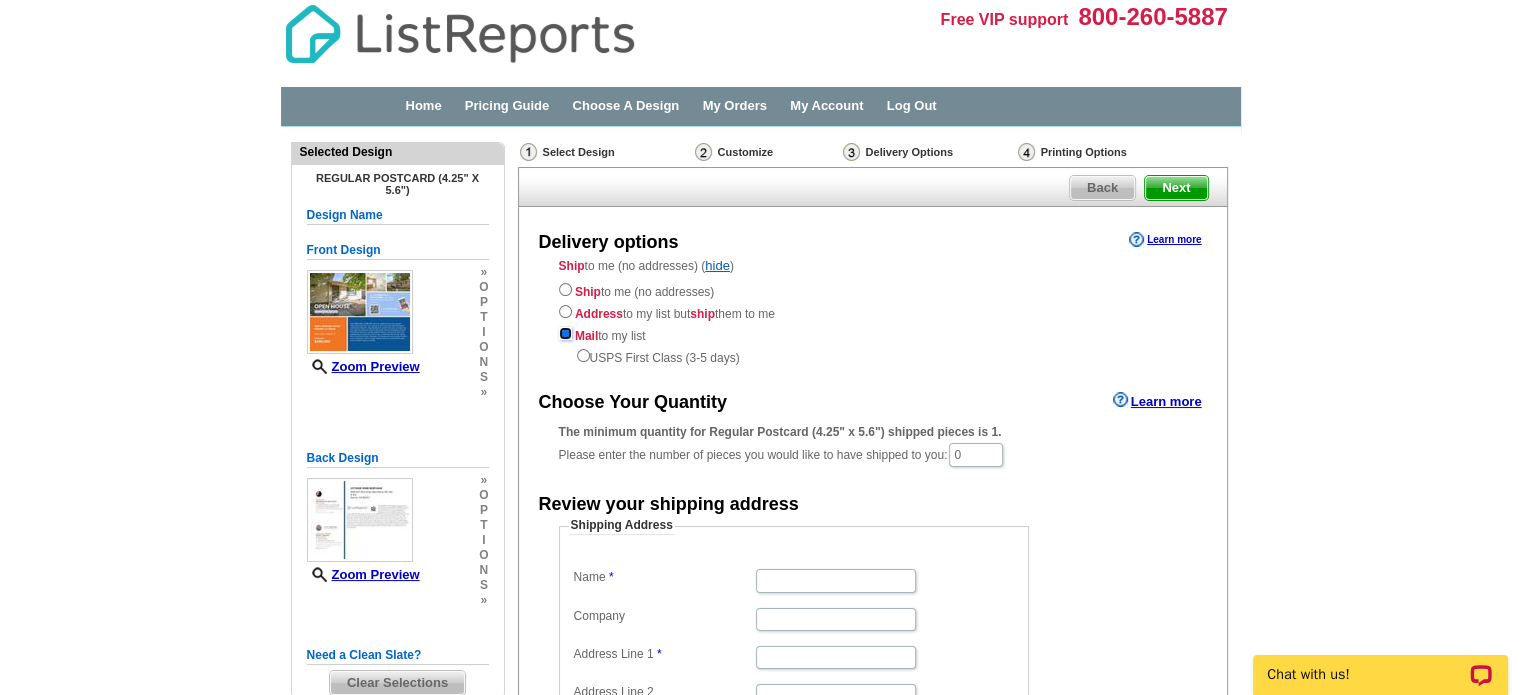 radio on "true" 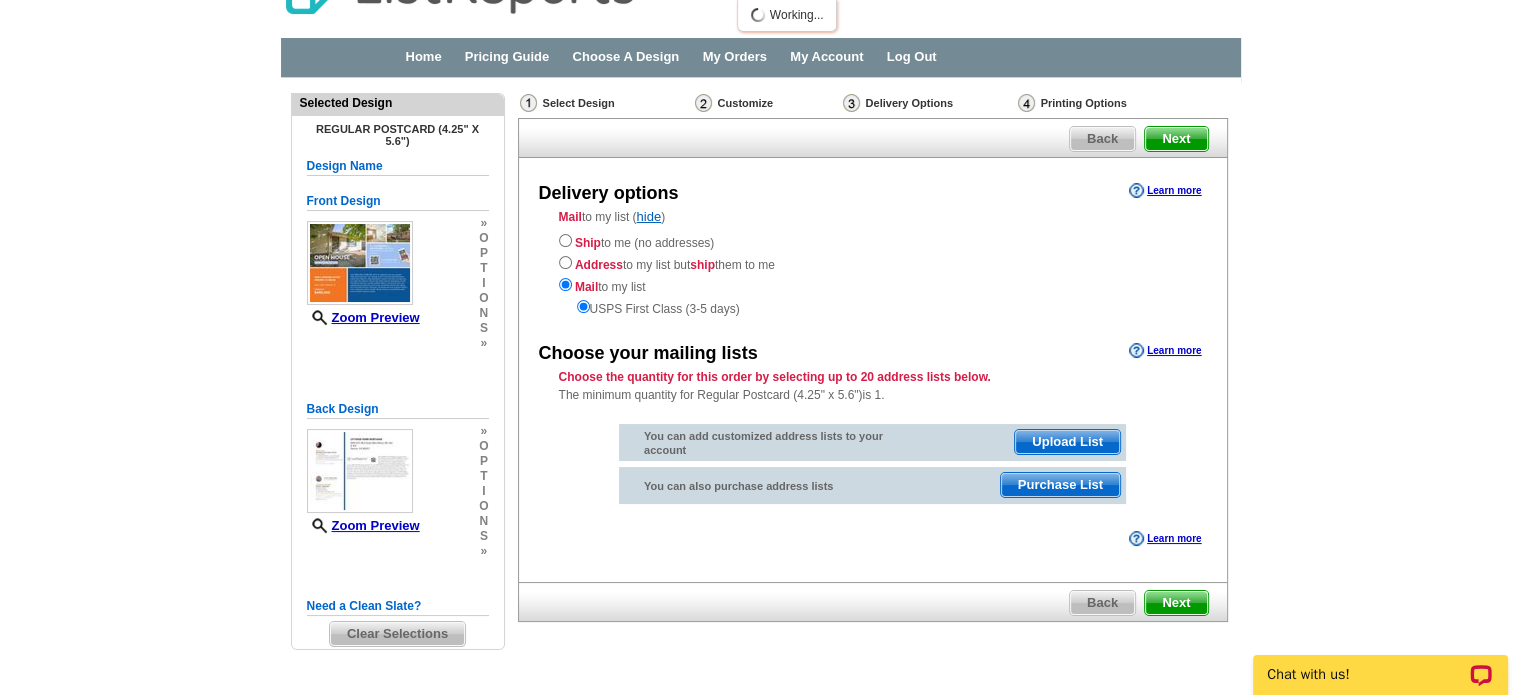 scroll, scrollTop: 95, scrollLeft: 0, axis: vertical 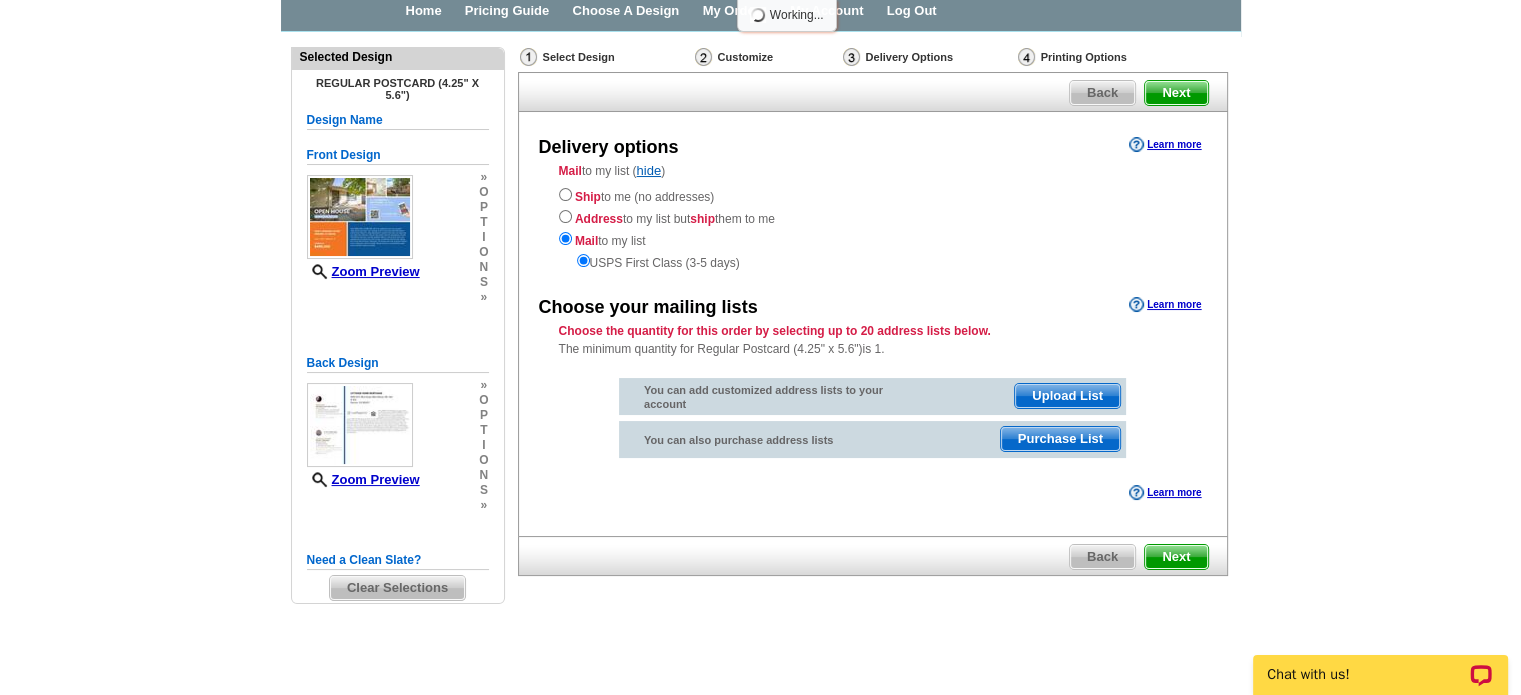 click on "Upload List" at bounding box center [1067, 396] 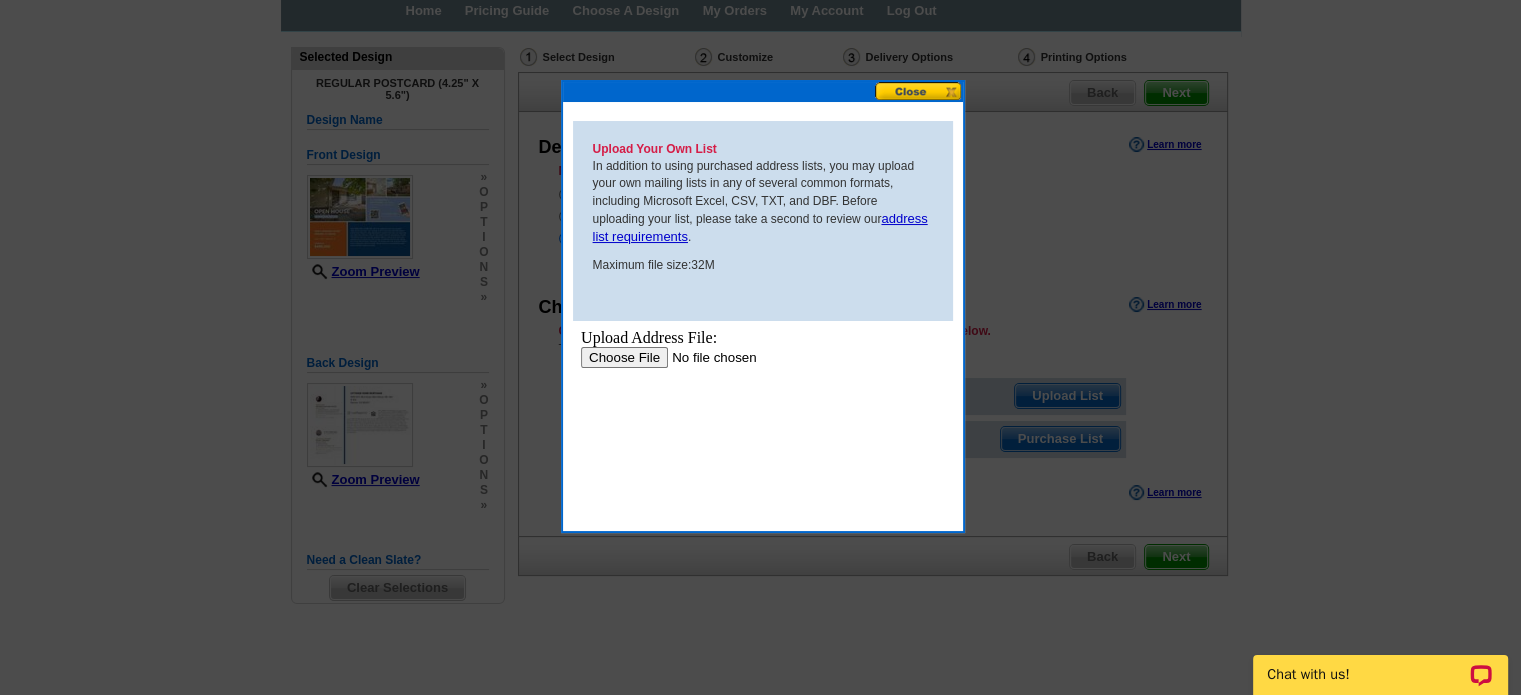 scroll, scrollTop: 0, scrollLeft: 0, axis: both 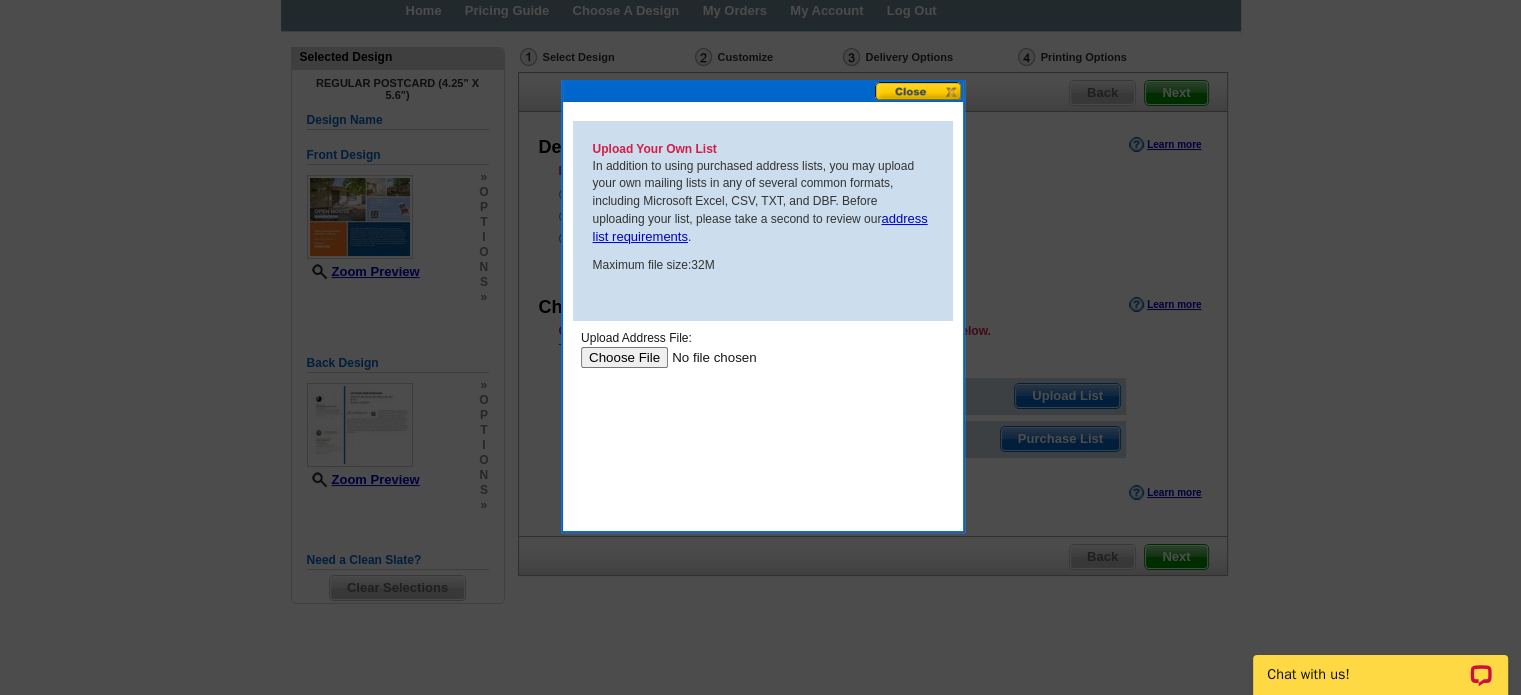 click at bounding box center (706, 357) 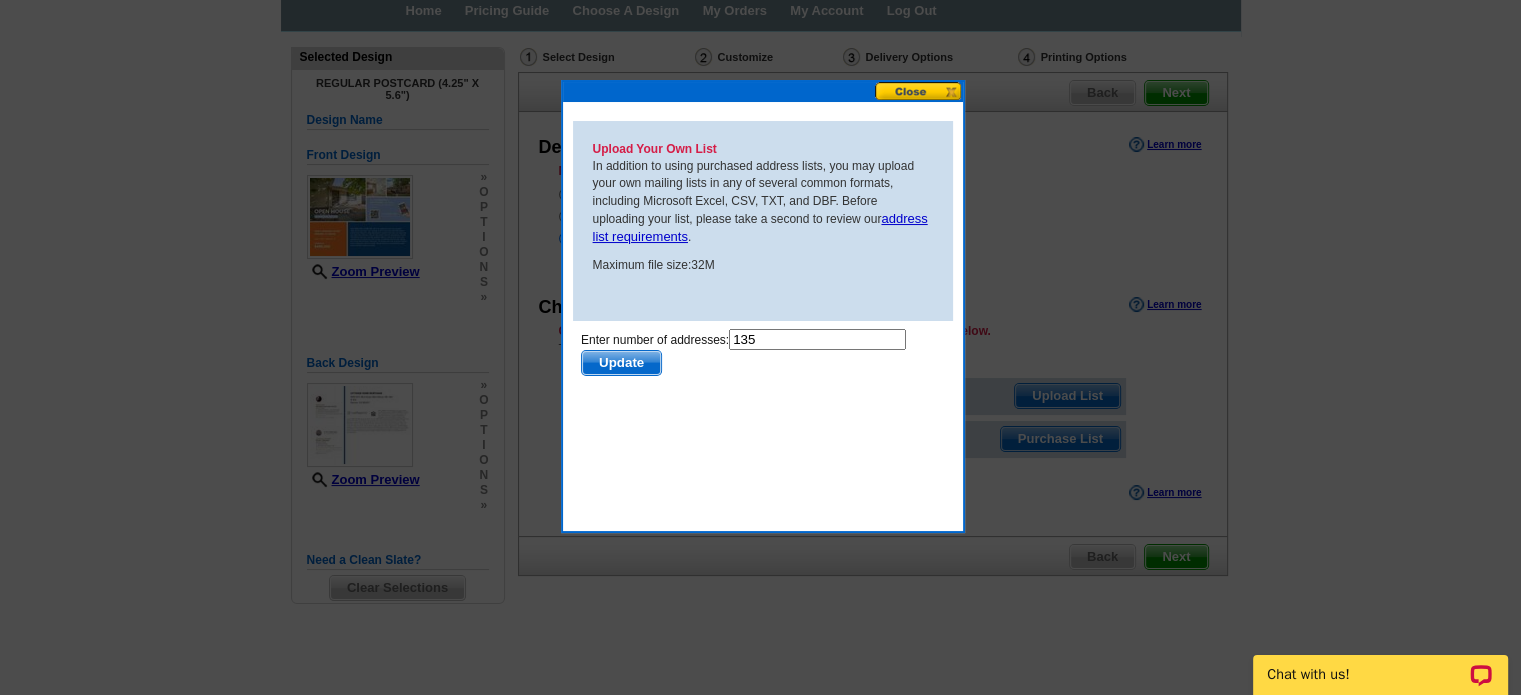 scroll, scrollTop: 0, scrollLeft: 0, axis: both 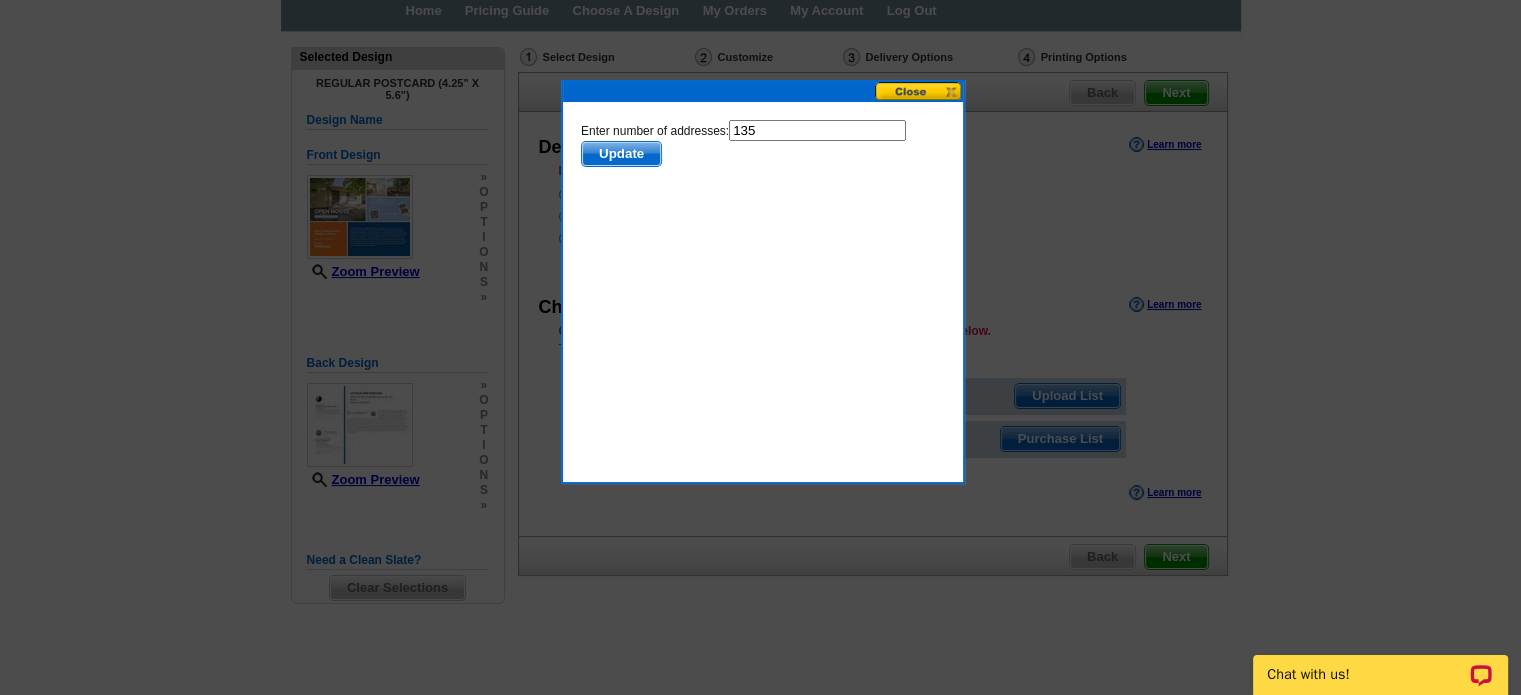 click on "Update" at bounding box center (620, 154) 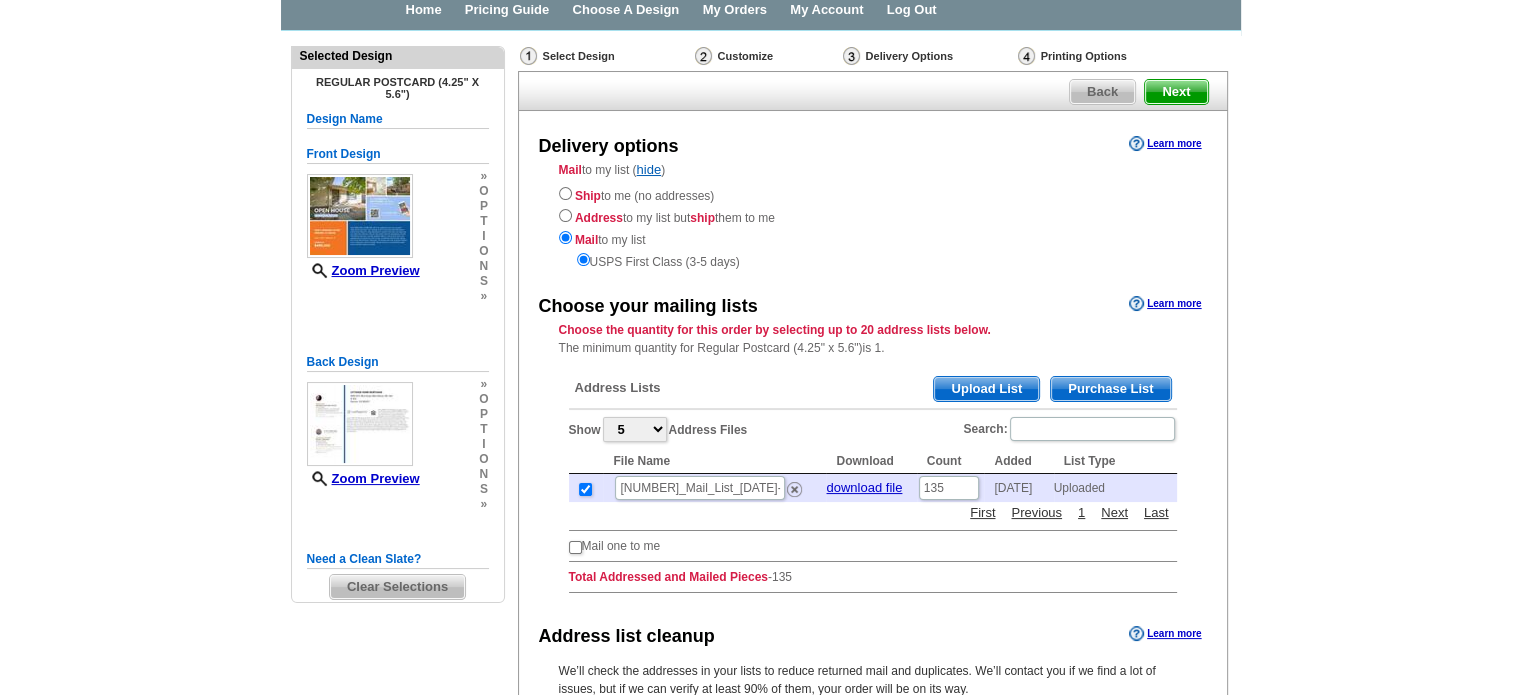 scroll, scrollTop: 95, scrollLeft: 0, axis: vertical 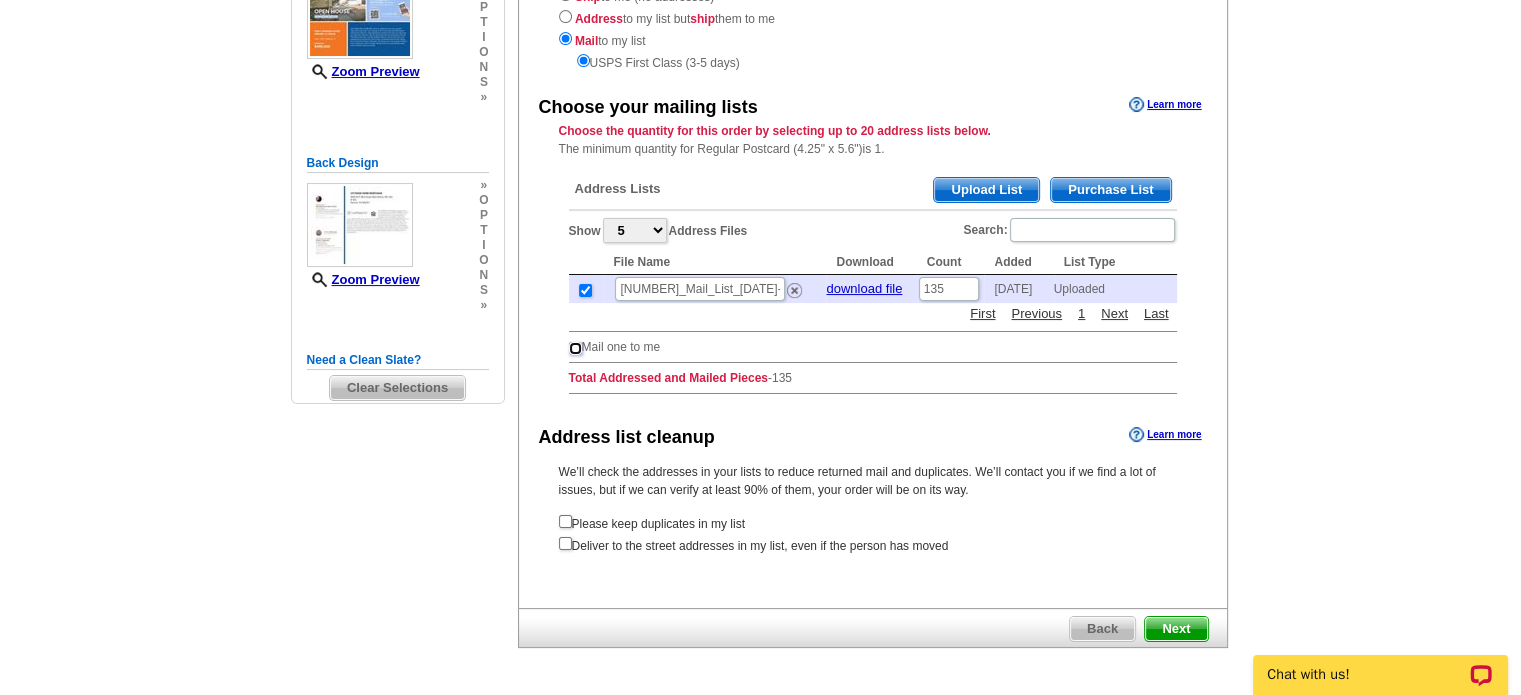click at bounding box center [575, 348] 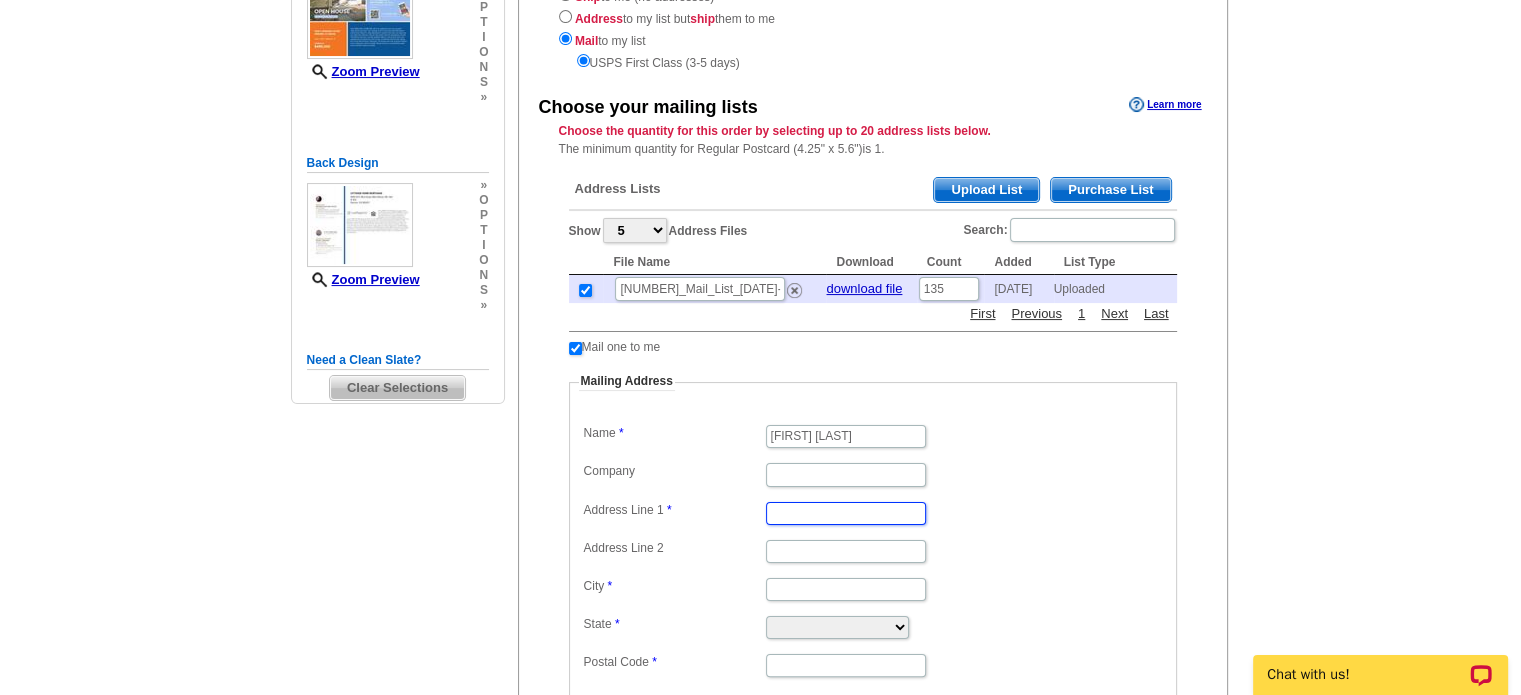 click on "Address Line 1" at bounding box center (846, 513) 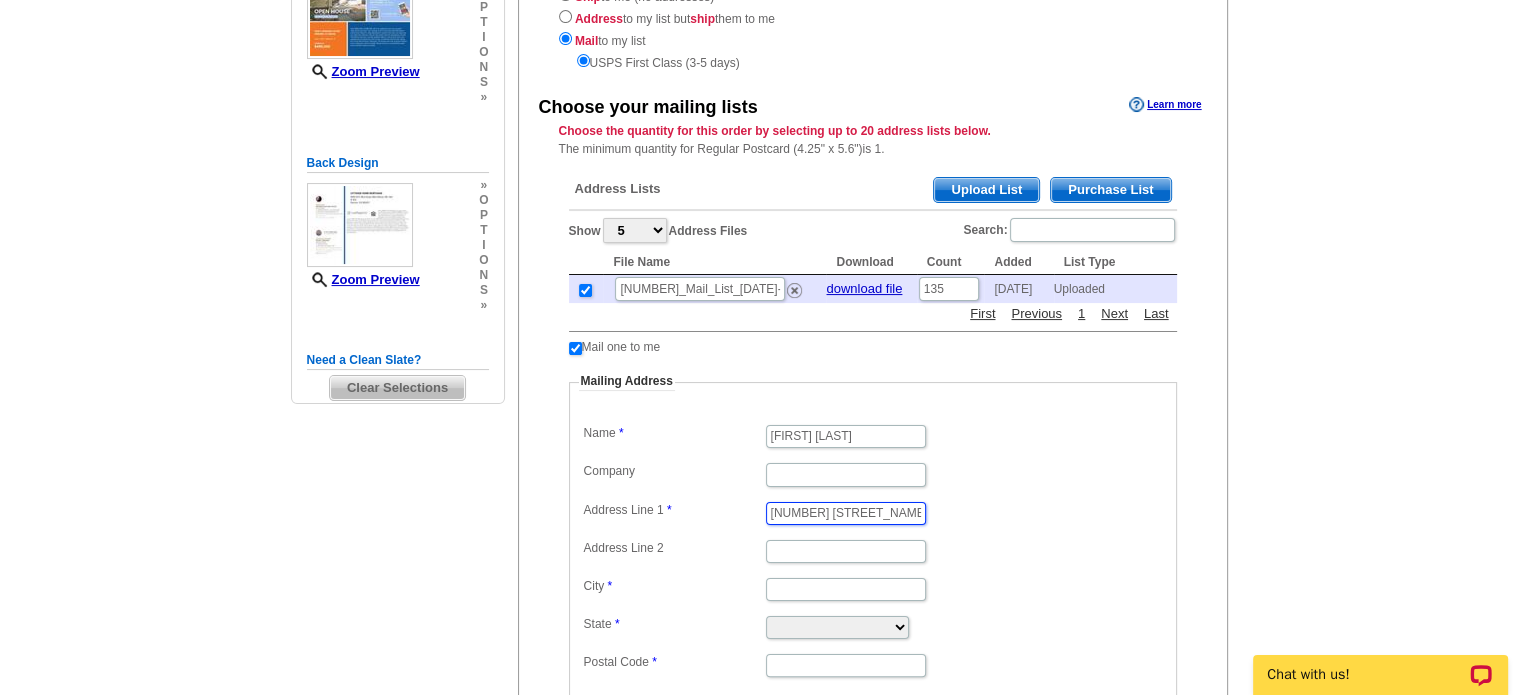 type on "9521 W Cornell Pl" 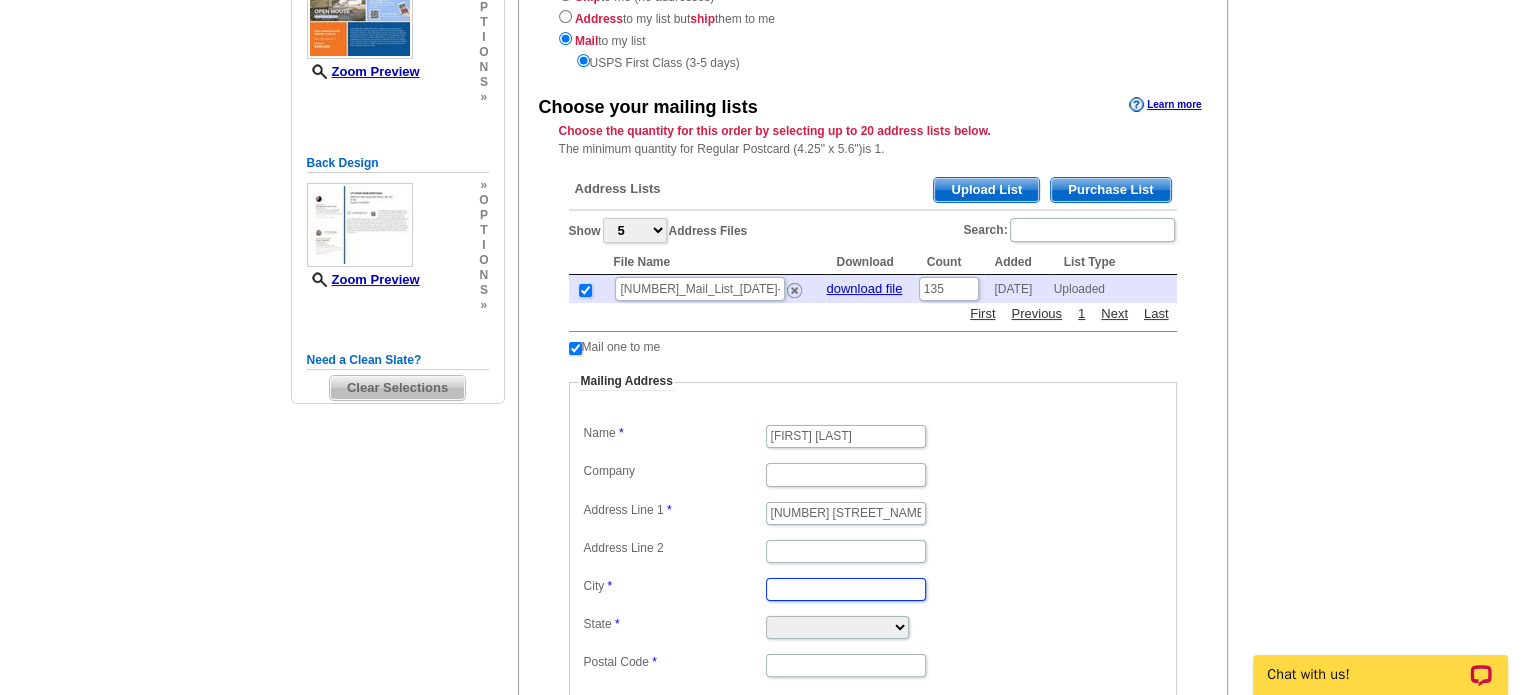 click on "City" at bounding box center [846, 589] 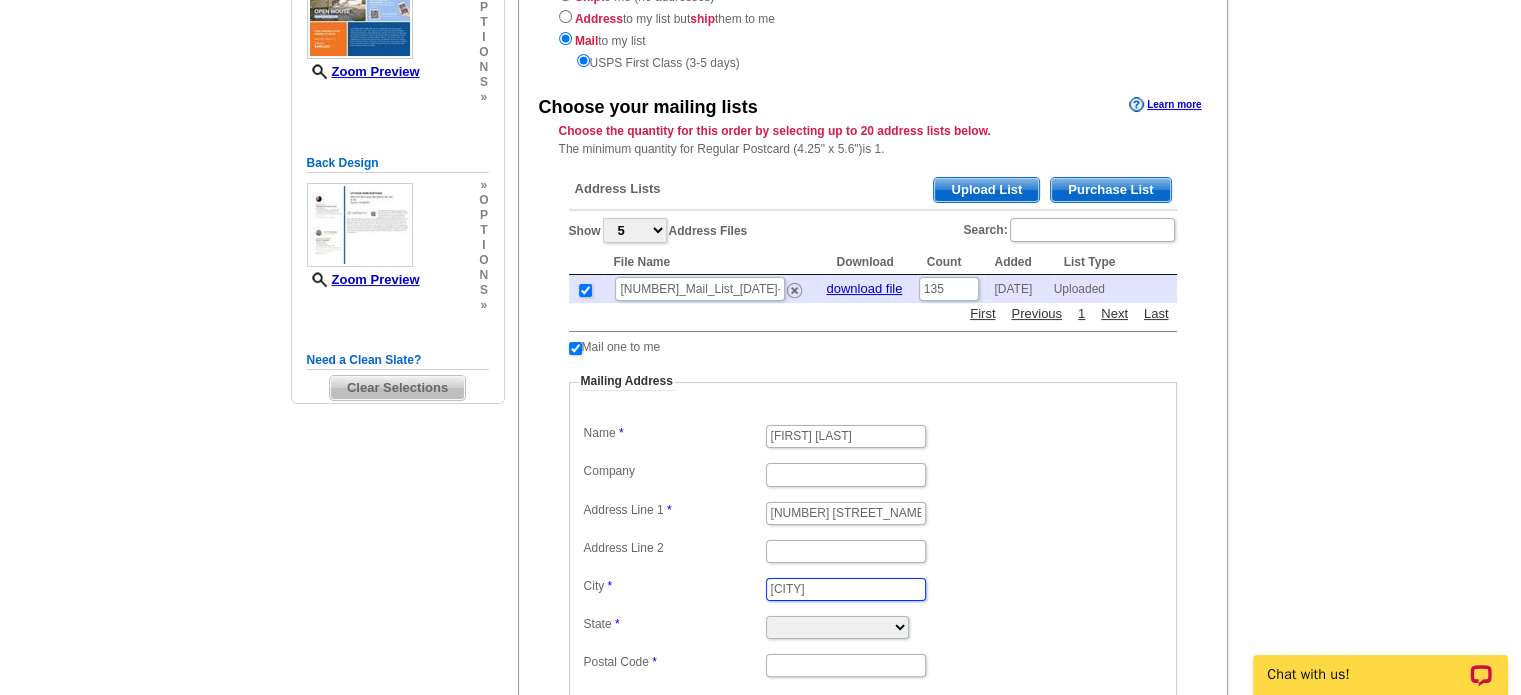 type on "Lakewood" 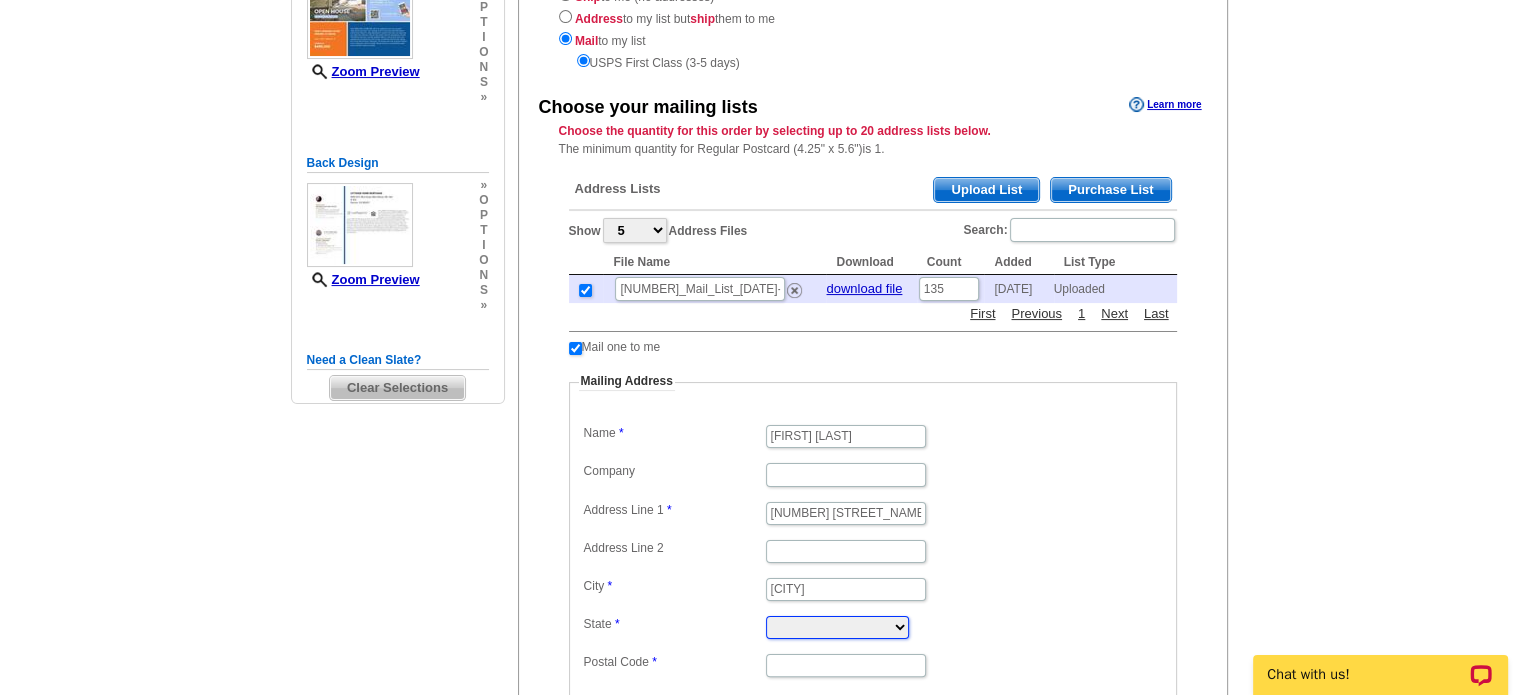 click on "Alabama
Alaska
Arizona
Arkansas
California
Colorado
Connecticut
District of Columbia
Delaware
Florida
Georgia
Hawaii
Idaho
Illinois
Indiana
Iowa
Kansas
Kentucky
Louisiana
Maine
Maryland
Massachusetts
Michigan
Minnesota
Mississippi
Missouri
Montana
Nebraska
Nevada
New Hampshire
New Jersey
New Mexico
New York
North Carolina
North Dakota
Ohio
Oklahoma
Oregon
Pennsylvania
Rhode Island
South Carolina
South Dakota
Tennessee
Texas
Utah
Vermont
Virginia
Washington
West Virginia
Wisconsin
Wyoming" at bounding box center (837, 627) 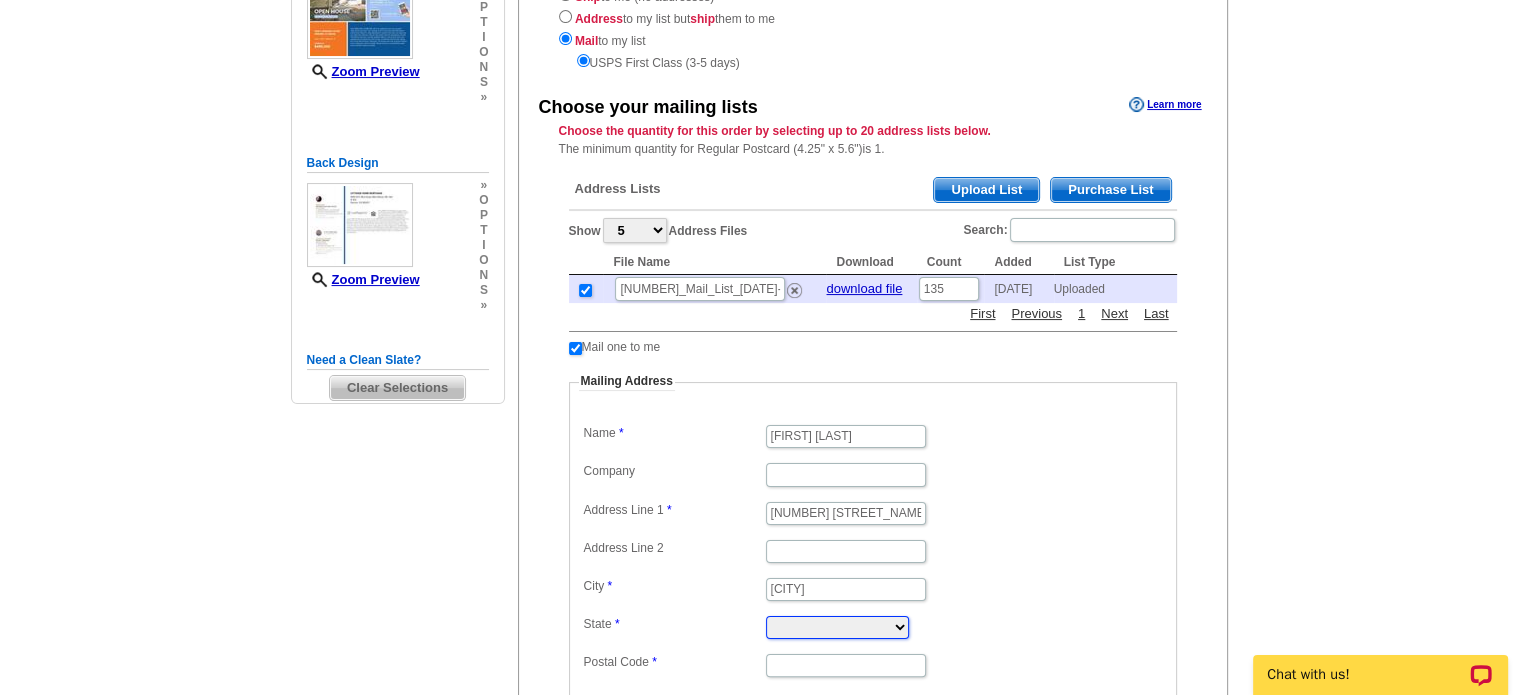 select on "CO" 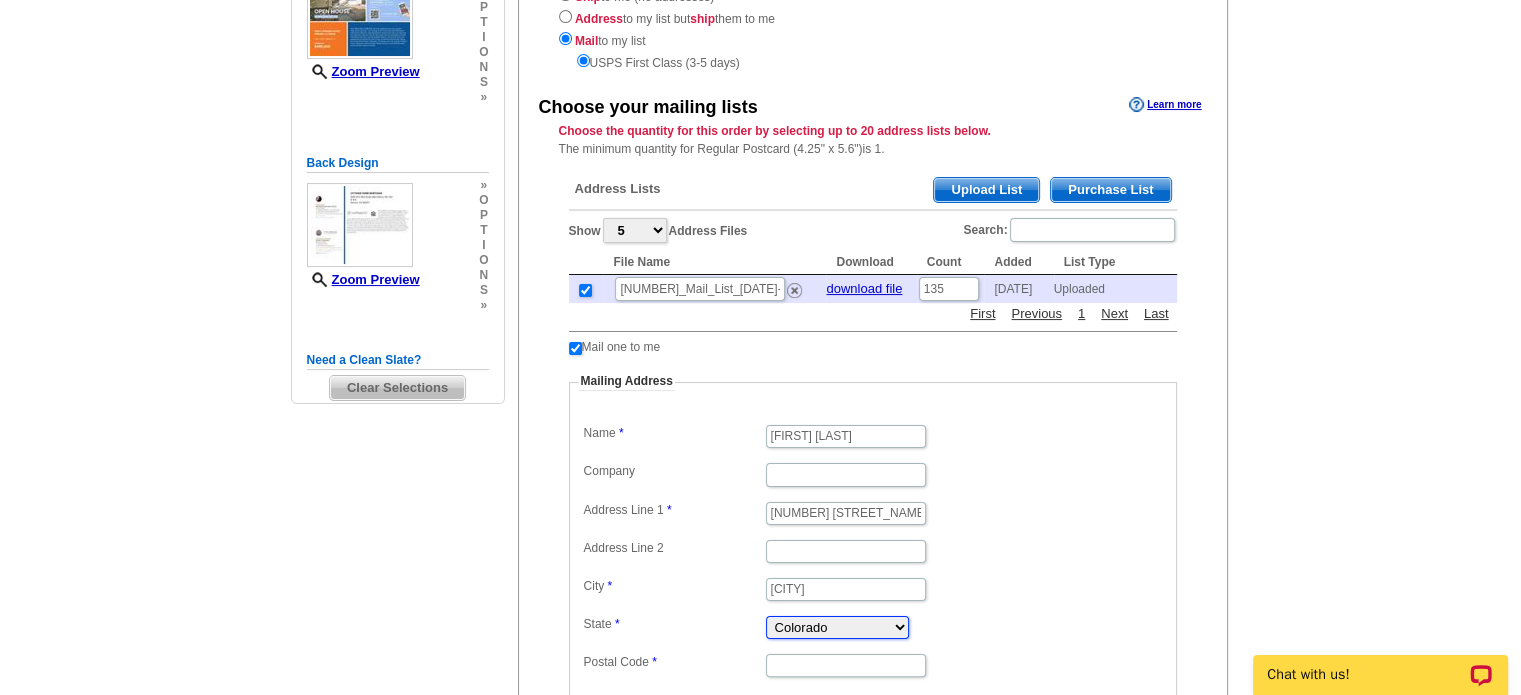 click on "Alabama
Alaska
Arizona
Arkansas
California
Colorado
Connecticut
District of Columbia
Delaware
Florida
Georgia
Hawaii
Idaho
Illinois
Indiana
Iowa
Kansas
Kentucky
Louisiana
Maine
Maryland
Massachusetts
Michigan
Minnesota
Mississippi
Missouri
Montana
Nebraska
Nevada
New Hampshire
New Jersey
New Mexico
New York
North Carolina
North Dakota
Ohio
Oklahoma
Oregon
Pennsylvania
Rhode Island
South Carolina
South Dakota
Tennessee
Texas
Utah
Vermont
Virginia
Washington
West Virginia
Wisconsin
Wyoming" at bounding box center [837, 627] 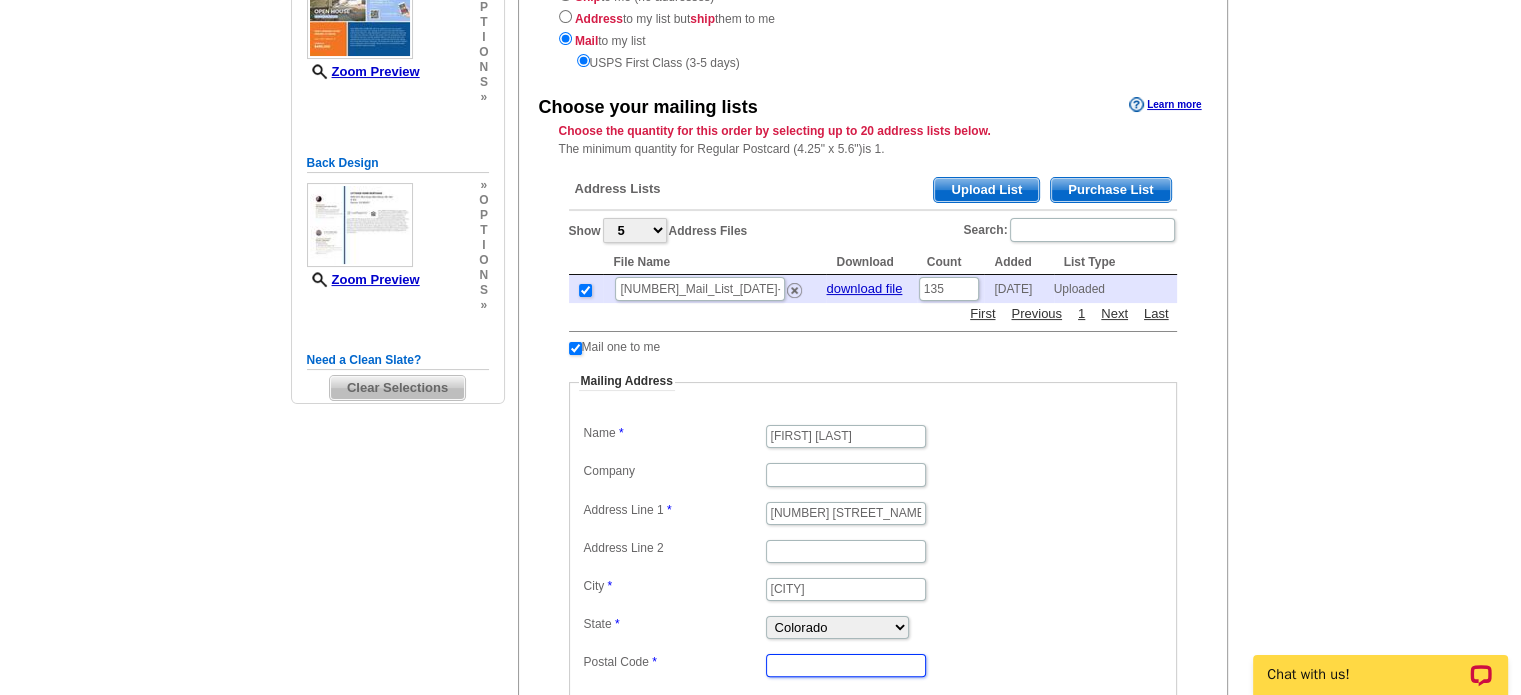 click on "Postal Code" at bounding box center [846, 665] 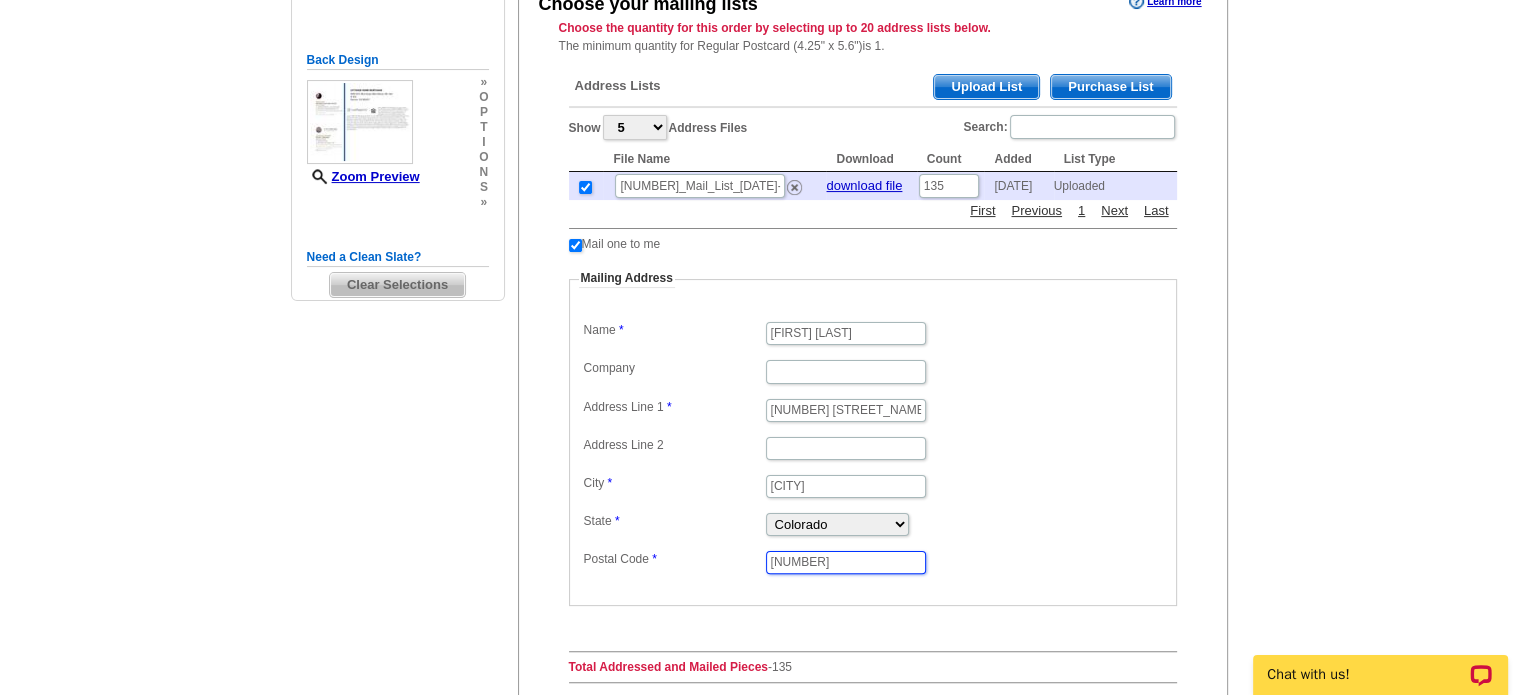 scroll, scrollTop: 352, scrollLeft: 0, axis: vertical 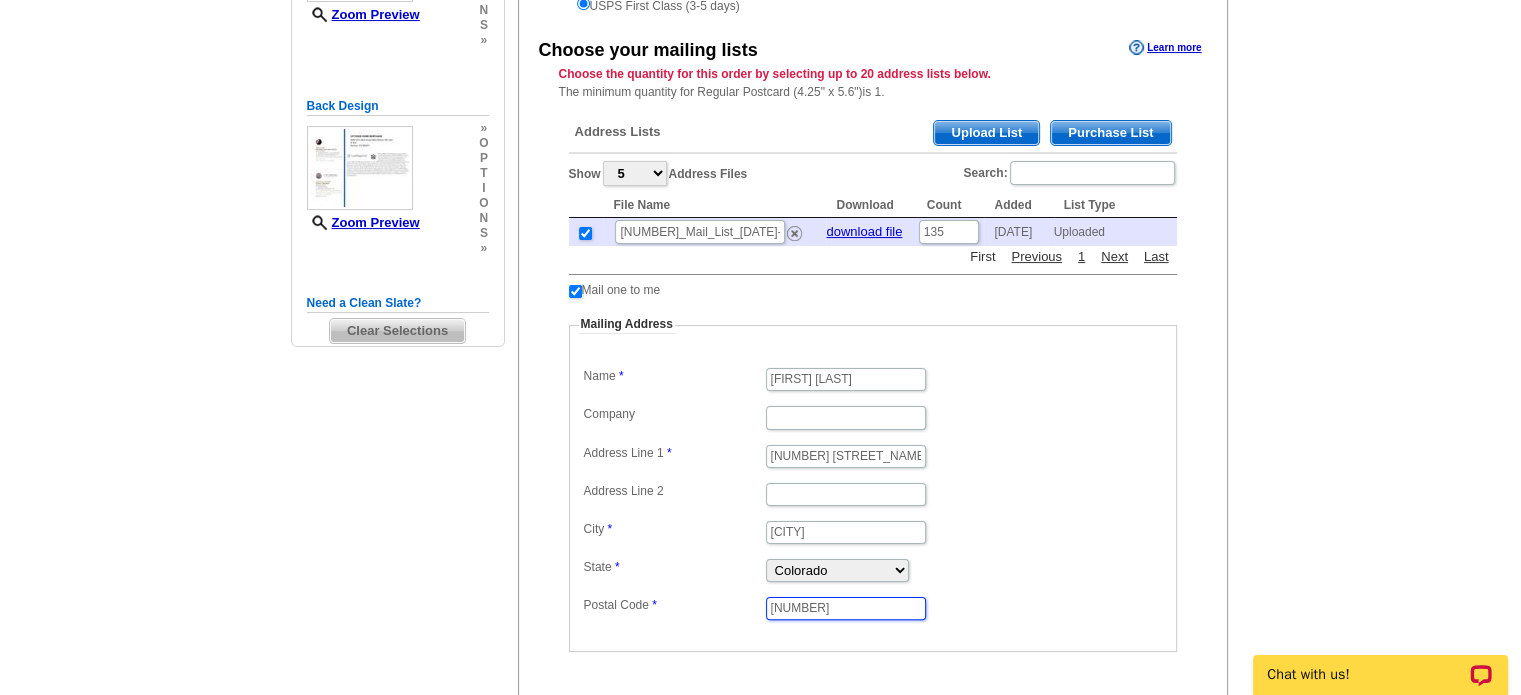 type on "80227" 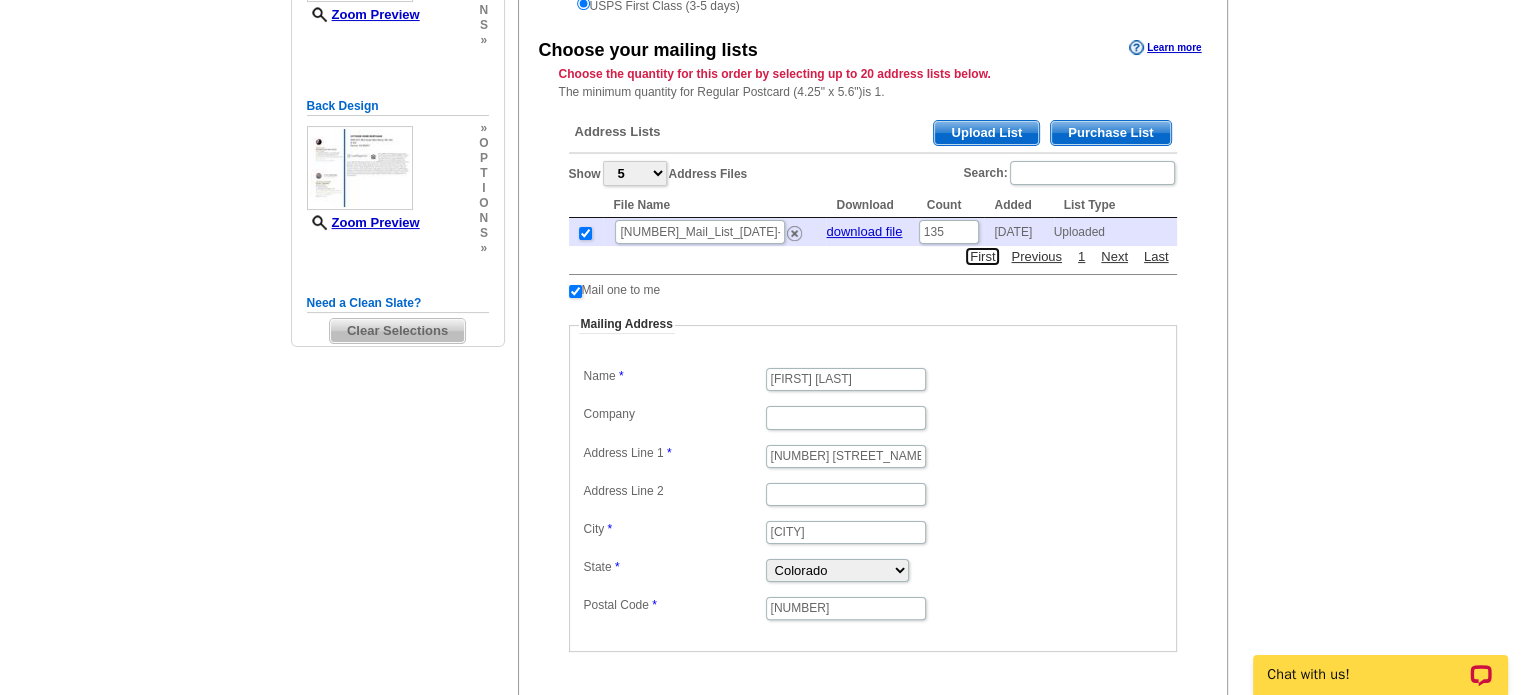 click on "First" at bounding box center [982, 256] 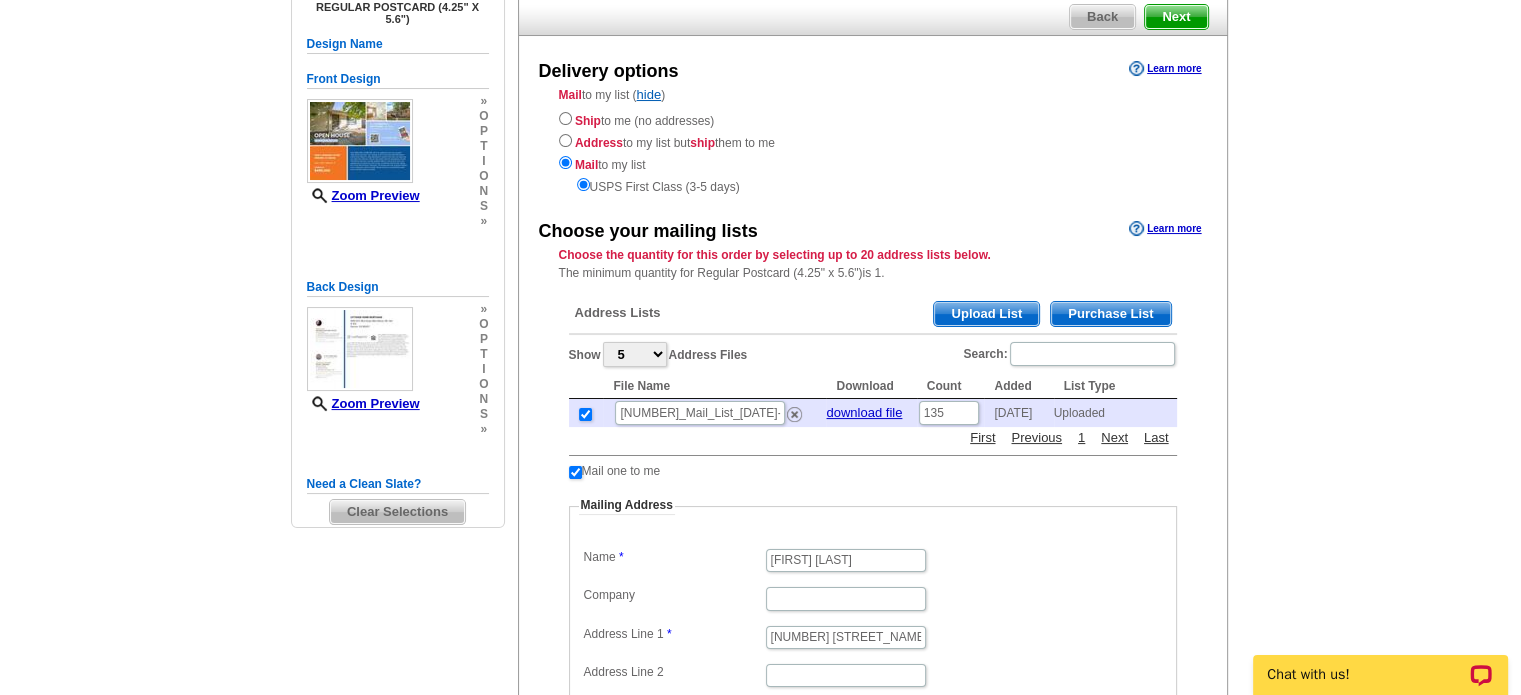 scroll, scrollTop: 152, scrollLeft: 0, axis: vertical 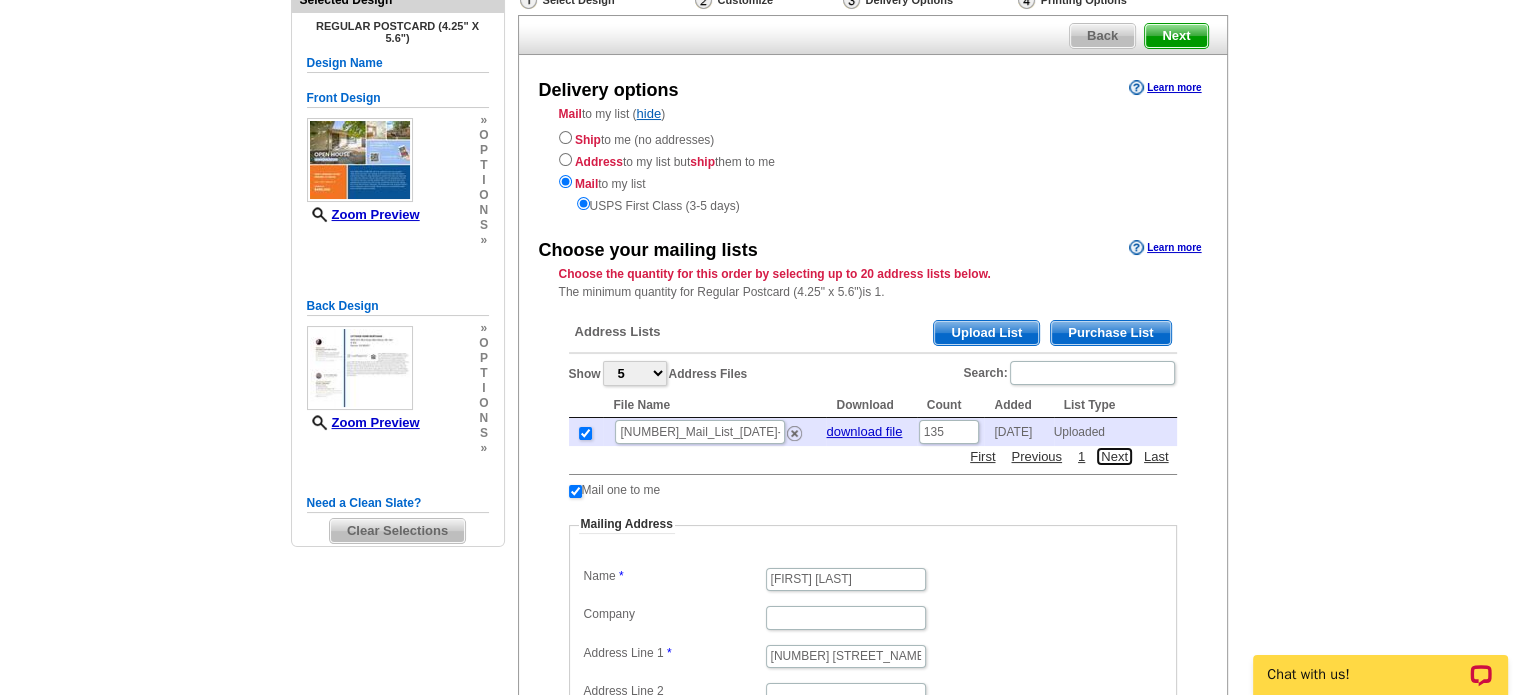 click on "Next" at bounding box center [1114, 456] 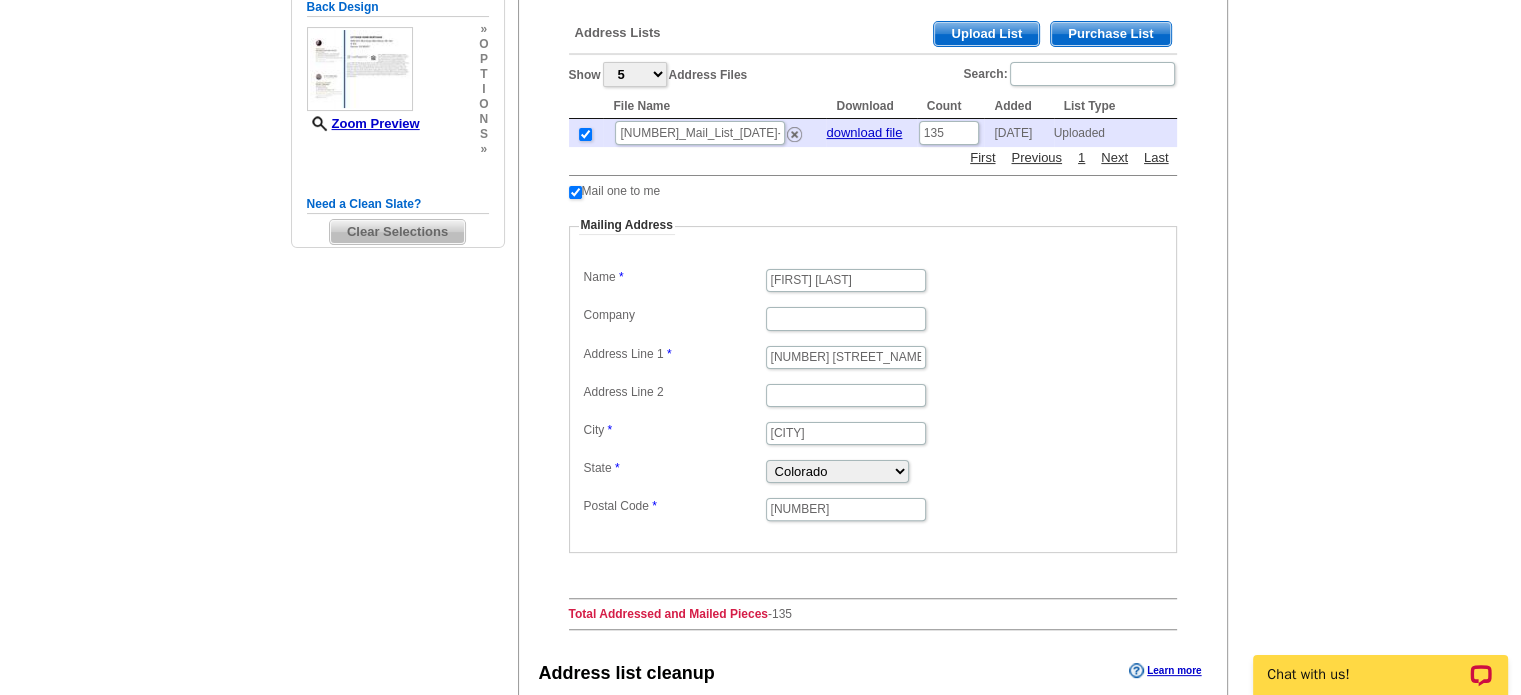 scroll, scrollTop: 352, scrollLeft: 0, axis: vertical 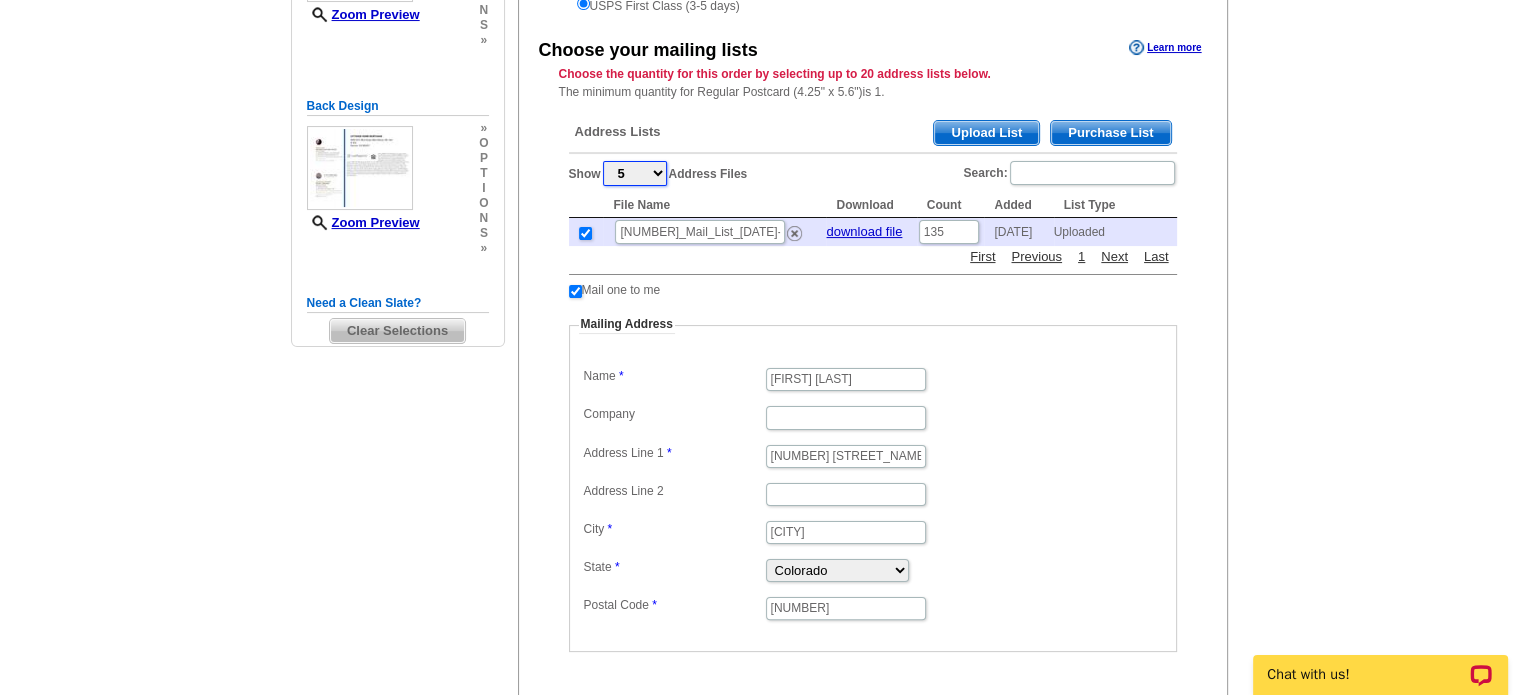 click on "5 10 25 50 100" at bounding box center [635, 173] 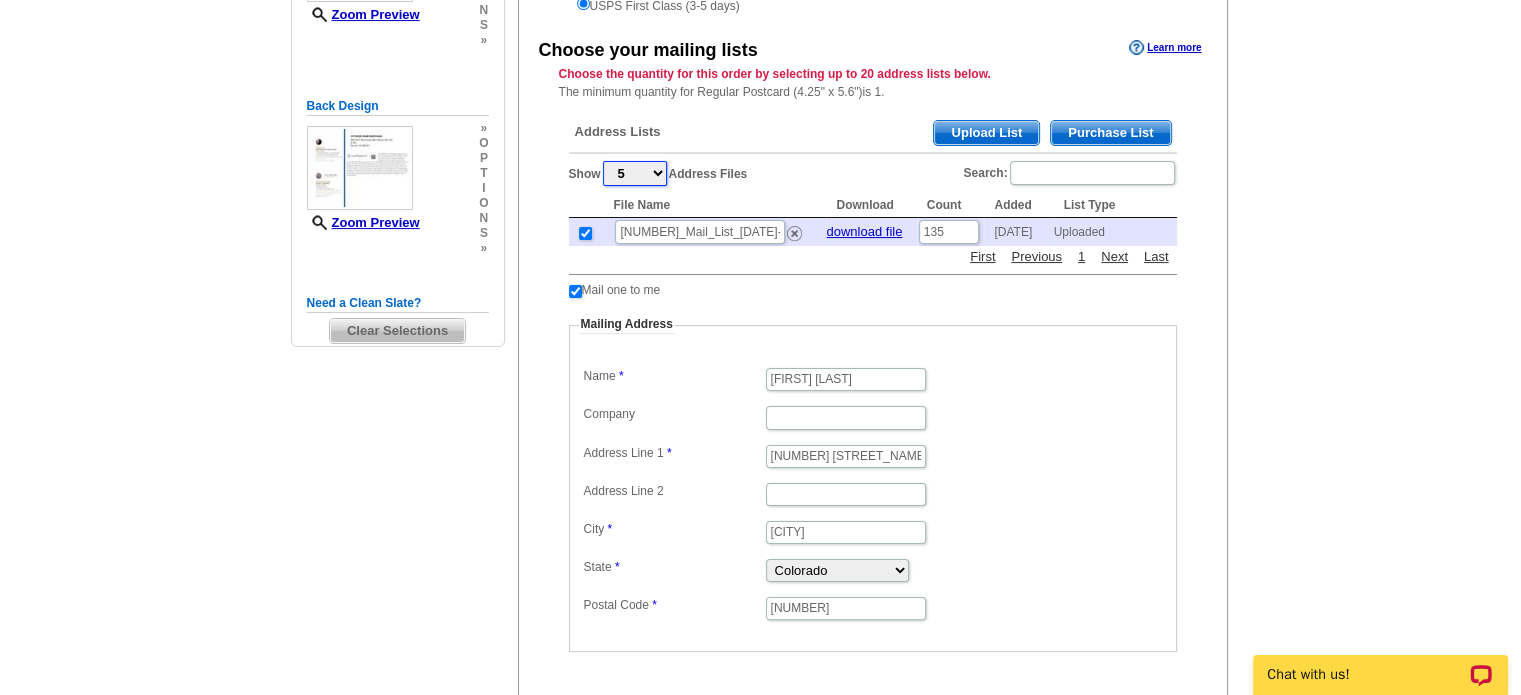 select on "100" 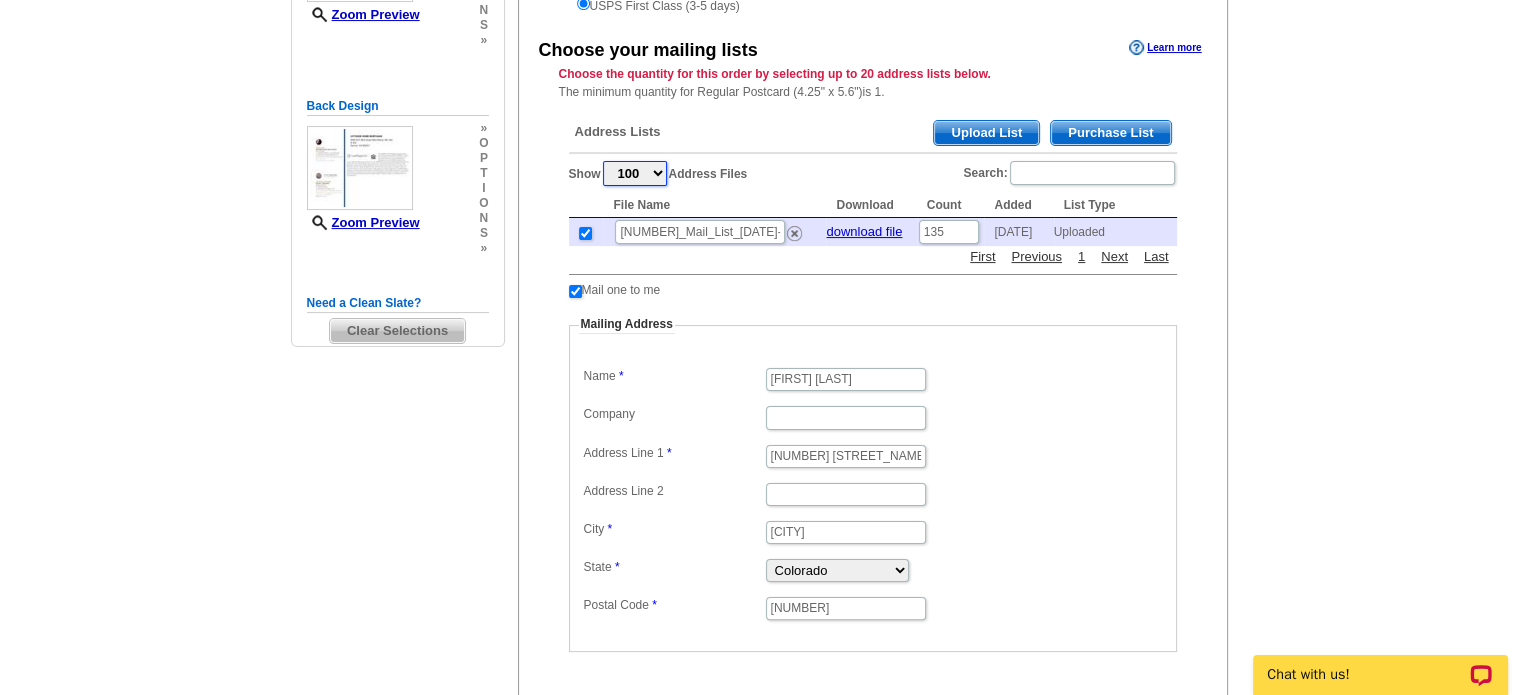 click on "5 10 25 50 100" at bounding box center [635, 173] 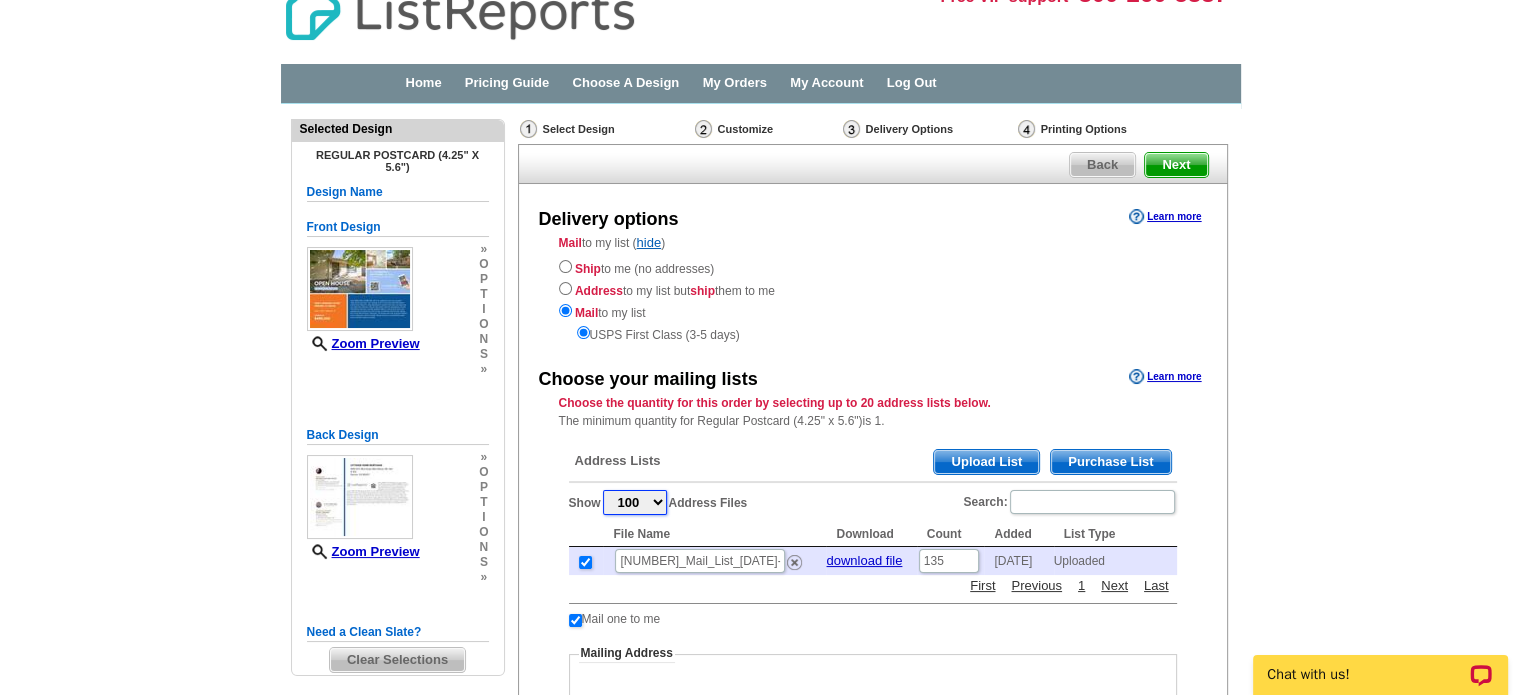 scroll, scrollTop: 0, scrollLeft: 0, axis: both 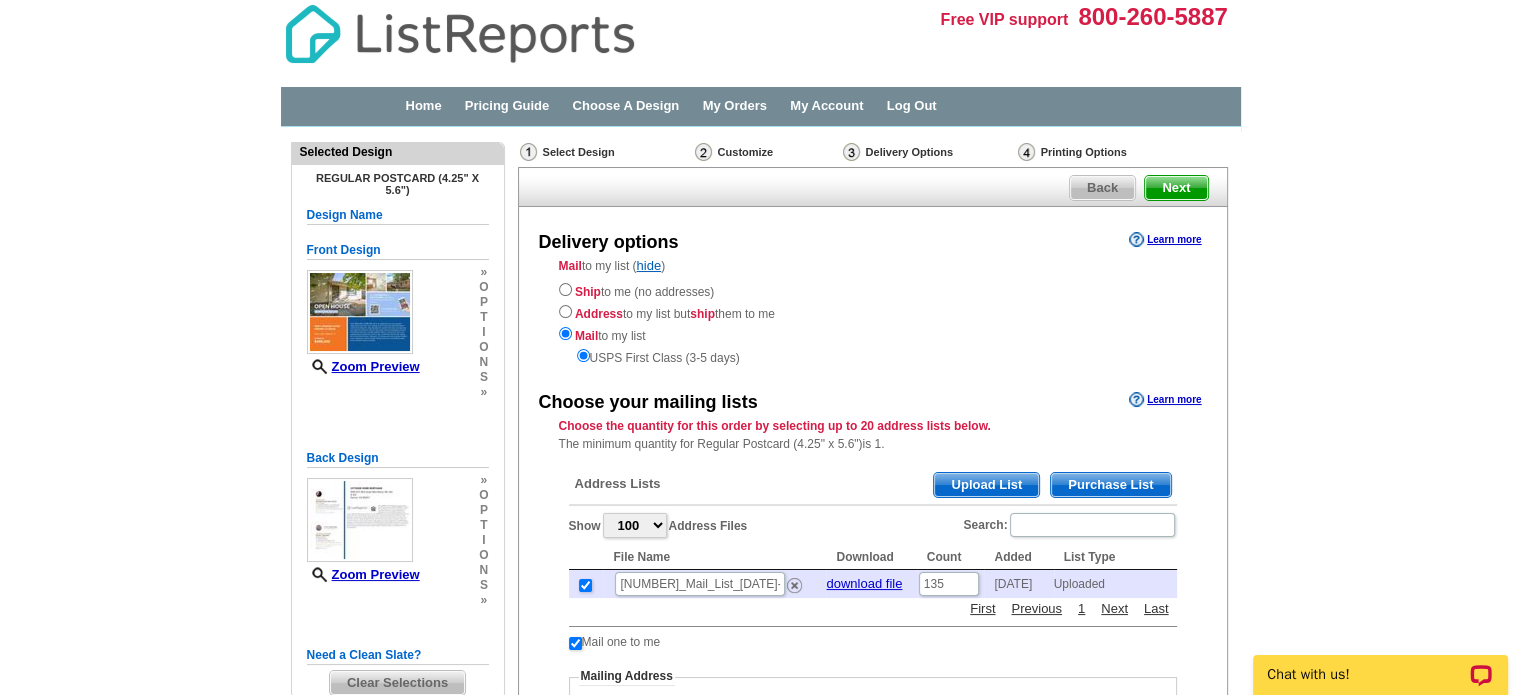 click at bounding box center [703, 152] 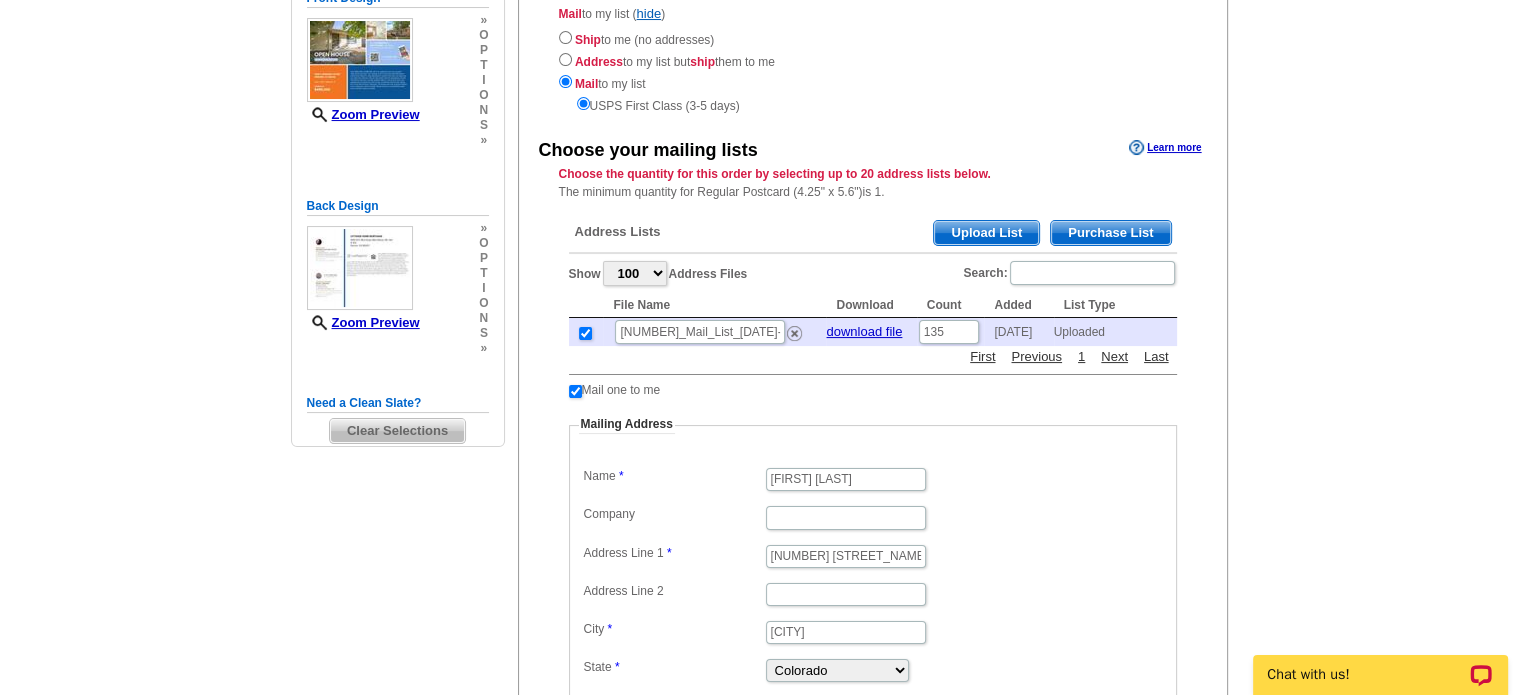 scroll, scrollTop: 300, scrollLeft: 0, axis: vertical 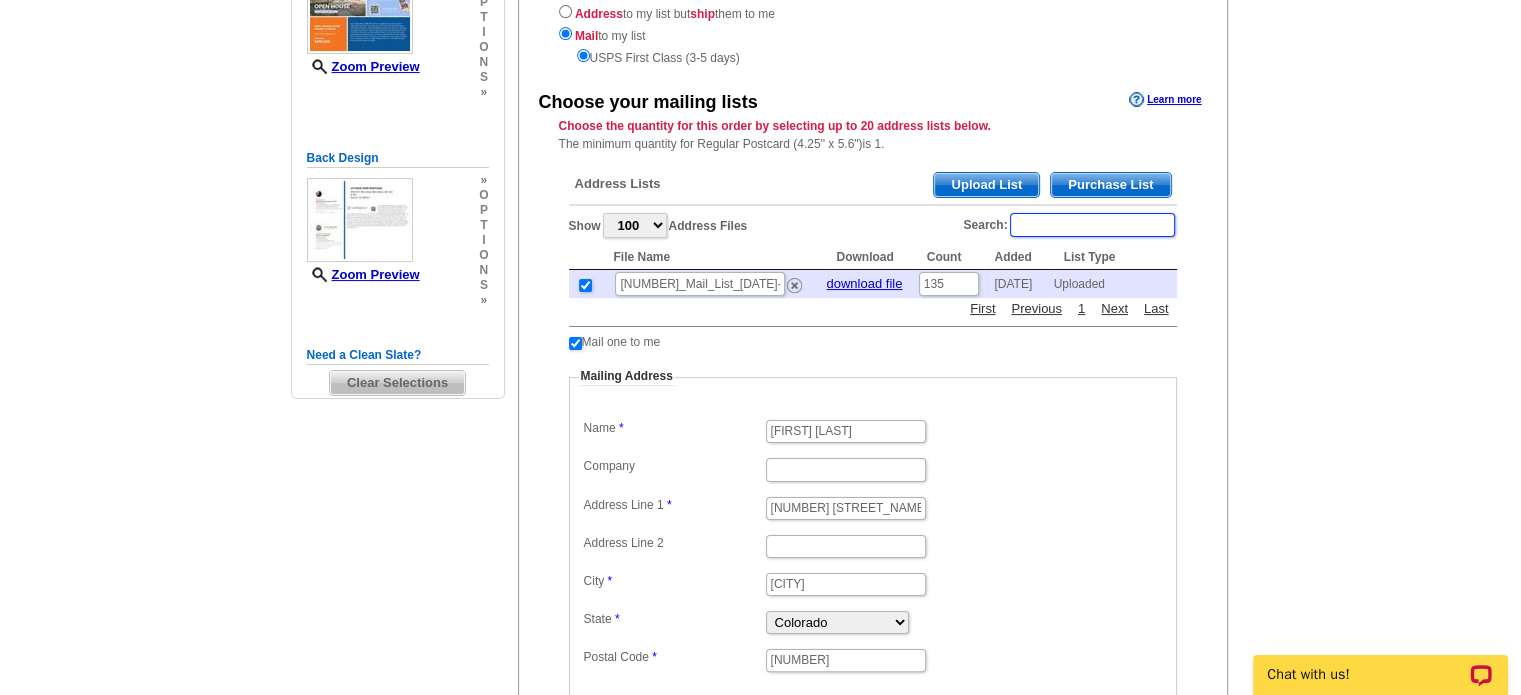 click on "Search:" at bounding box center [1092, 225] 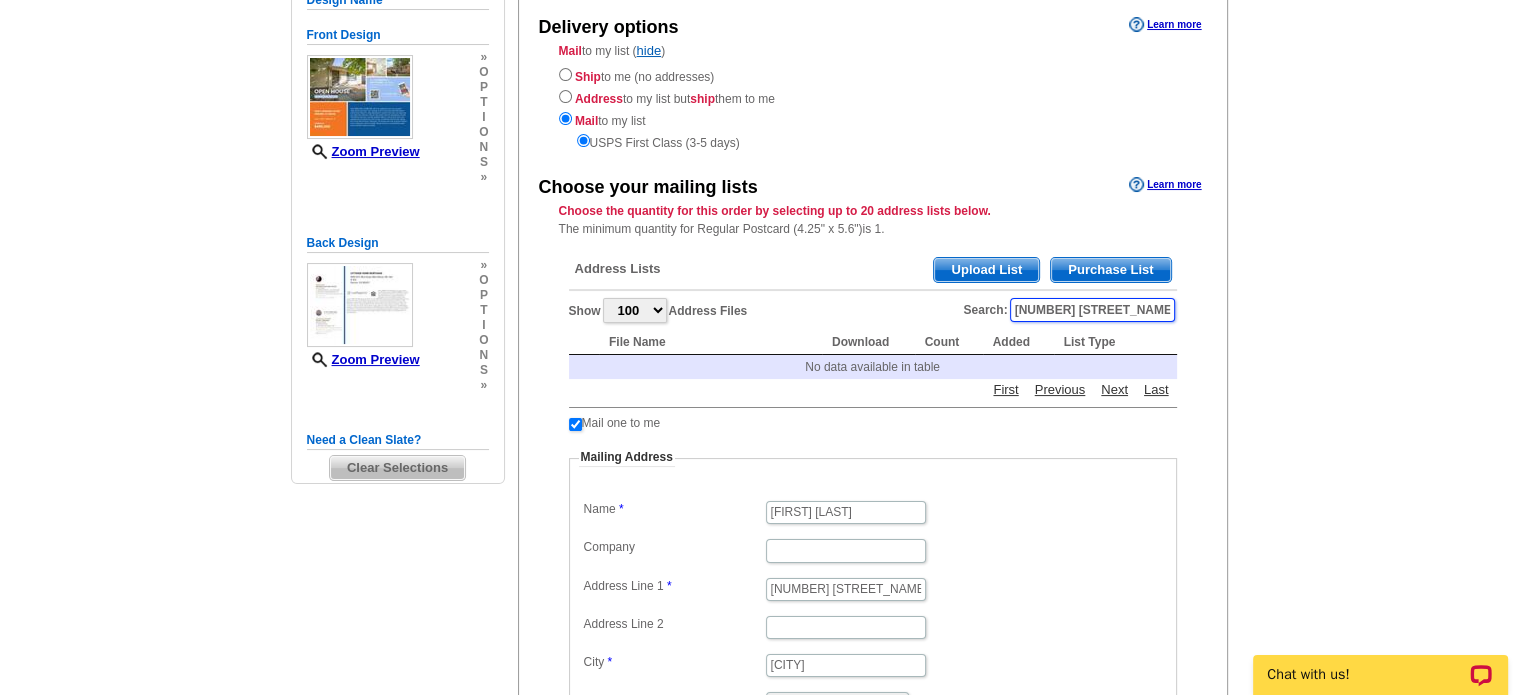 scroll, scrollTop: 100, scrollLeft: 0, axis: vertical 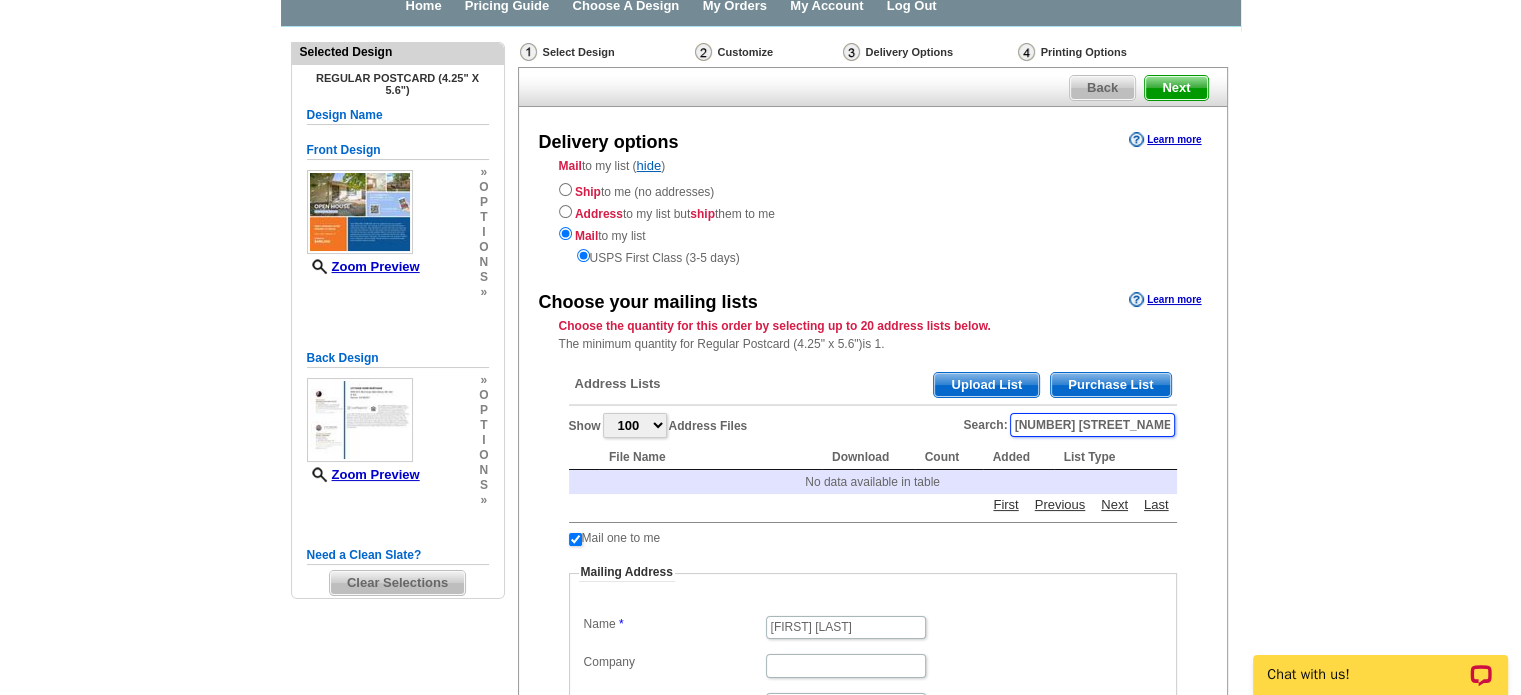 type on "2545 S Jellison" 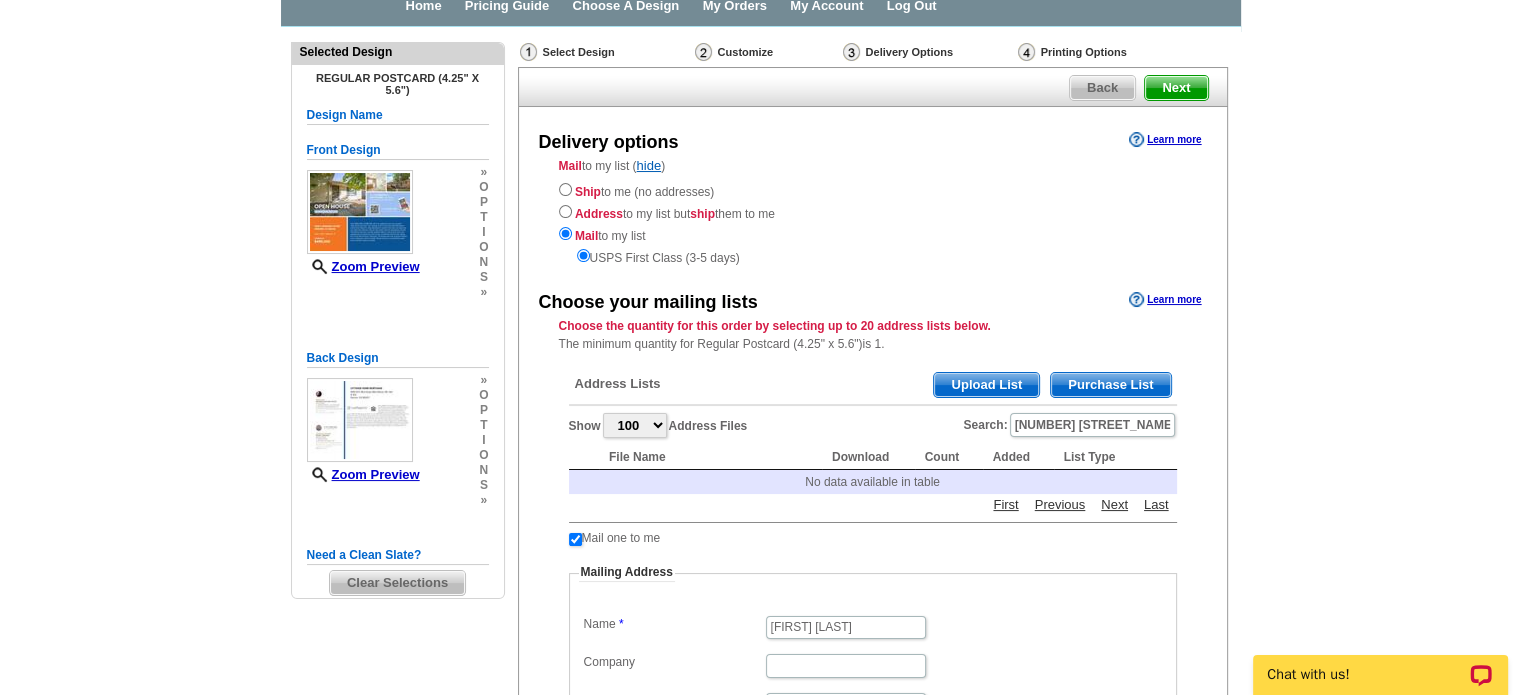 click on "Added" at bounding box center [1018, 457] 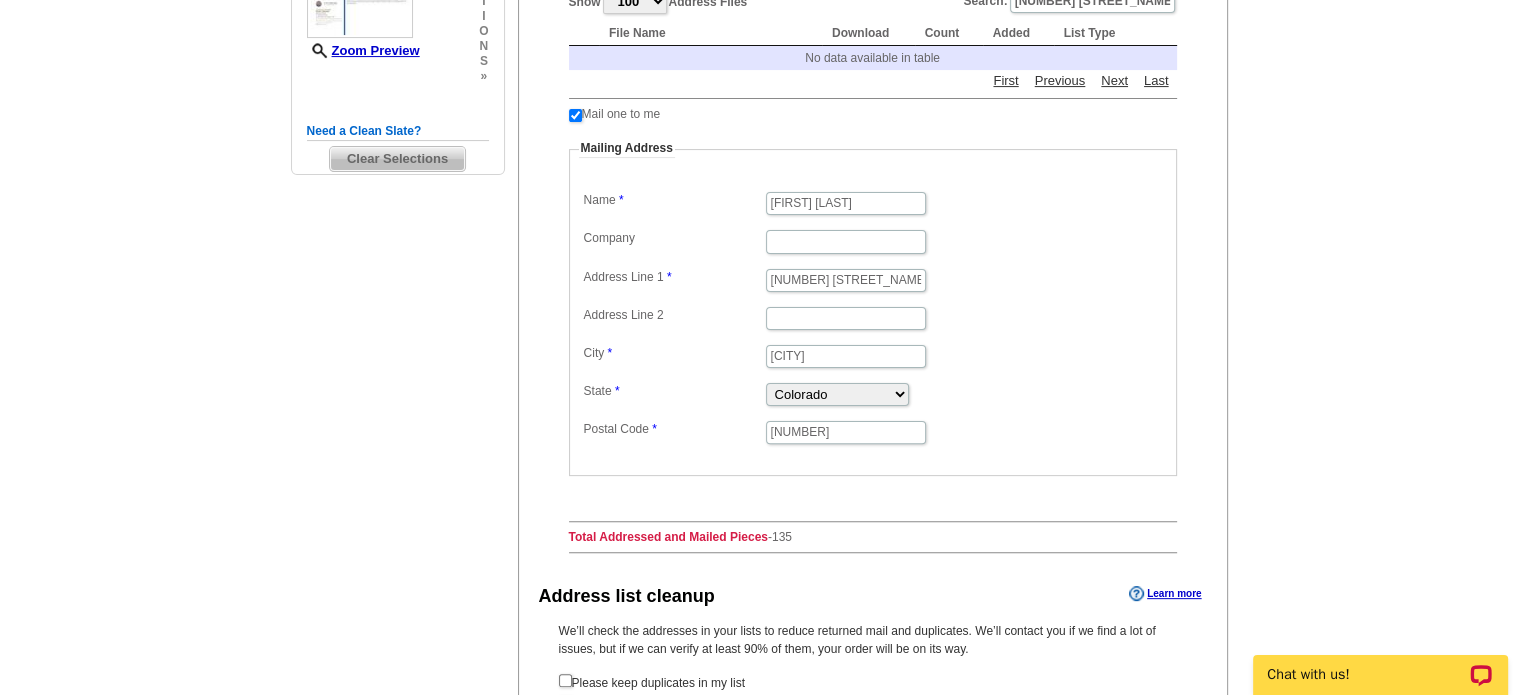 scroll, scrollTop: 200, scrollLeft: 0, axis: vertical 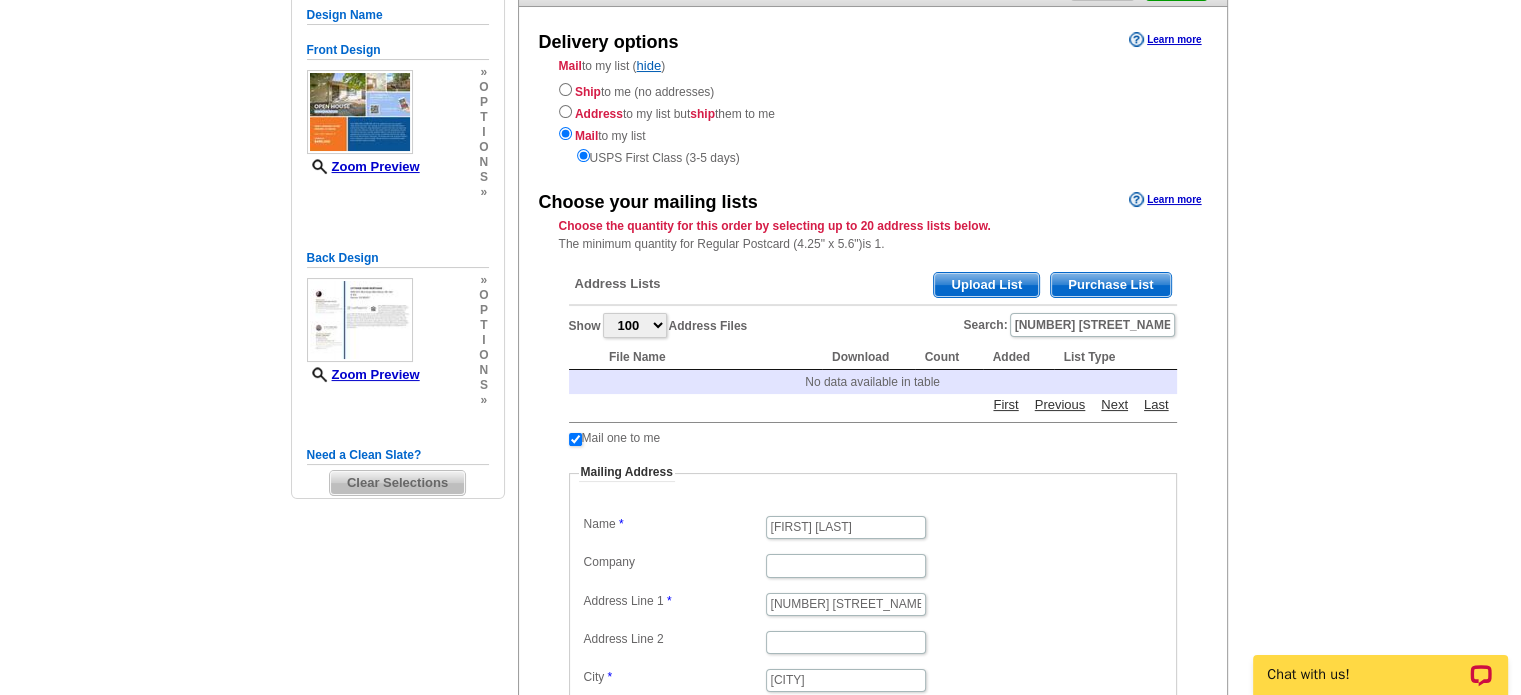 click on "Upload List" at bounding box center [986, 285] 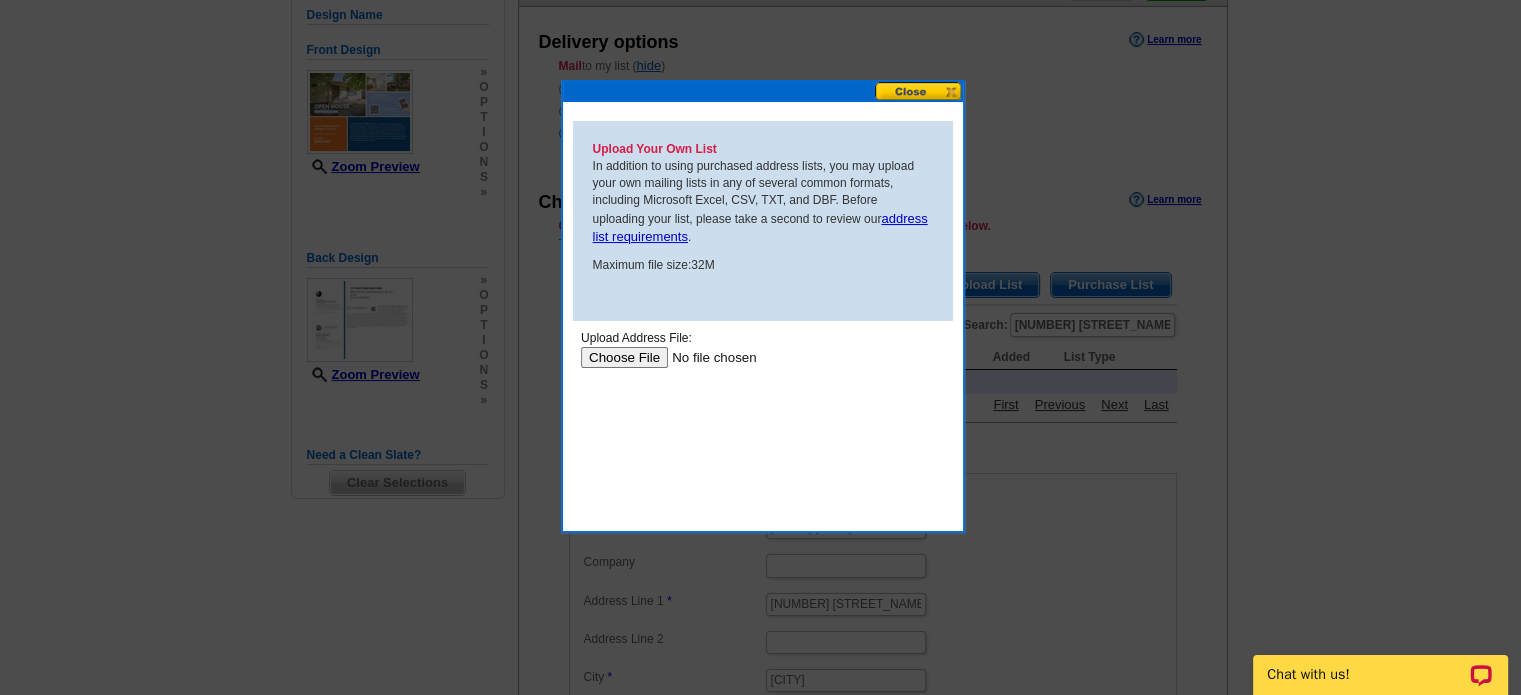 scroll, scrollTop: 0, scrollLeft: 0, axis: both 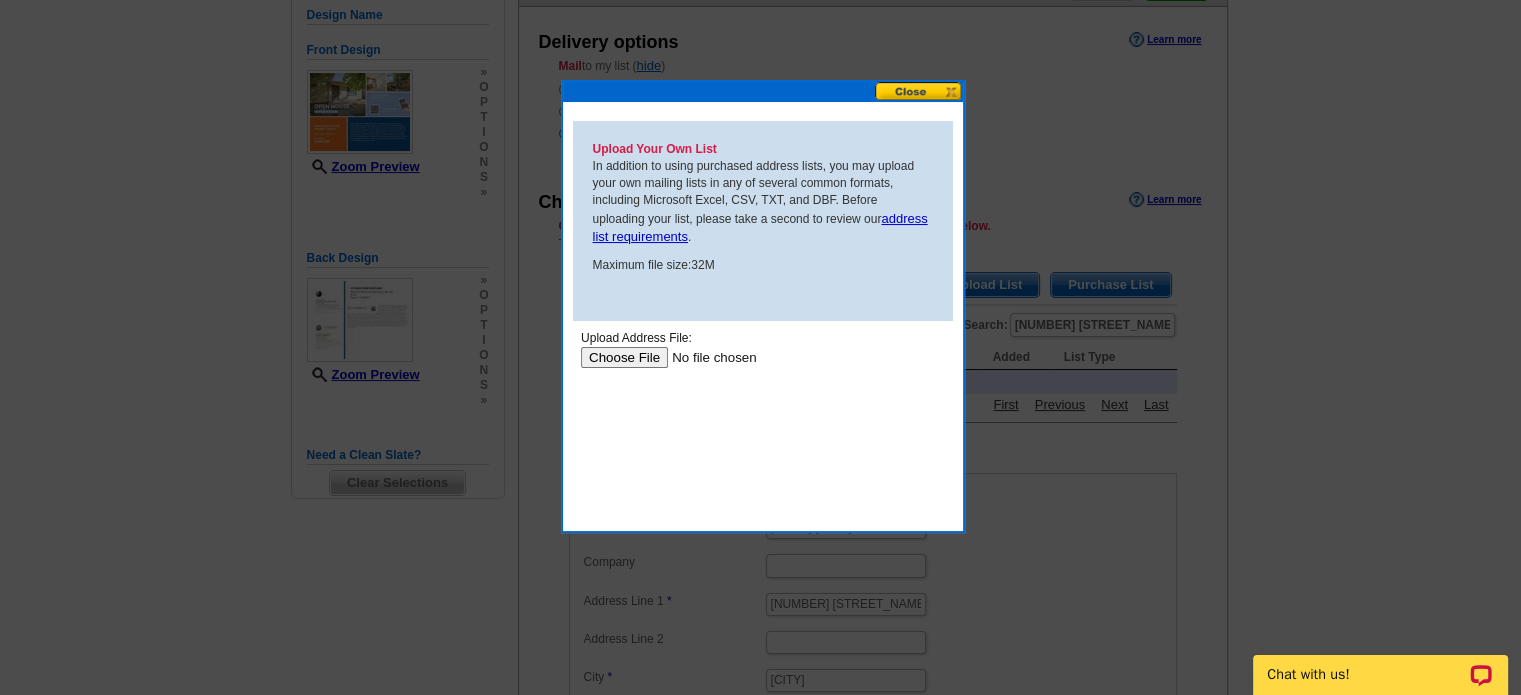 click at bounding box center [706, 357] 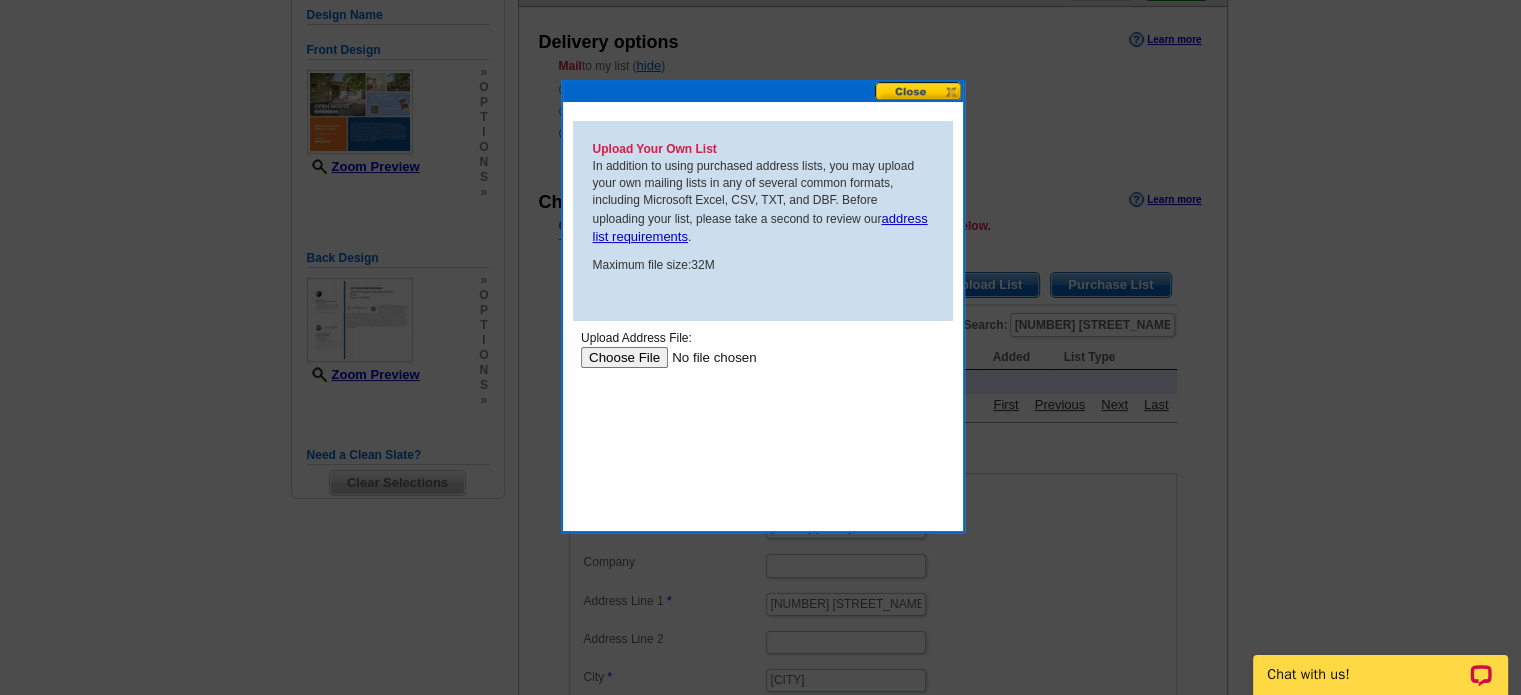 click at bounding box center [706, 357] 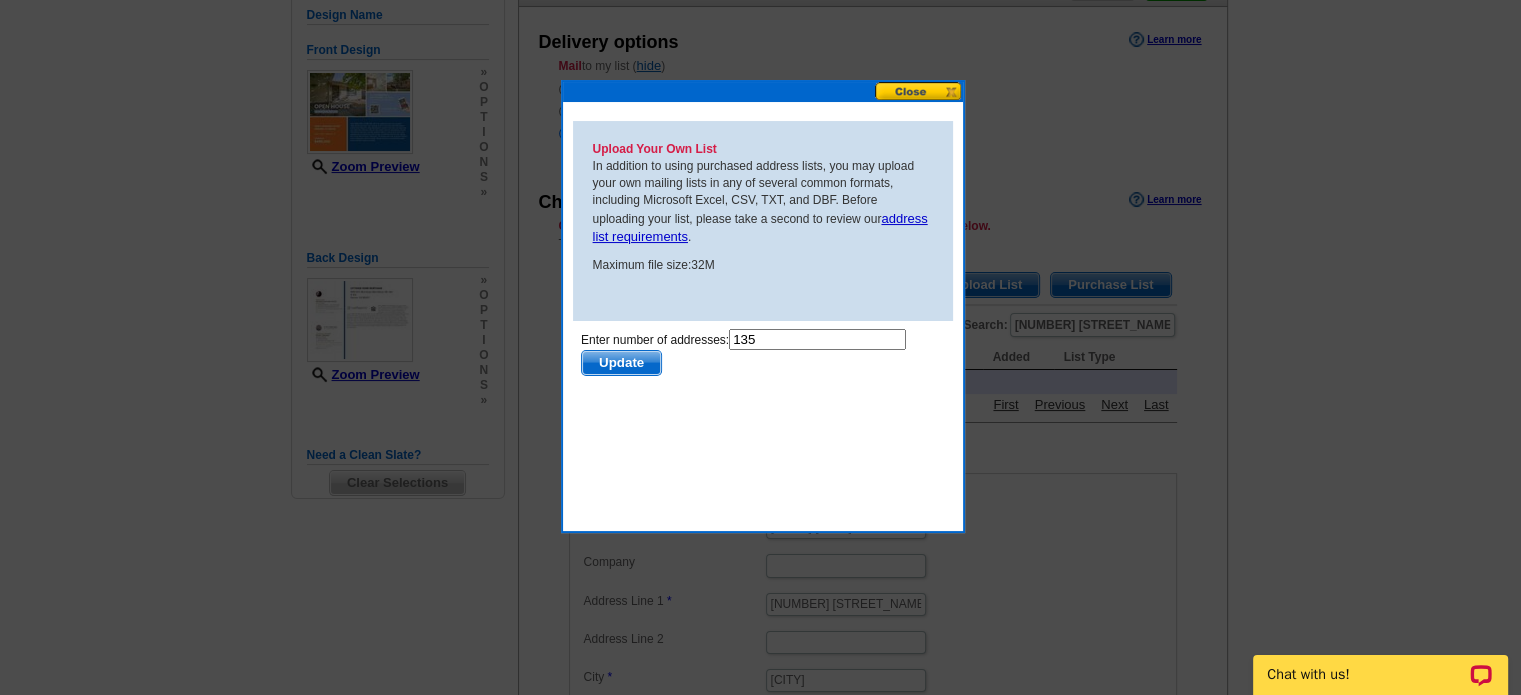 scroll, scrollTop: 0, scrollLeft: 0, axis: both 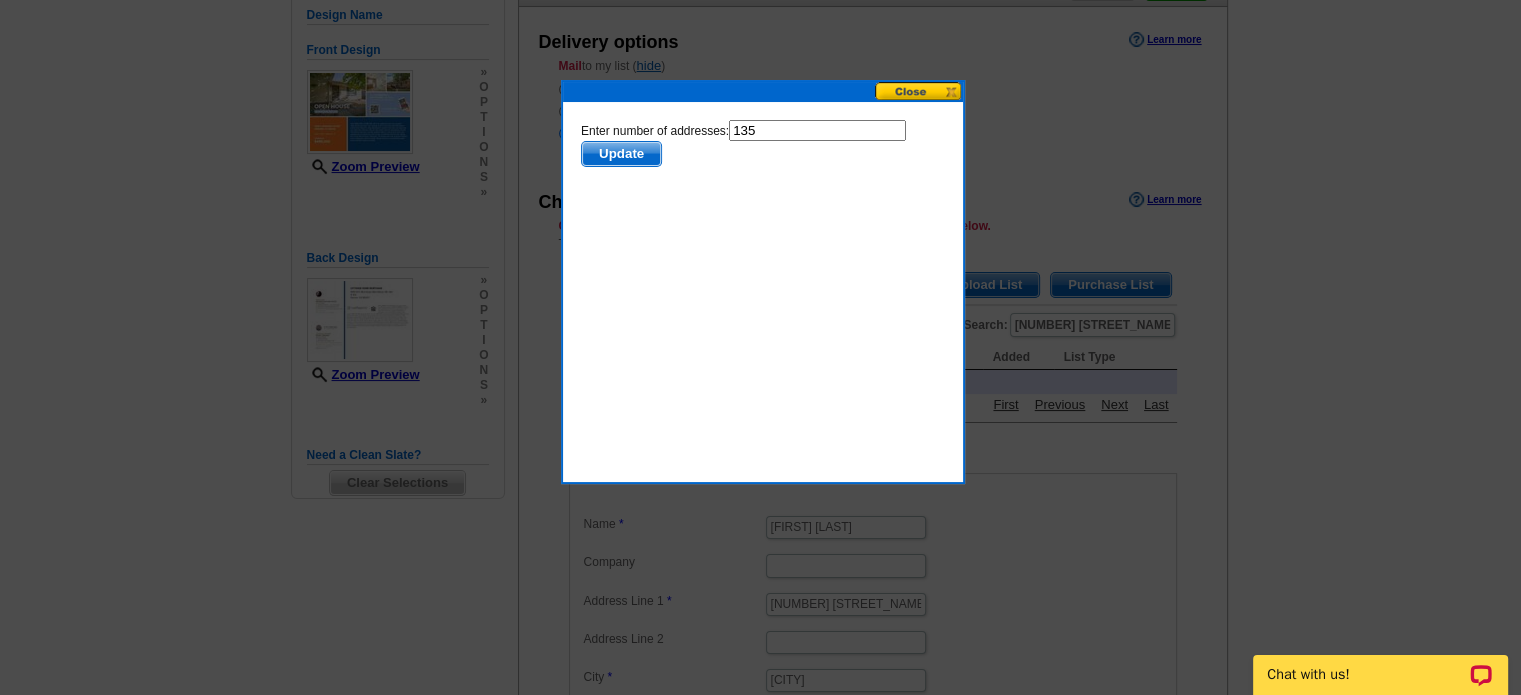 click on "Update" at bounding box center [620, 154] 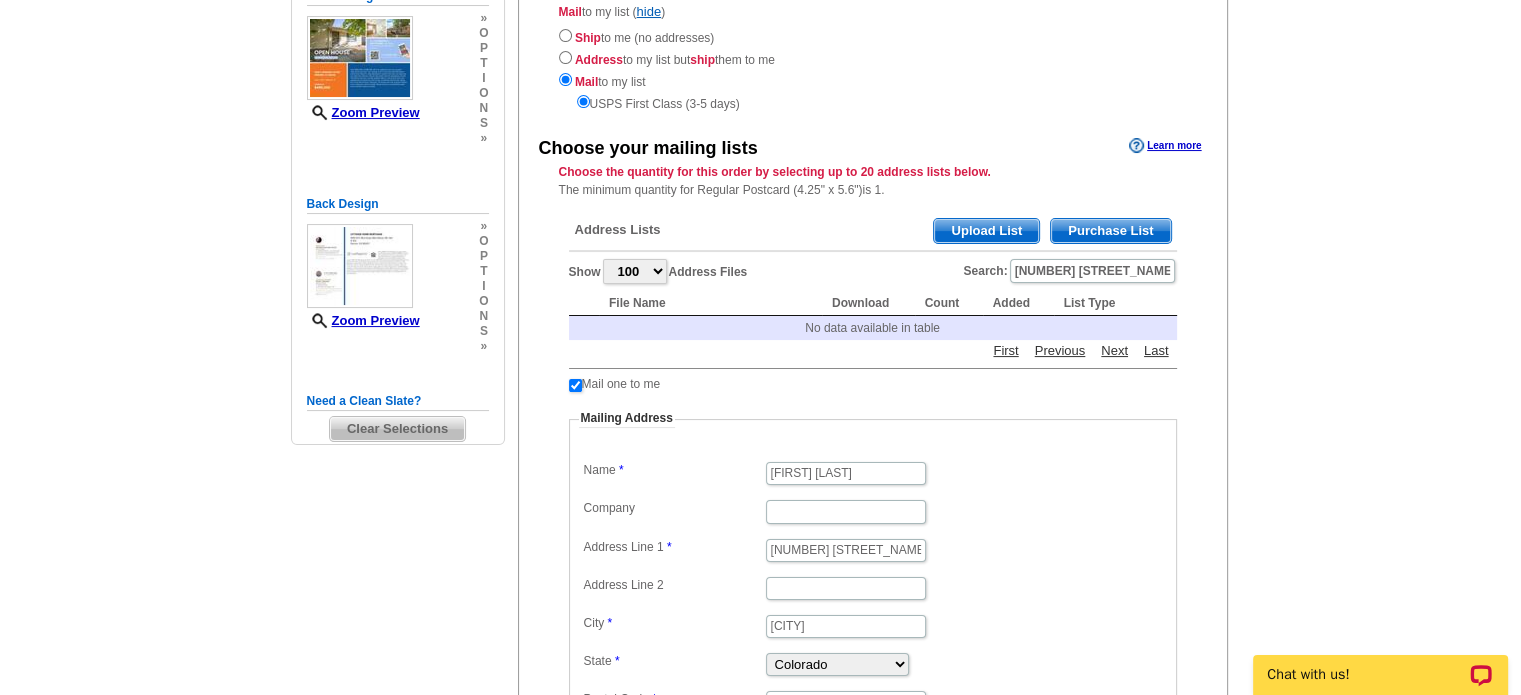 scroll, scrollTop: 355, scrollLeft: 0, axis: vertical 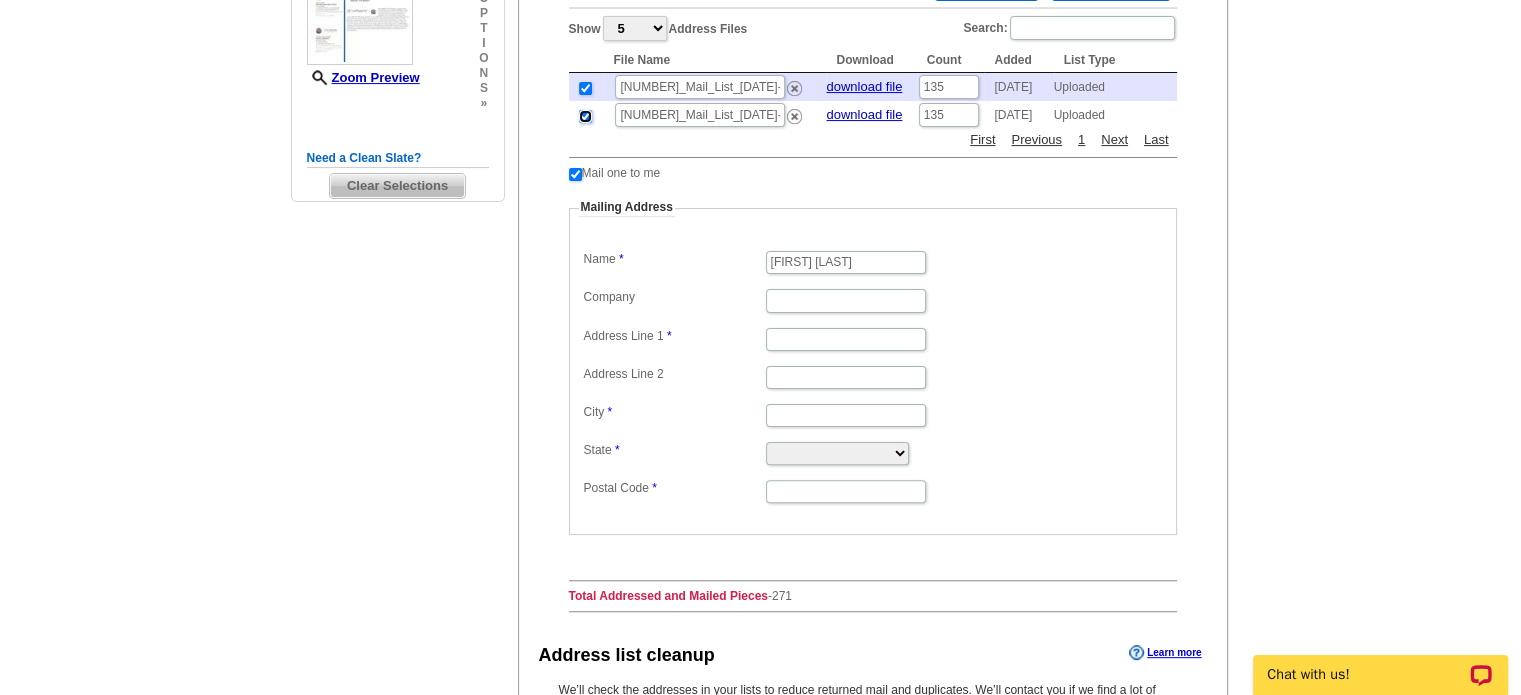 click at bounding box center [585, 116] 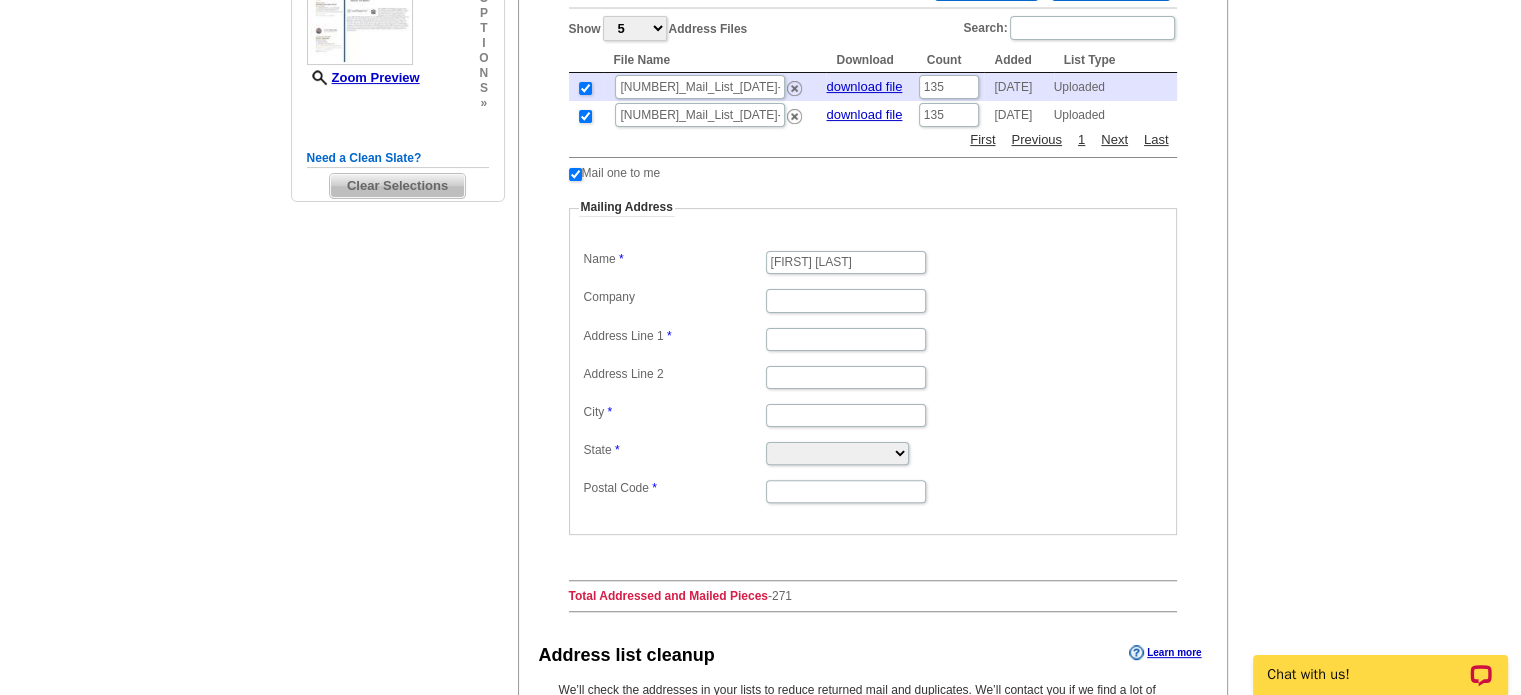 checkbox on "false" 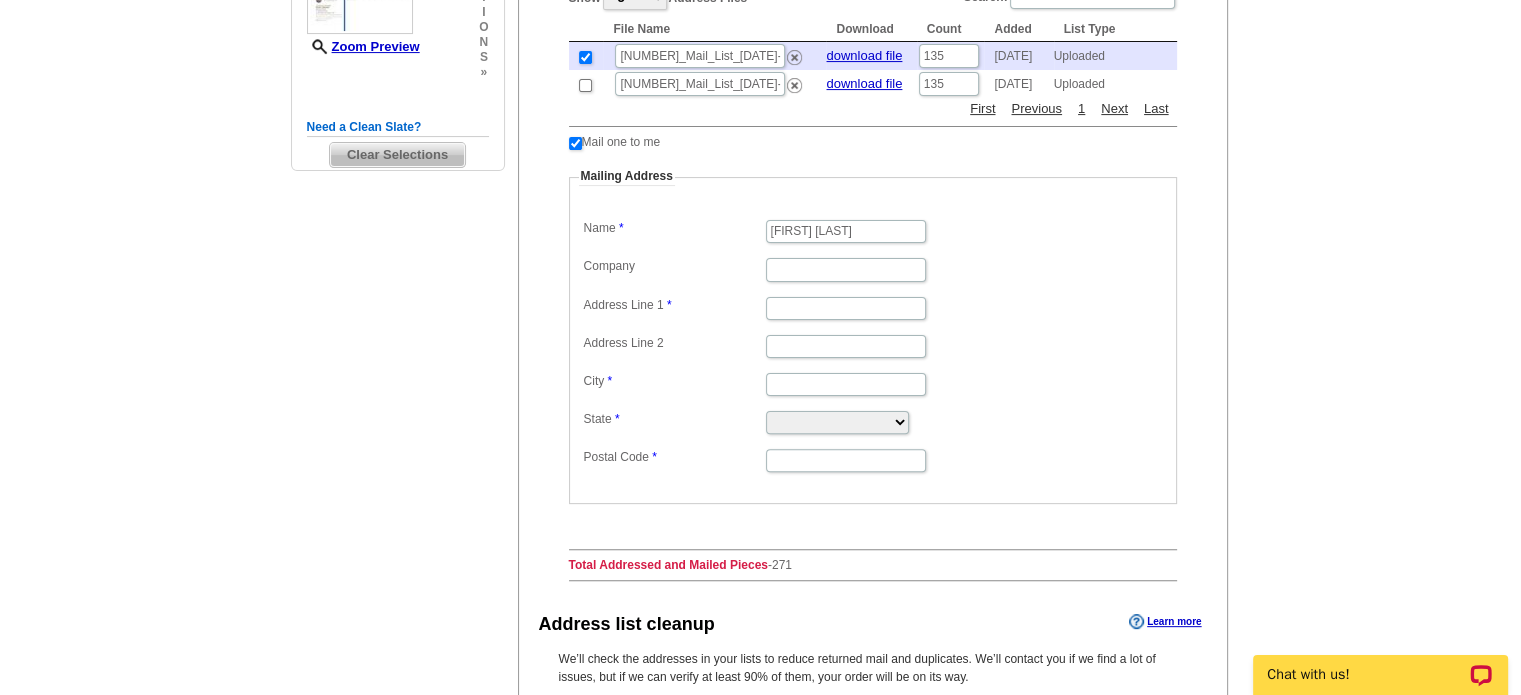 scroll, scrollTop: 497, scrollLeft: 0, axis: vertical 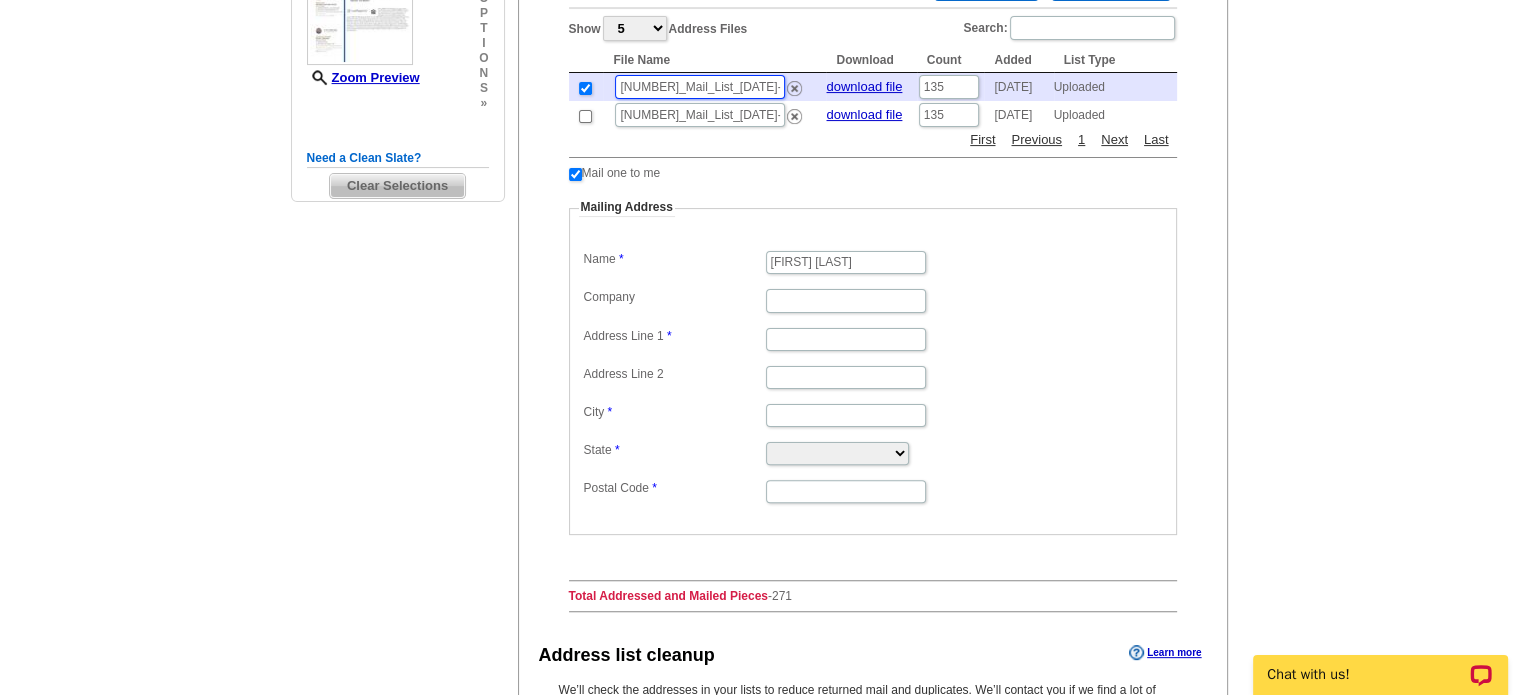 click on "13578_Mail_List_11-6-2024-Winona 1.xls" at bounding box center [700, 87] 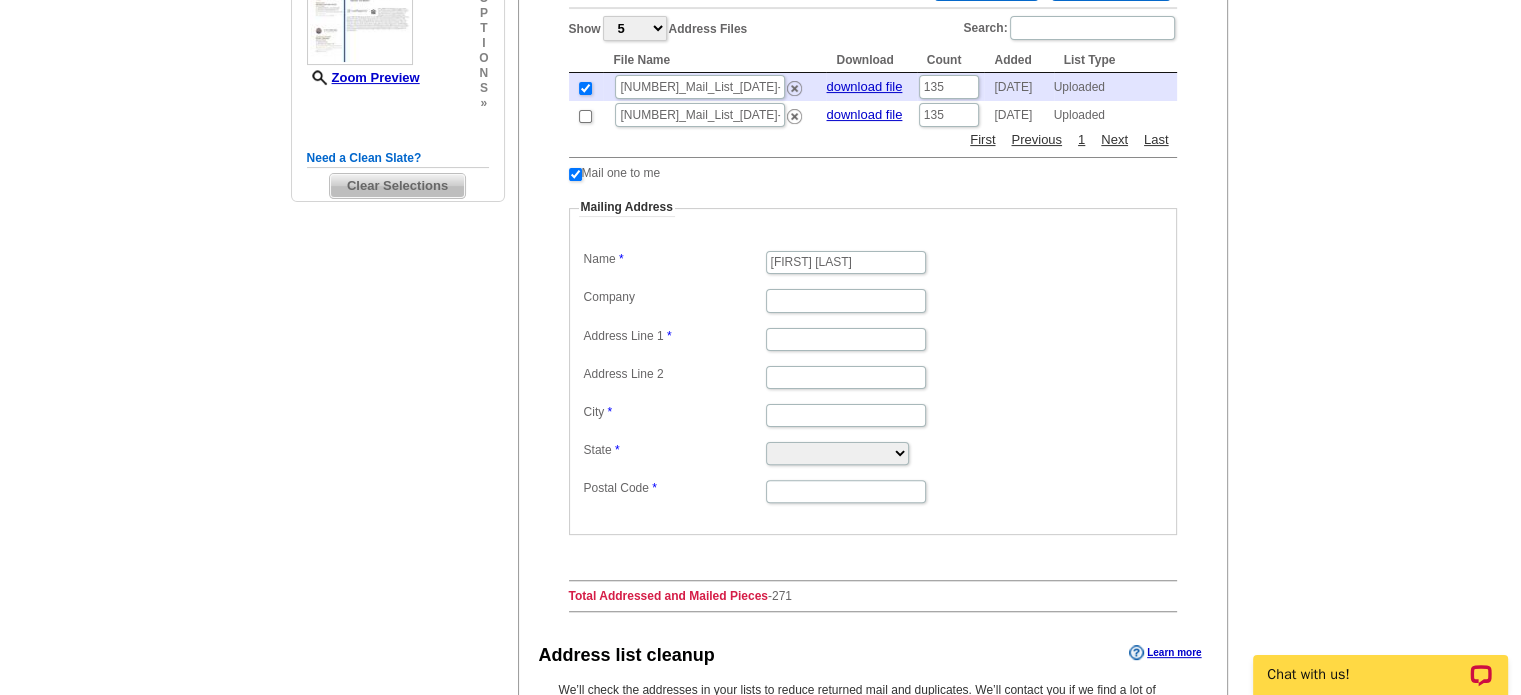 click on "Uploaded" at bounding box center [1115, 87] 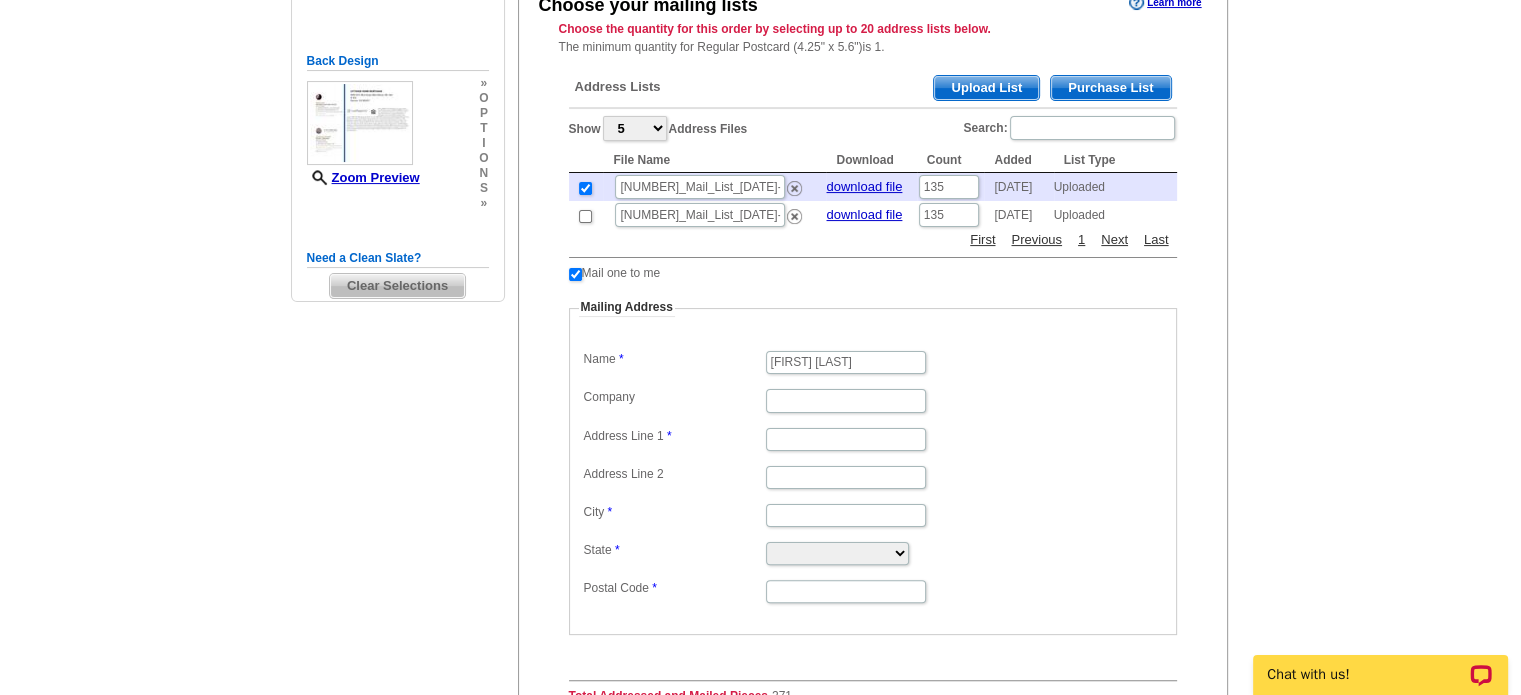 scroll, scrollTop: 297, scrollLeft: 0, axis: vertical 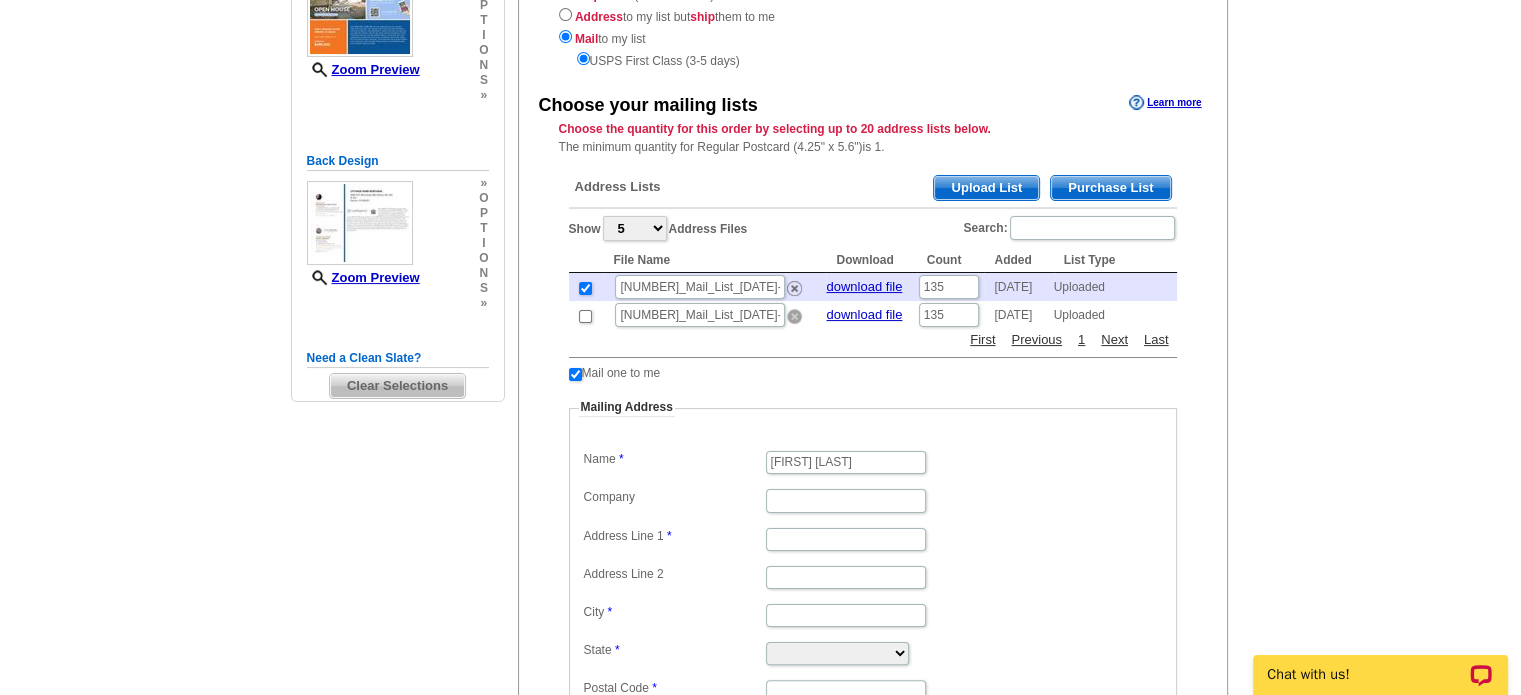 click at bounding box center [794, 316] 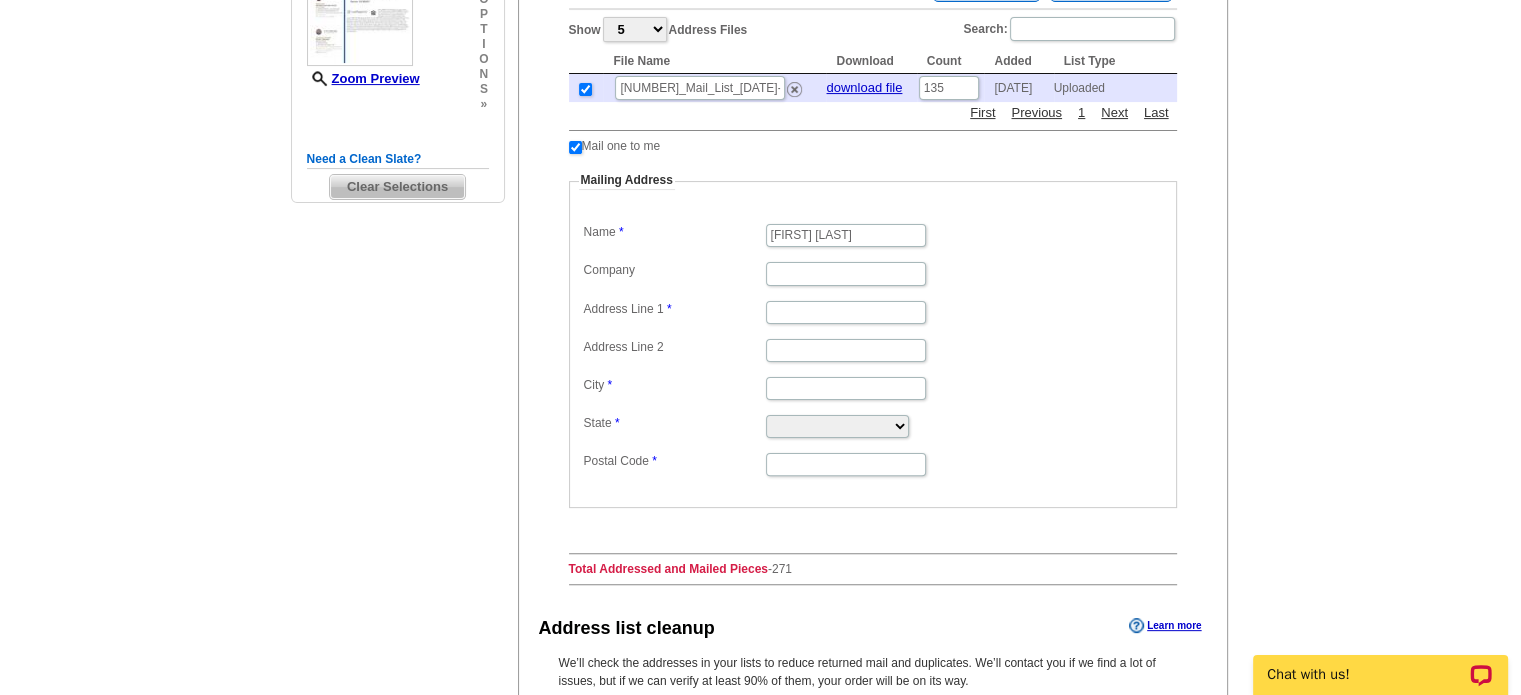 scroll, scrollTop: 497, scrollLeft: 0, axis: vertical 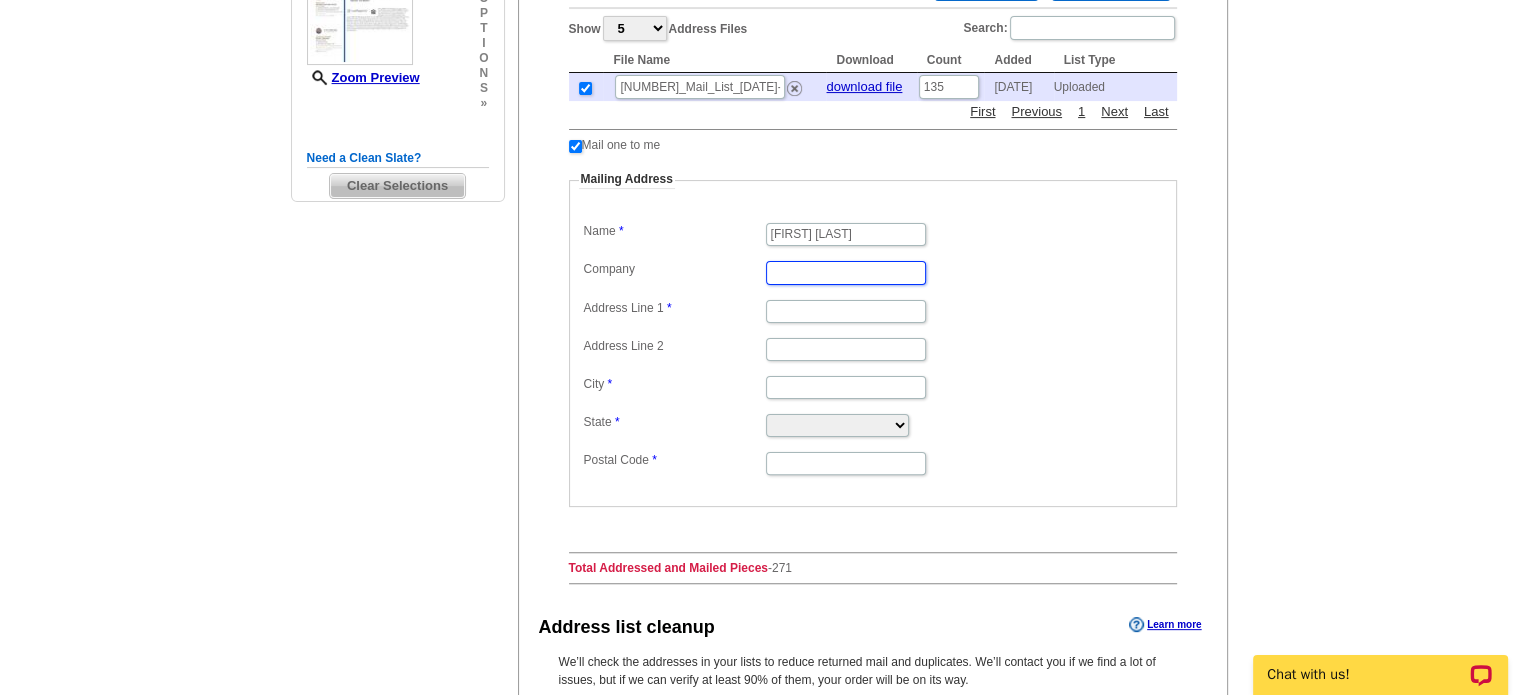 drag, startPoint x: 784, startPoint y: 271, endPoint x: 785, endPoint y: 295, distance: 24.020824 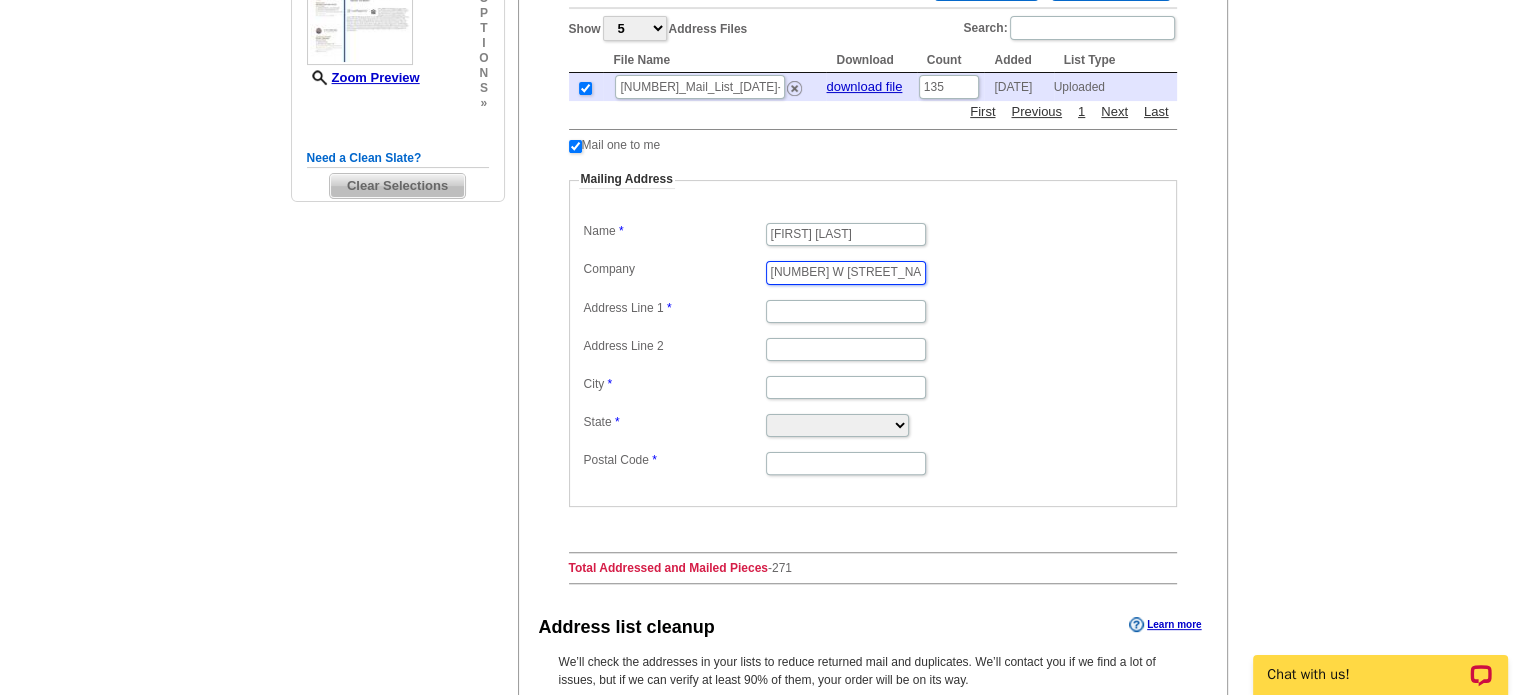 type on "9521 W Cornell Pl" 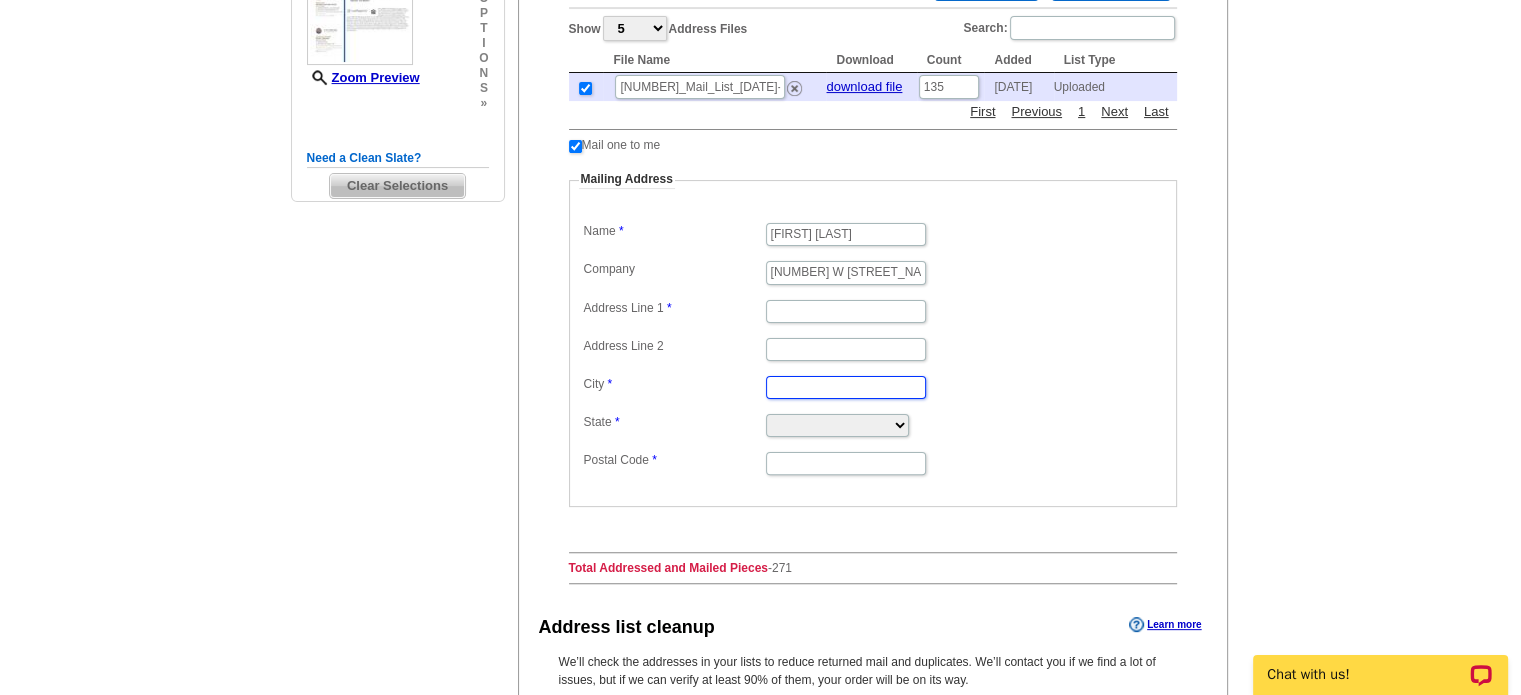 click on "City" at bounding box center [846, 387] 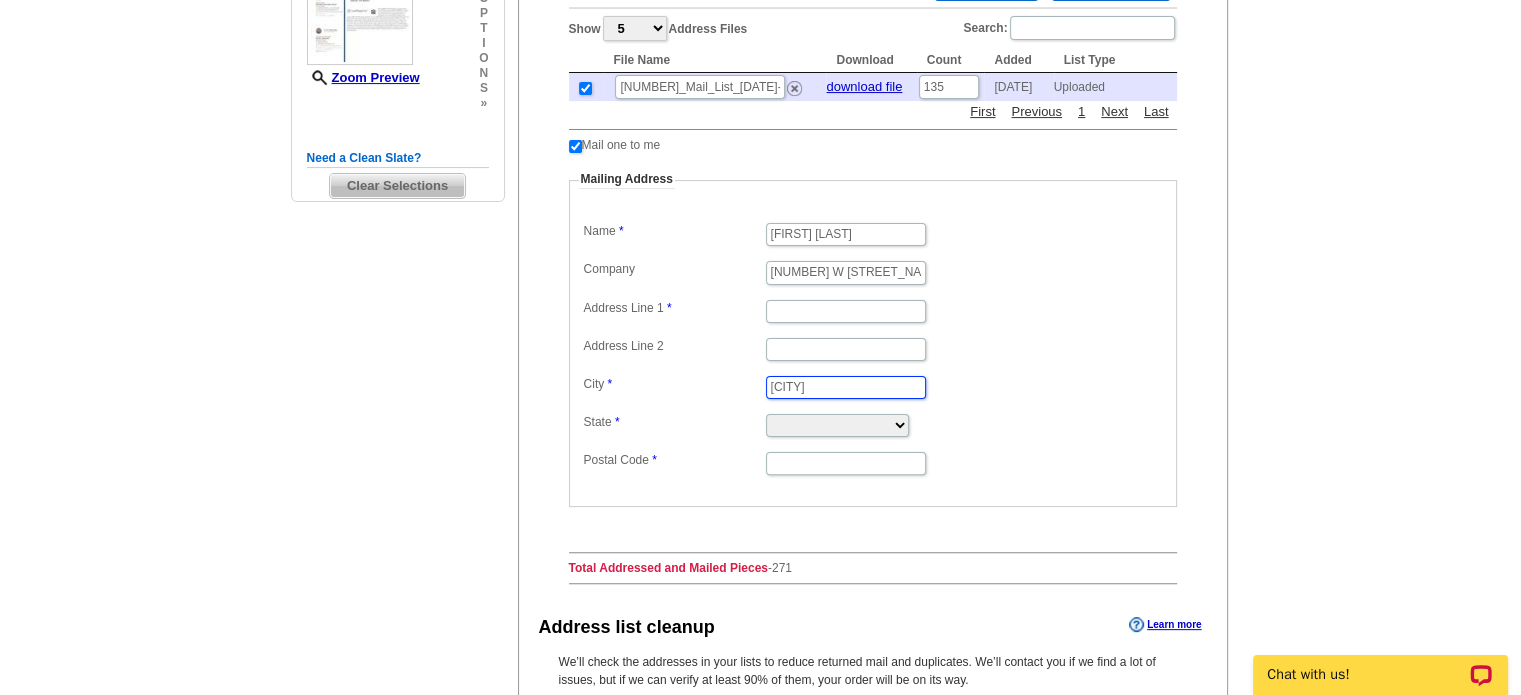 type on "[CITY]" 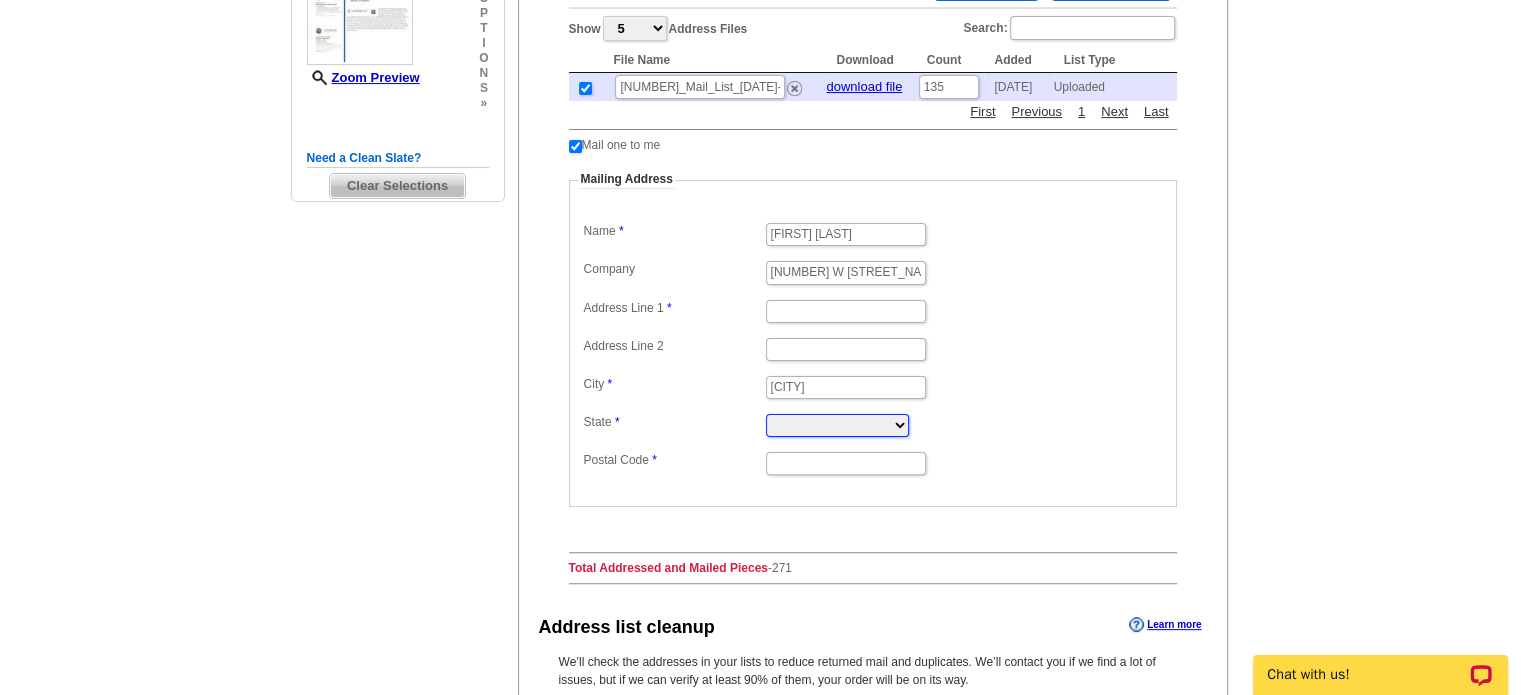 click on "Alabama
Alaska
Arizona
Arkansas
California
Colorado
Connecticut
District of Columbia
Delaware
Florida
Georgia
Hawaii
Idaho
Illinois
Indiana
Iowa
Kansas
Kentucky
Louisiana
Maine
Maryland
Massachusetts
Michigan
Minnesota
Mississippi
Missouri
Montana
Nebraska
Nevada
New Hampshire
New Jersey
New Mexico
New York
North Carolina
North Dakota
Ohio
Oklahoma
Oregon
Pennsylvania
Rhode Island
South Carolina
South Dakota
Tennessee
Texas
Utah
Vermont
Virginia
Washington
West Virginia
Wisconsin
Wyoming" at bounding box center (837, 425) 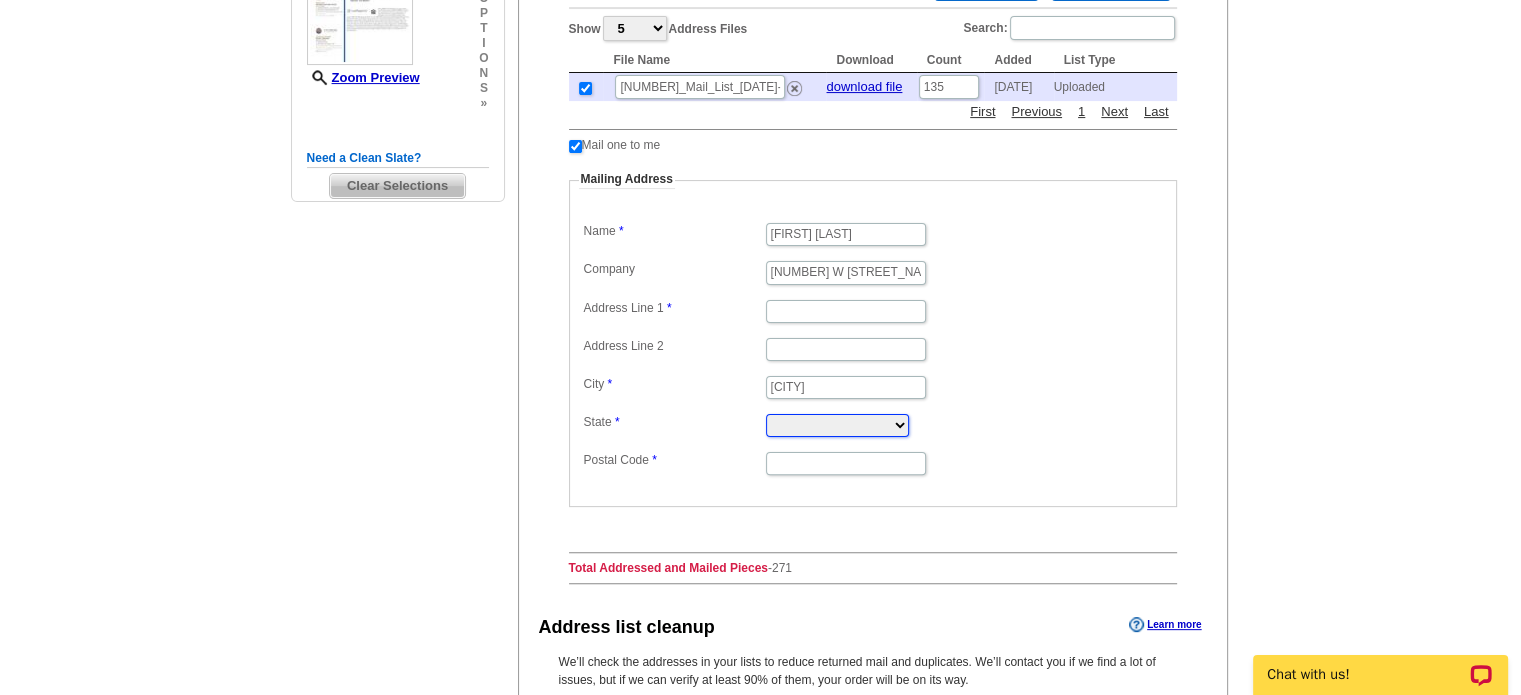 select on "CO" 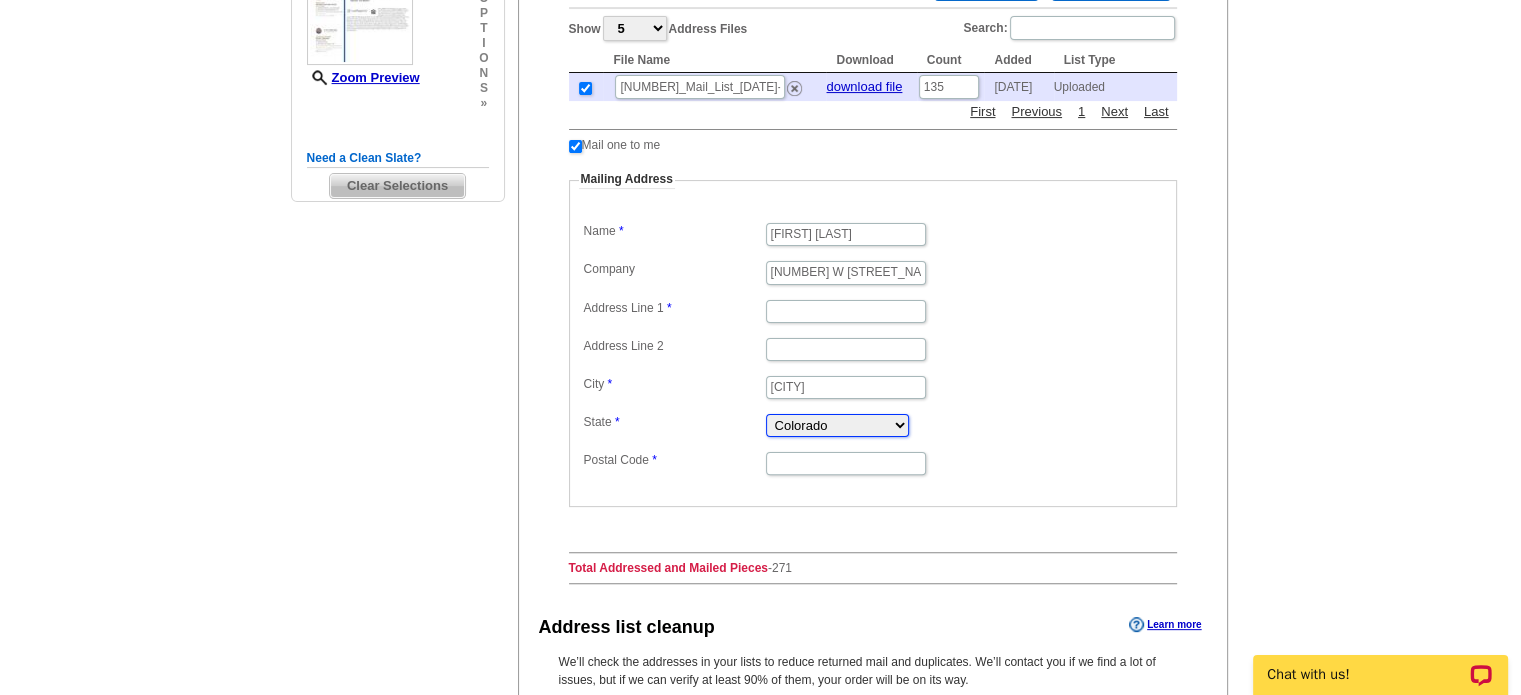 click on "Alabama
Alaska
Arizona
Arkansas
California
Colorado
Connecticut
District of Columbia
Delaware
Florida
Georgia
Hawaii
Idaho
Illinois
Indiana
Iowa
Kansas
Kentucky
Louisiana
Maine
Maryland
Massachusetts
Michigan
Minnesota
Mississippi
Missouri
Montana
Nebraska
Nevada
New Hampshire
New Jersey
New Mexico
New York
North Carolina
North Dakota
Ohio
Oklahoma
Oregon
Pennsylvania
Rhode Island
South Carolina
South Dakota
Tennessee
Texas
Utah
Vermont
Virginia
Washington
West Virginia
Wisconsin
Wyoming" at bounding box center [837, 425] 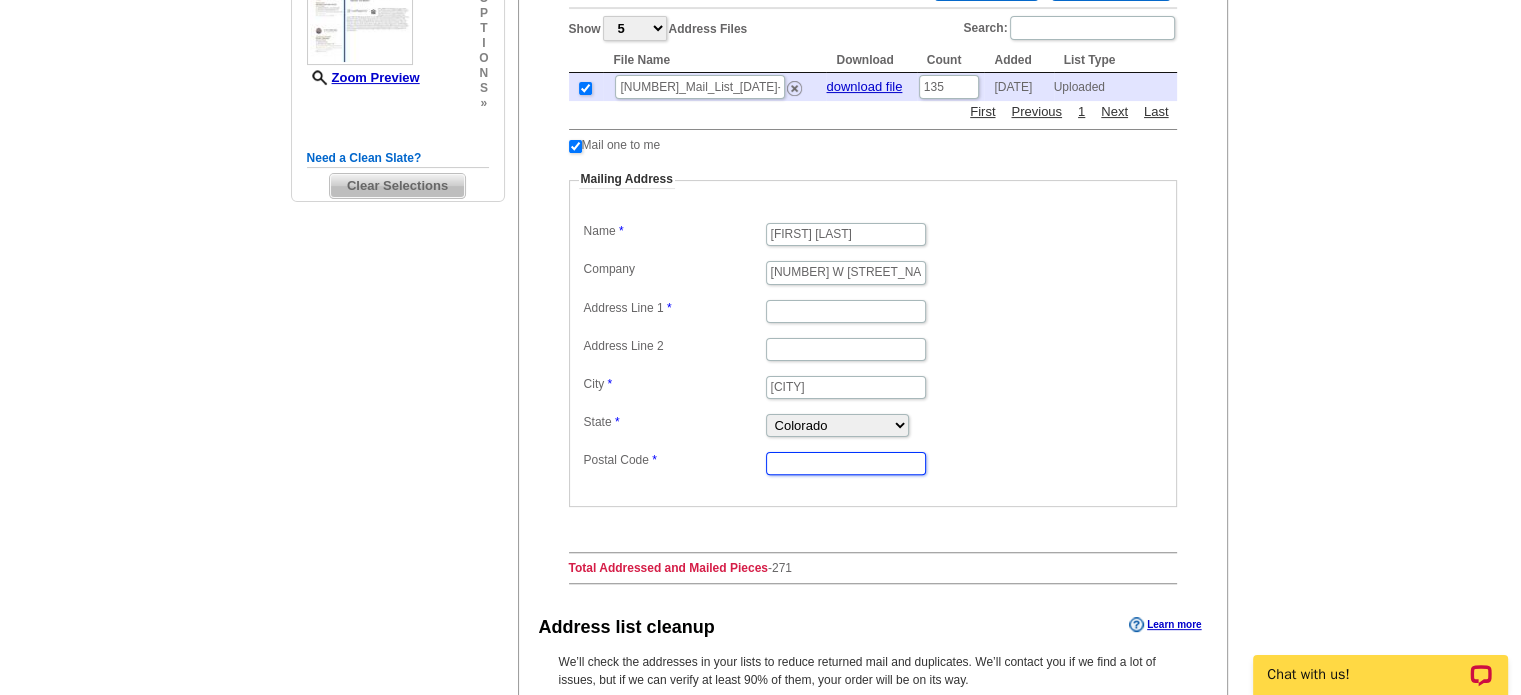 click on "Postal Code" at bounding box center [846, 463] 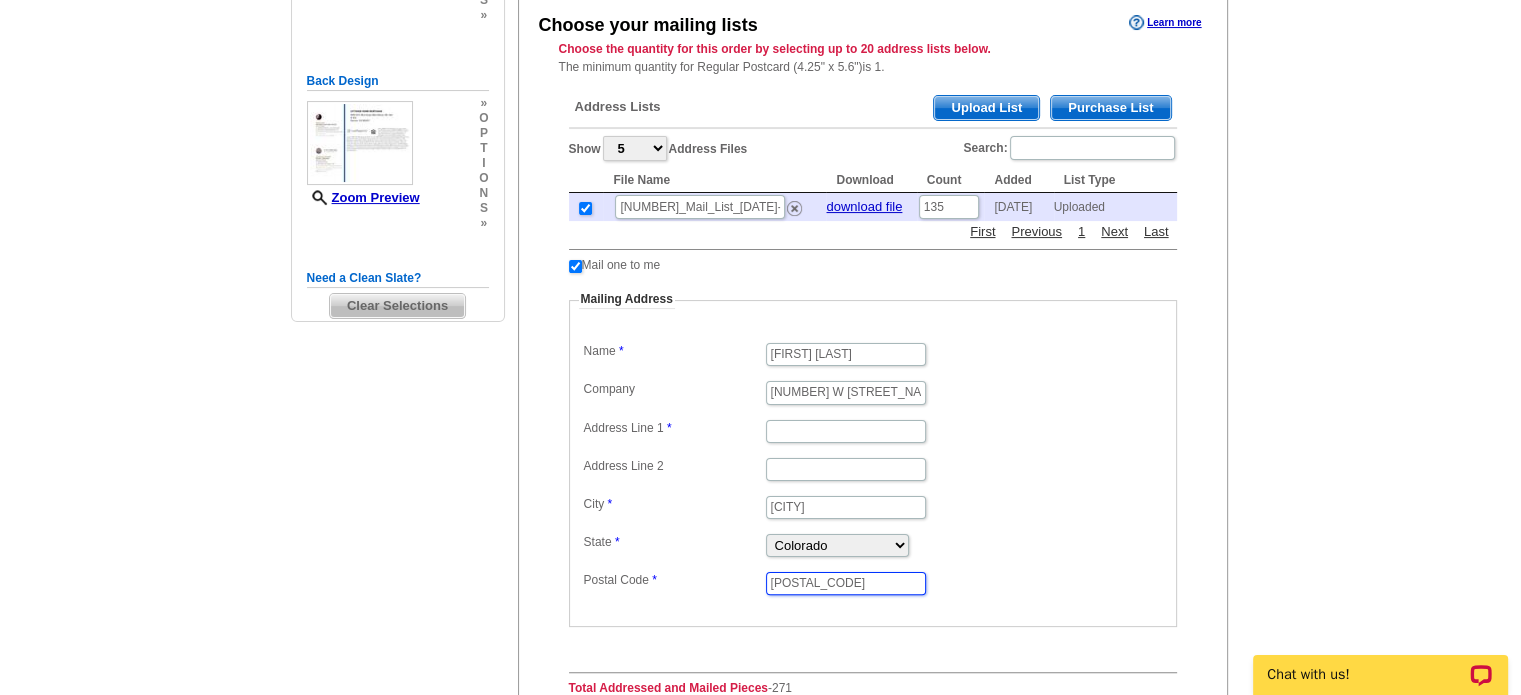 scroll, scrollTop: 352, scrollLeft: 0, axis: vertical 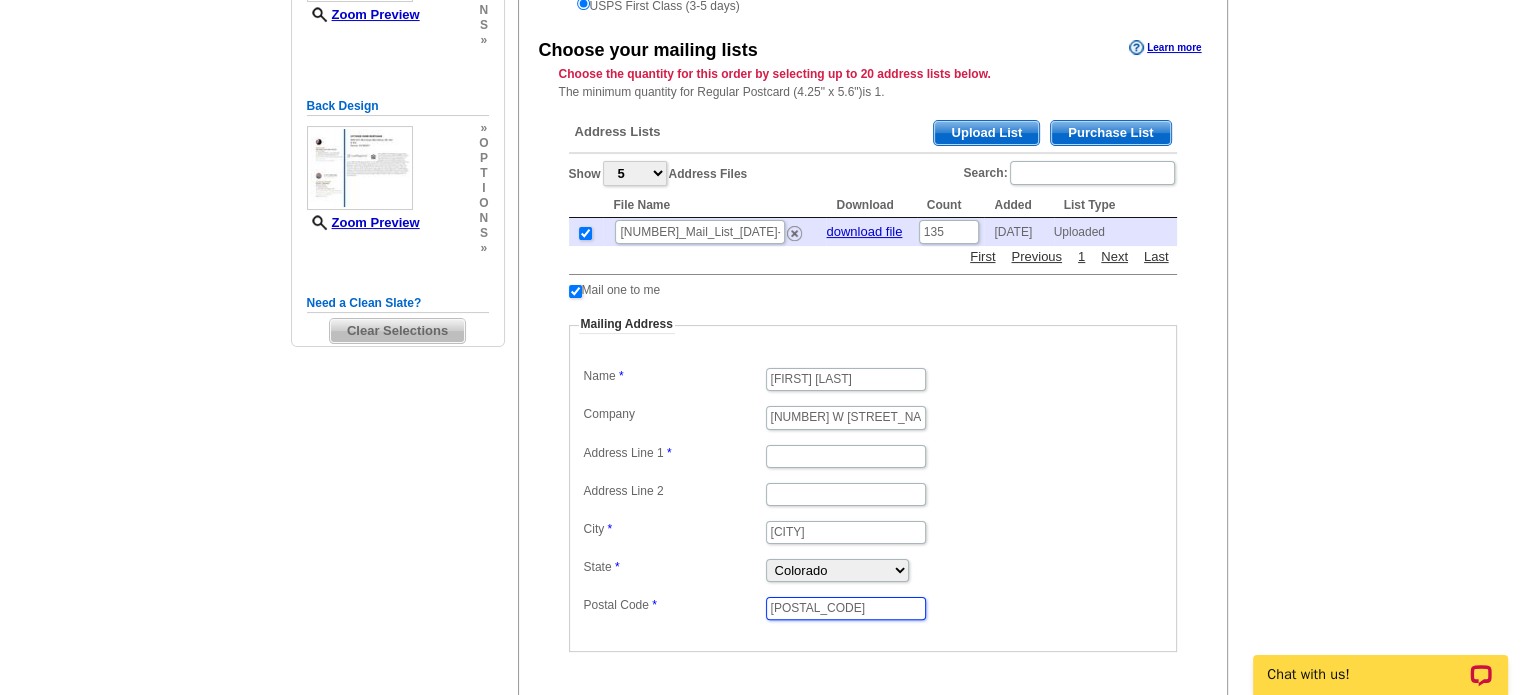 type on "80227" 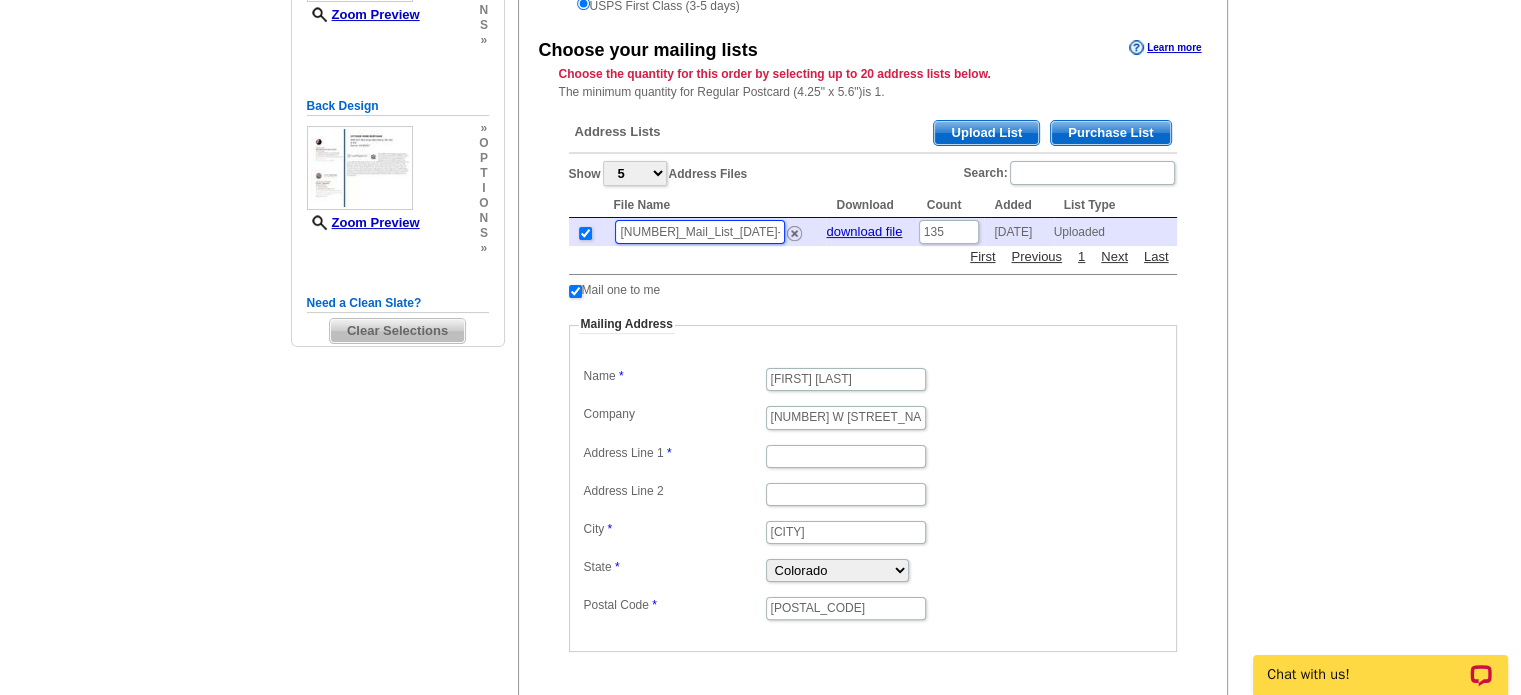 click on "13578_Mail_List_11-6-2024-Winona 1.xls" at bounding box center [700, 232] 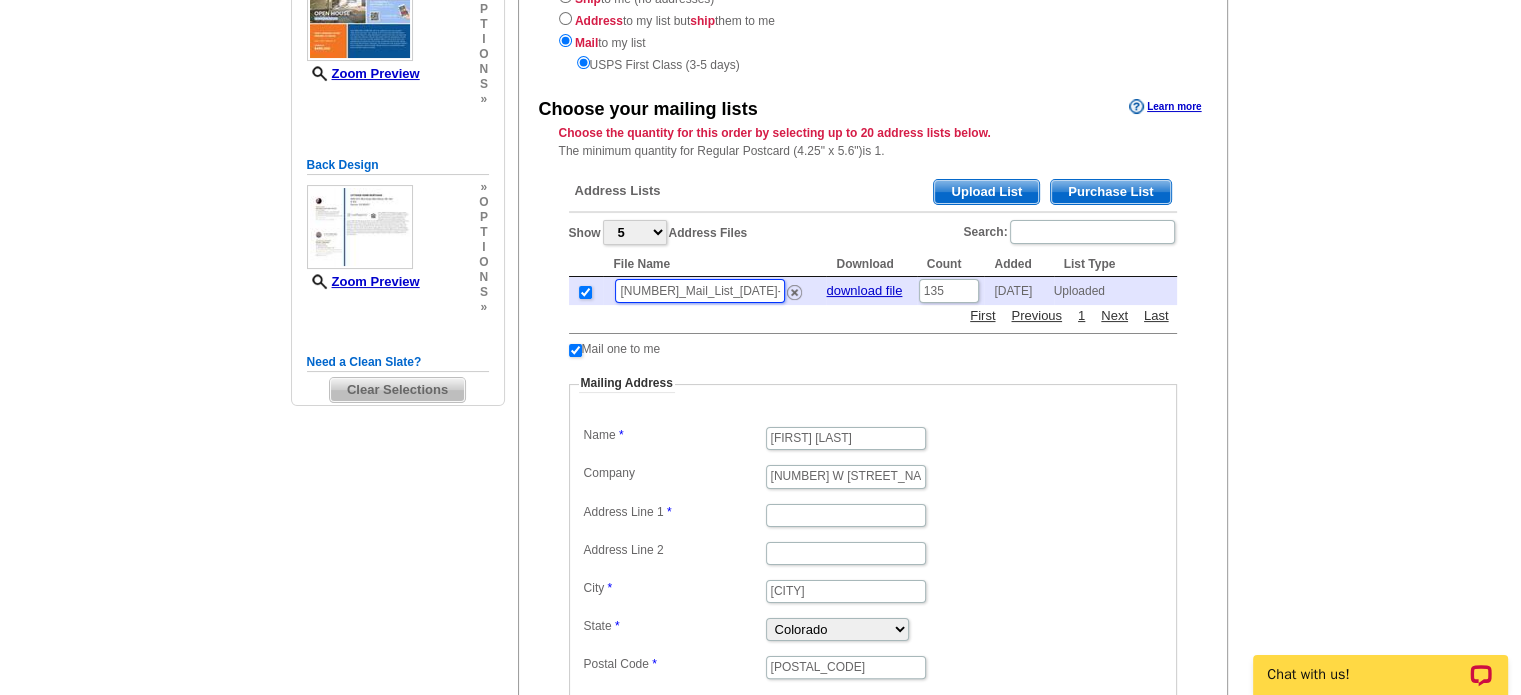 scroll, scrollTop: 252, scrollLeft: 0, axis: vertical 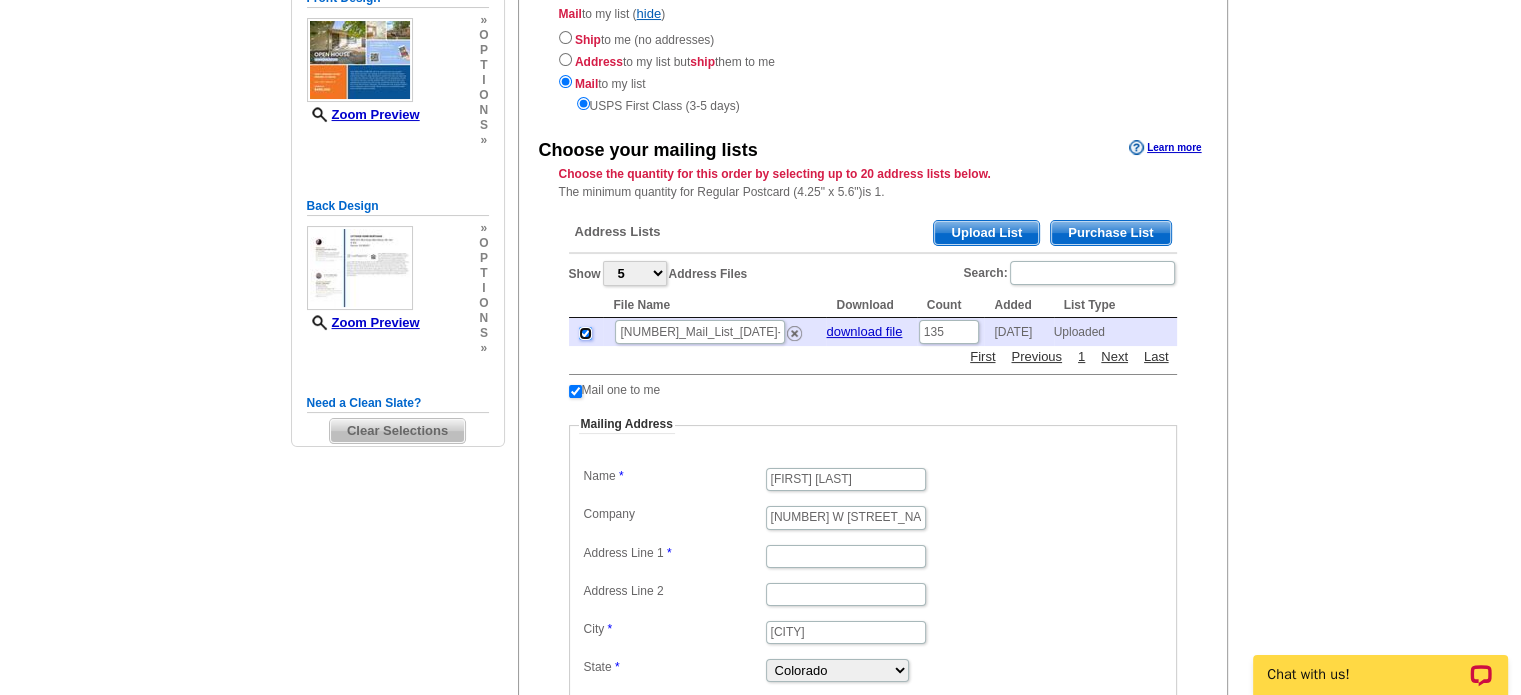 click at bounding box center (585, 333) 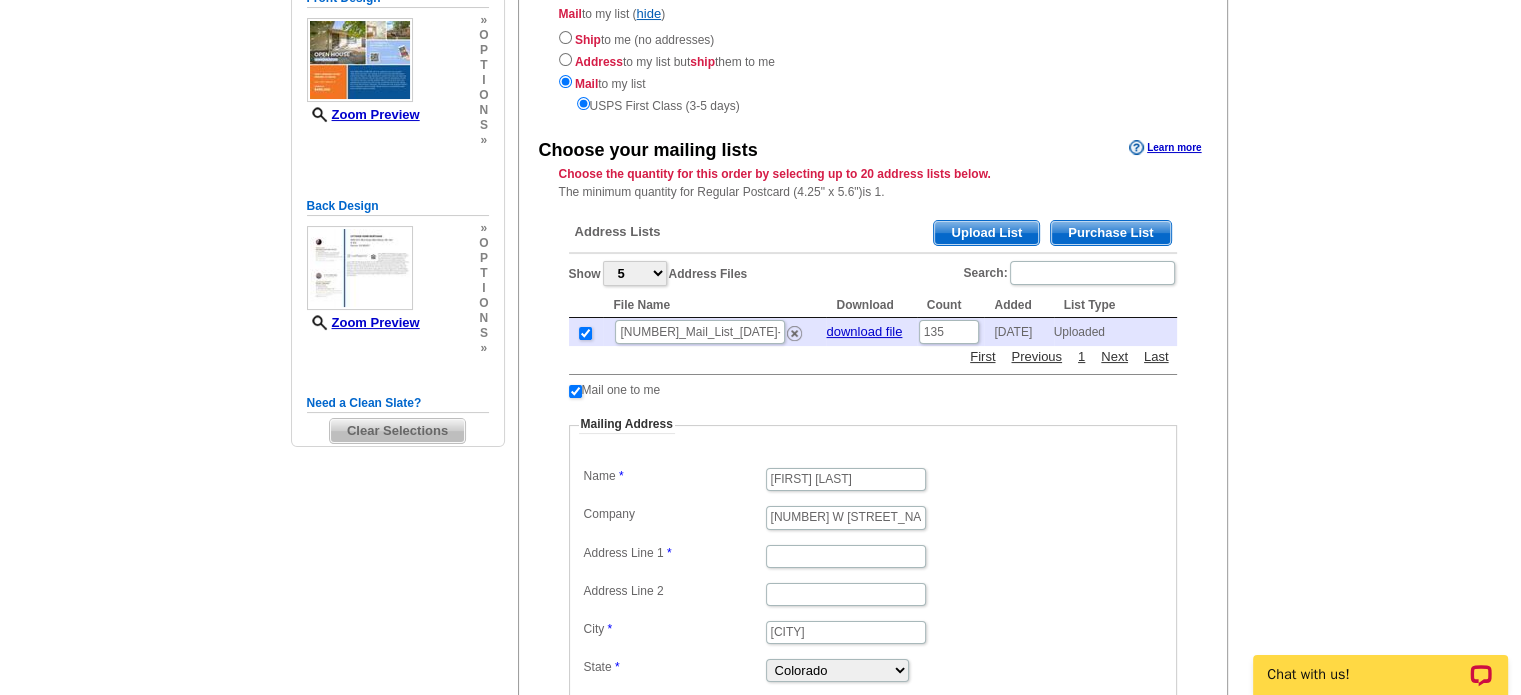 checkbox on "false" 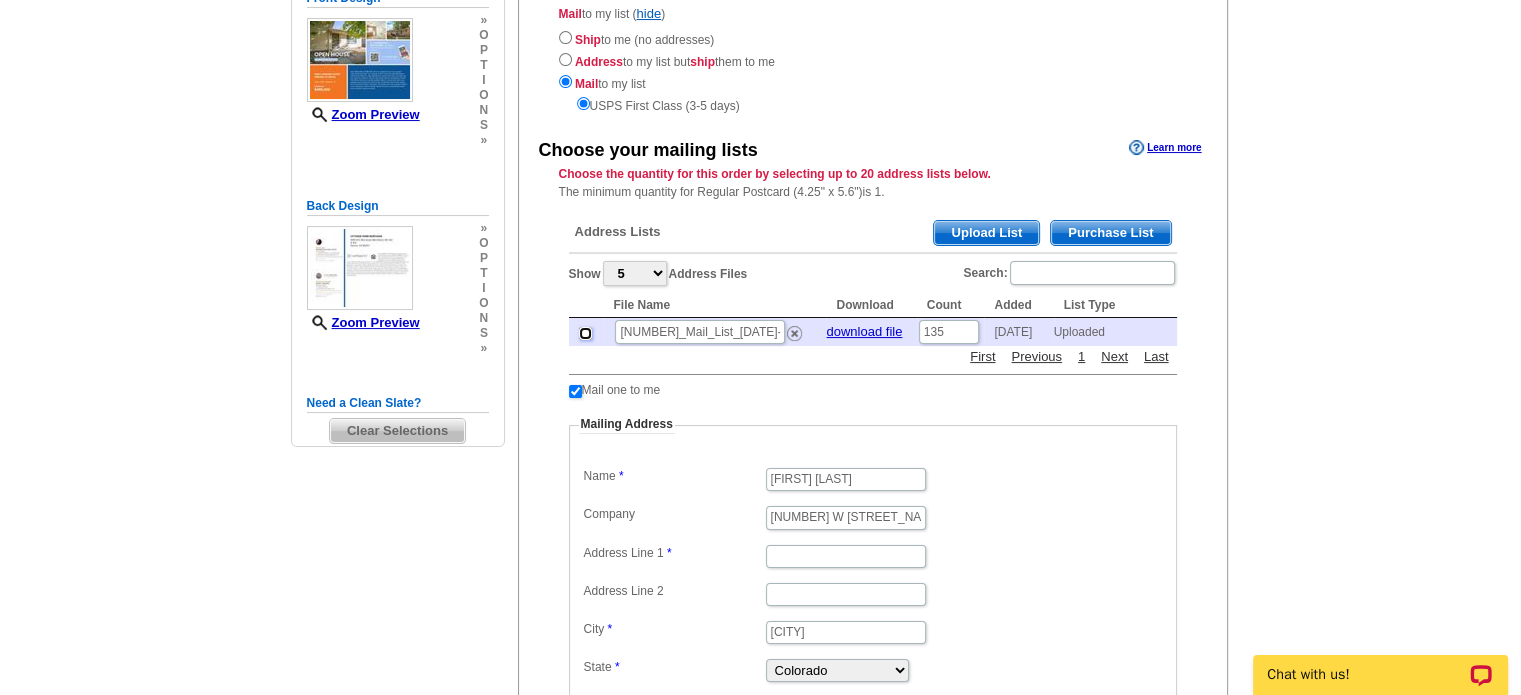 click at bounding box center (585, 333) 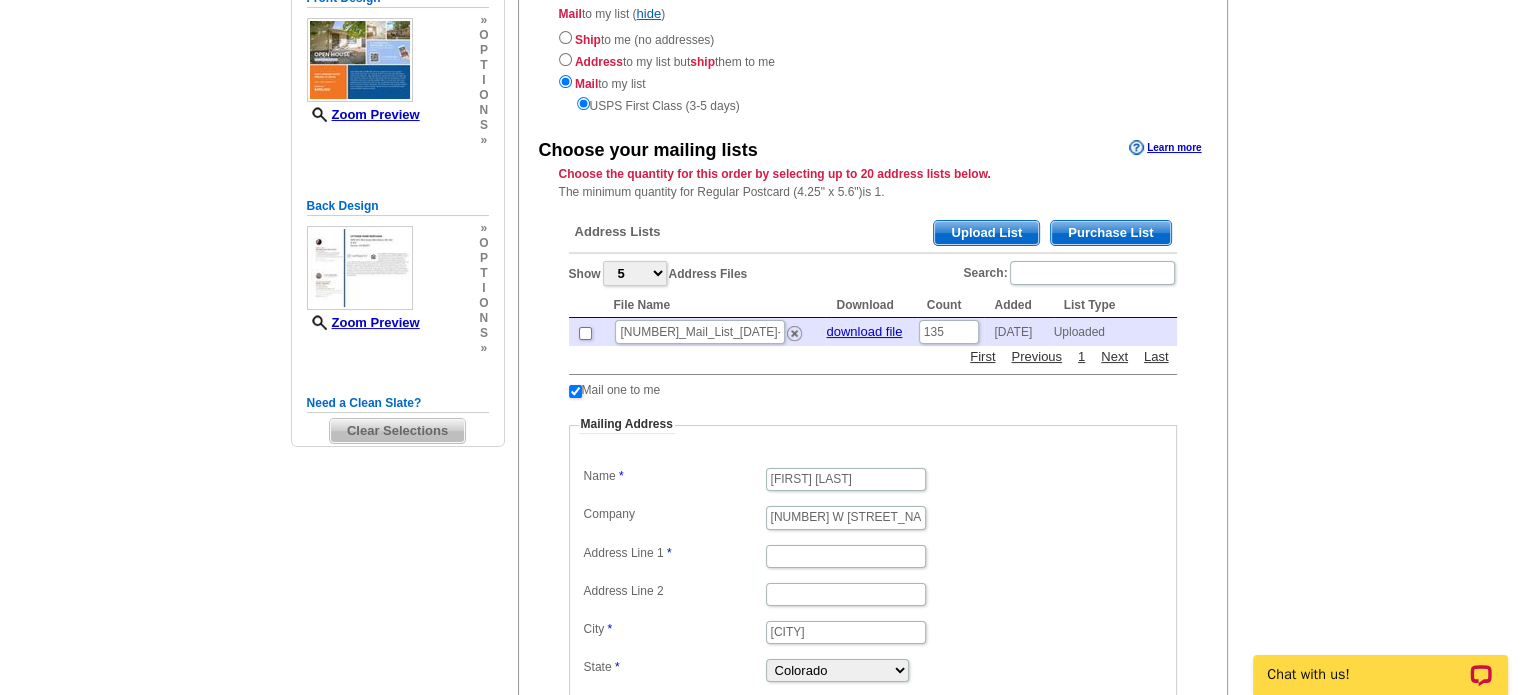 checkbox on "true" 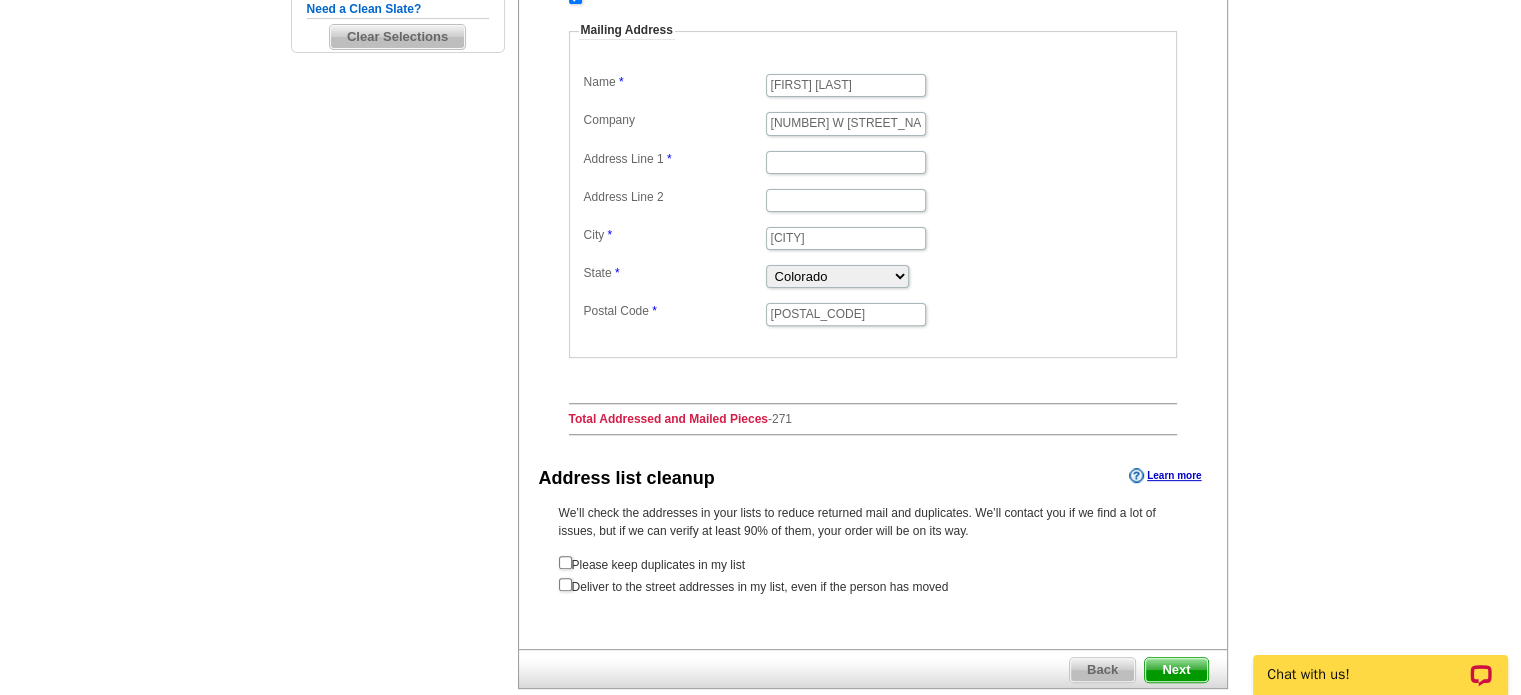 scroll, scrollTop: 752, scrollLeft: 0, axis: vertical 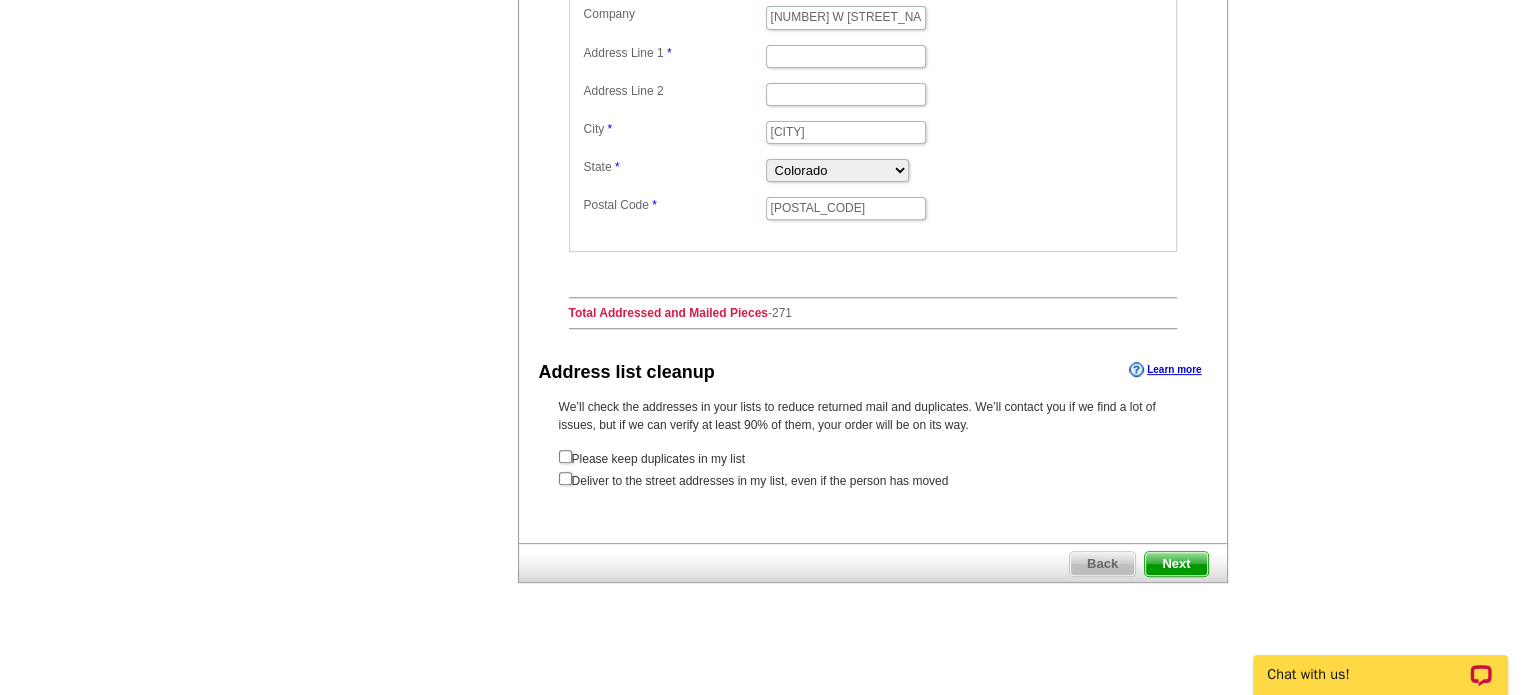 click on "Address Lists
Purchase List
Upload List
Show  5 10 25 50 100  Address Files Search:  File Name Download Count Added List Type 13578_Mail_List_11-6-2024-Winona 1.xls download file 135 2025-08-07 Uploaded First Previous 1 Next Last
Mail one to me
Mailing Address
Label
Mail-To-Me
Name
Dee Wilson
Company
9521 W Cornell Pl
Address Line 1
Address Line 2
Address Line 3
City
Lakewood
State
Alabama
Alaska
Arizona
Arkansas
California
Colorado
Connecticut
District of Columbia
Delaware
Florida
Georgia
Hawaii
Idaho
Illinois
Indiana
Iowa
Kansas
Kentucky
Louisiana" at bounding box center (873, 25) 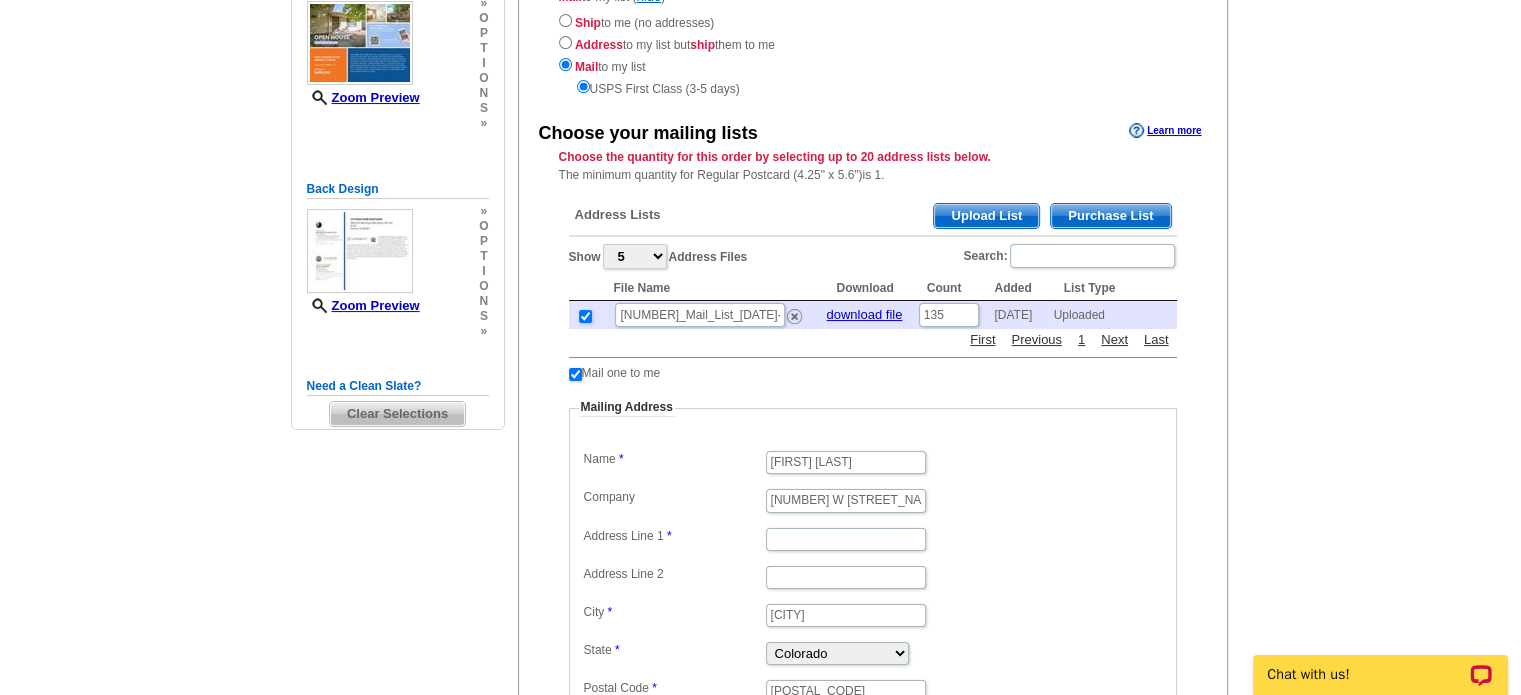 scroll, scrollTop: 252, scrollLeft: 0, axis: vertical 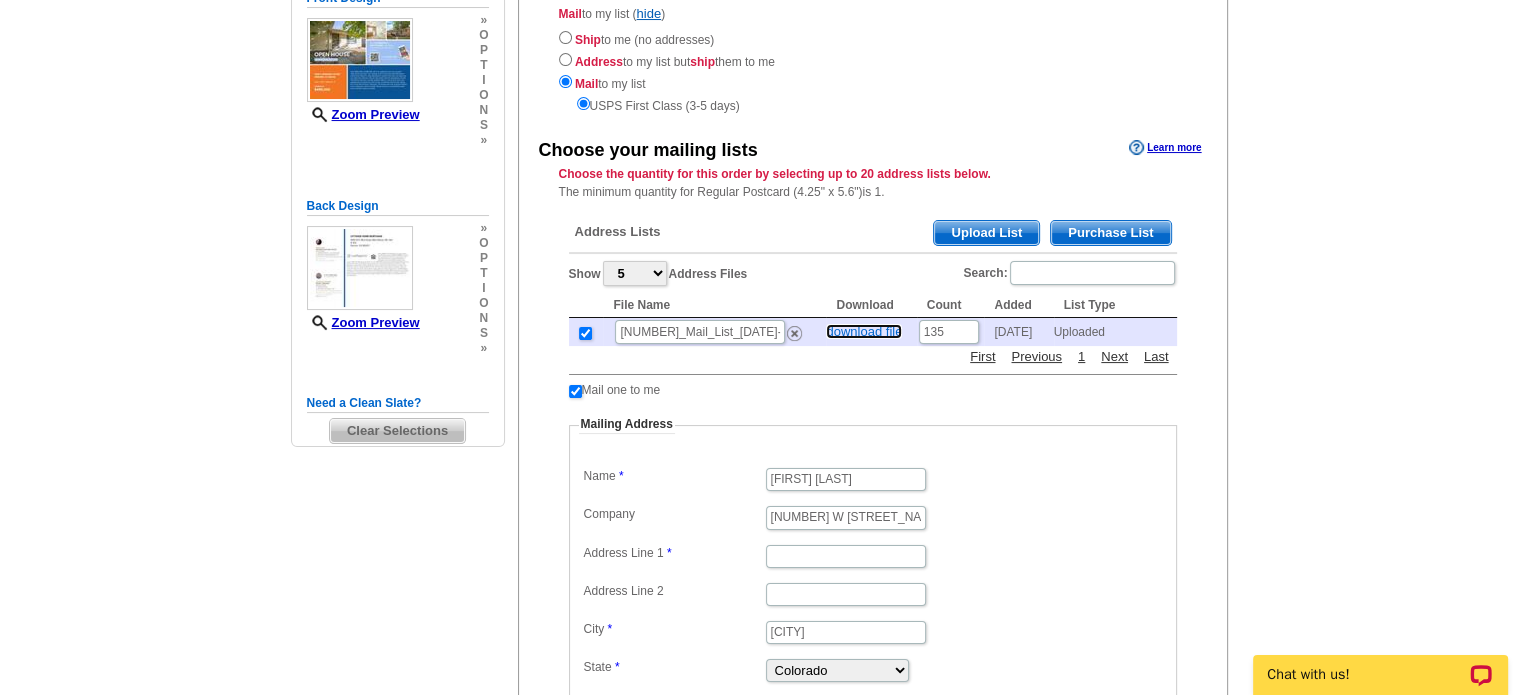 click on "download file" at bounding box center [864, 331] 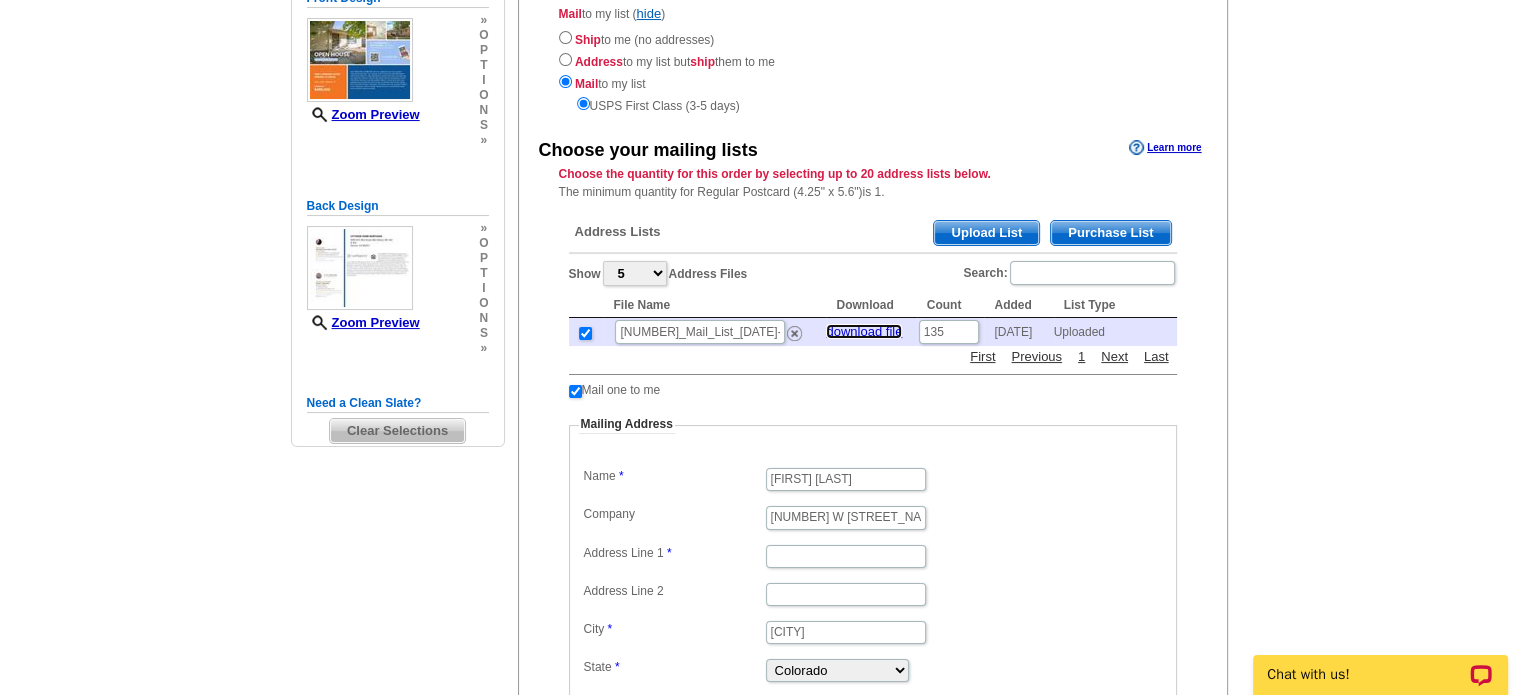 scroll, scrollTop: 0, scrollLeft: 0, axis: both 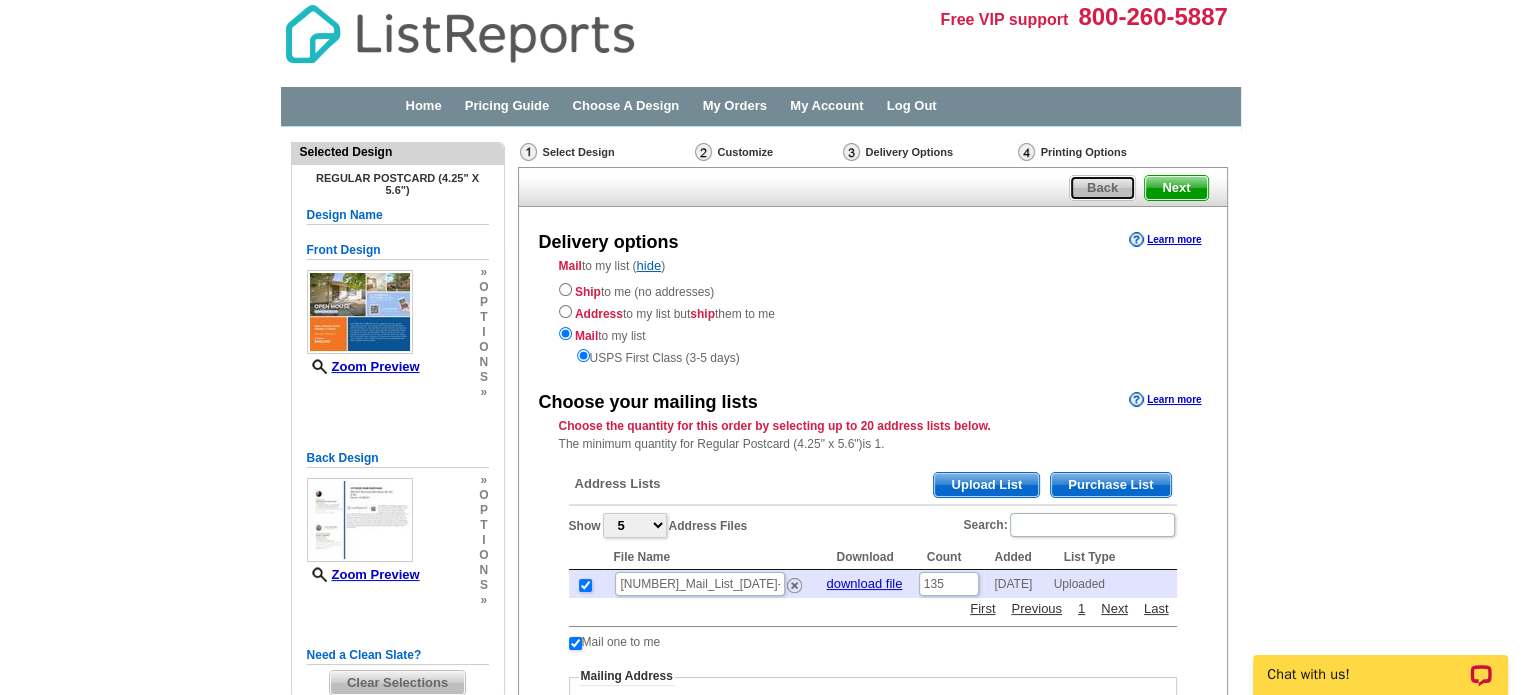 click on "Back" at bounding box center [1102, 188] 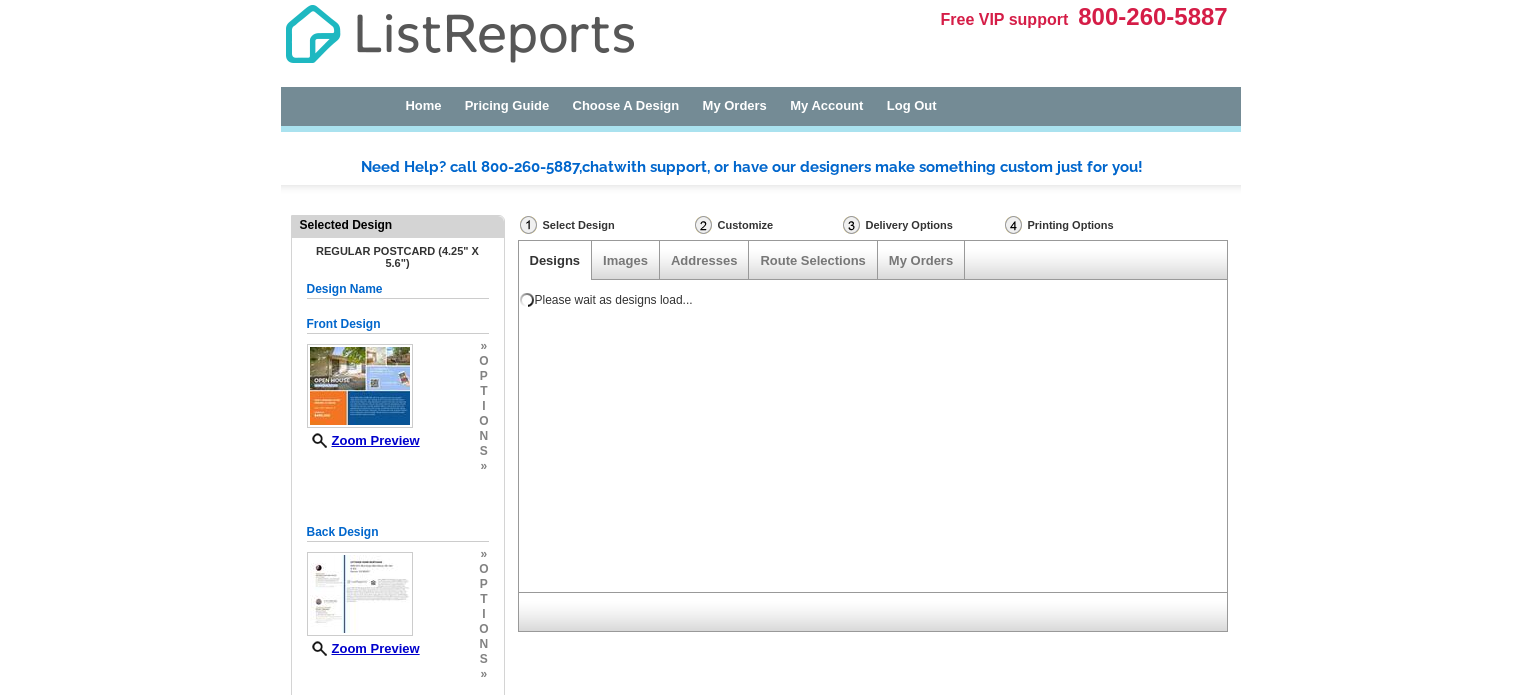 scroll, scrollTop: 0, scrollLeft: 0, axis: both 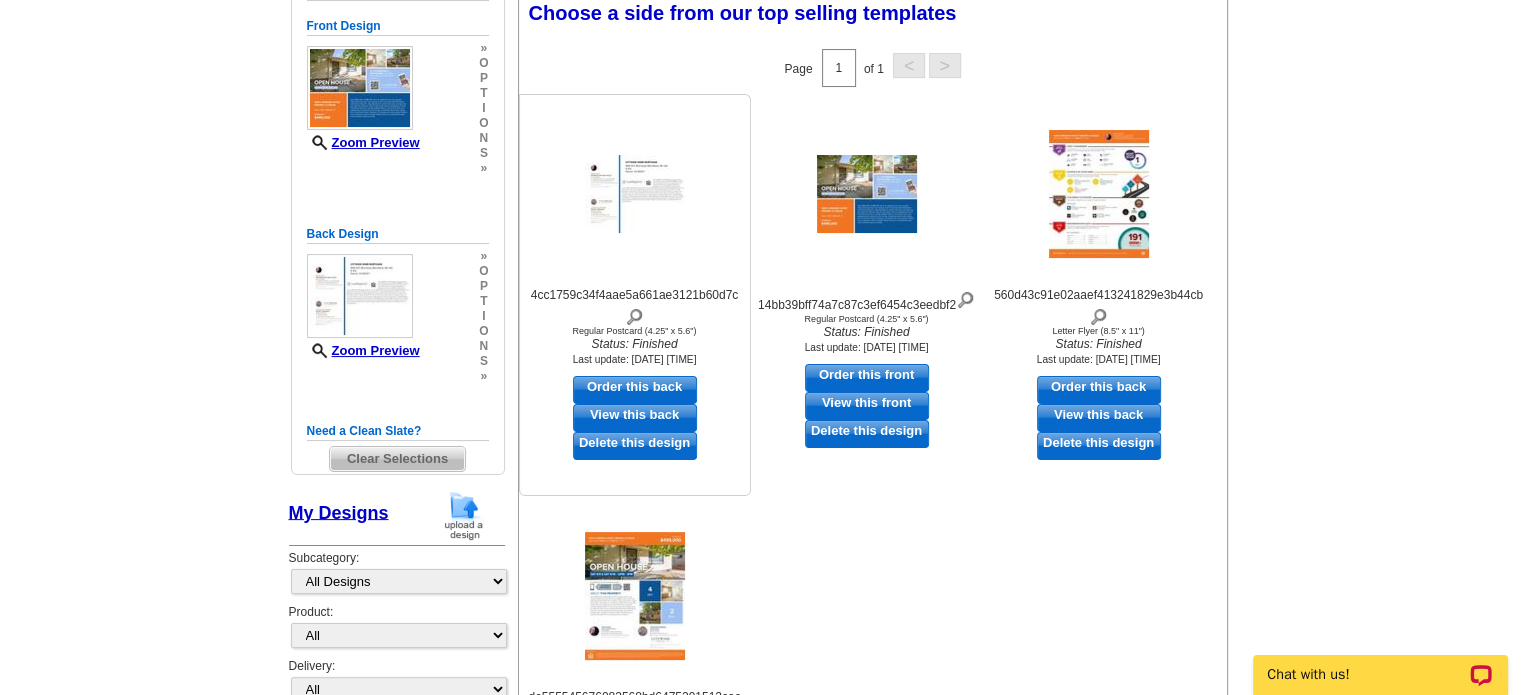 click on "Order this back" at bounding box center (635, 390) 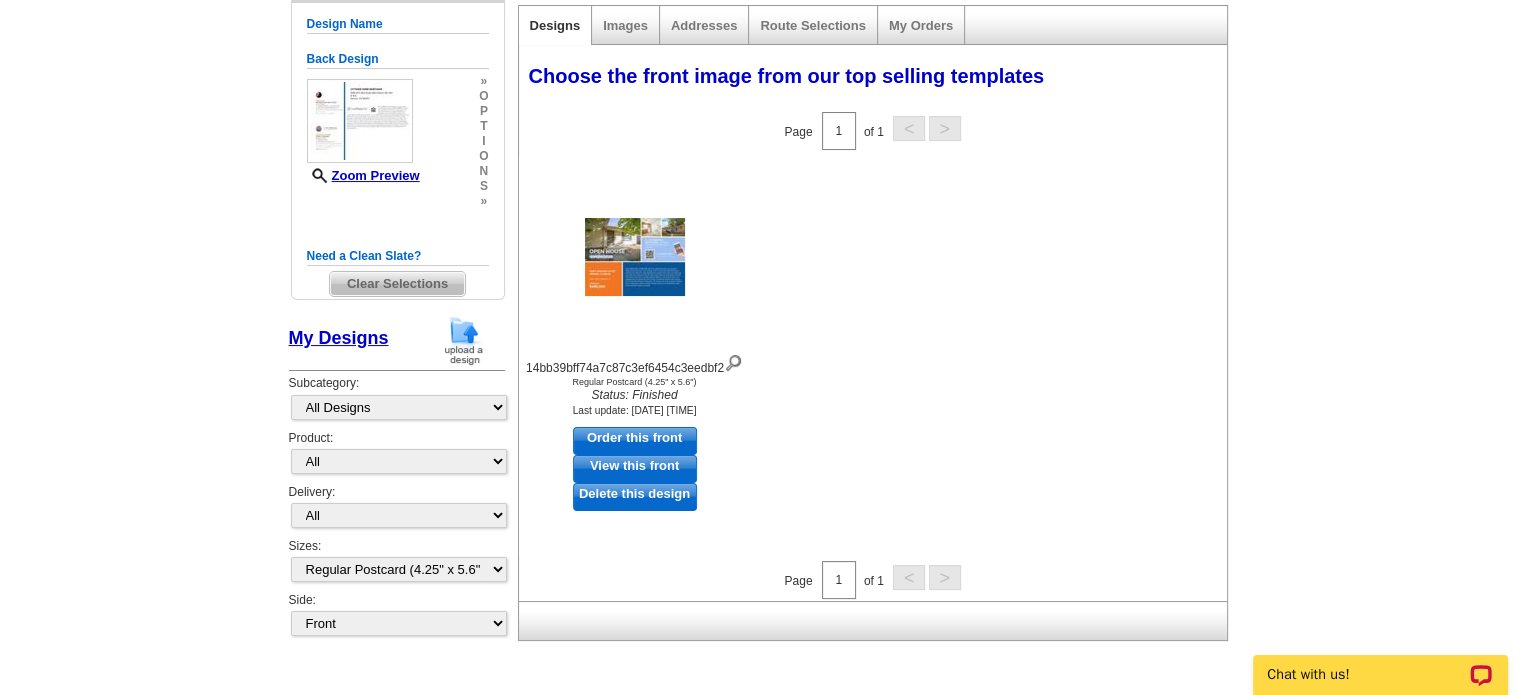 scroll, scrollTop: 296, scrollLeft: 0, axis: vertical 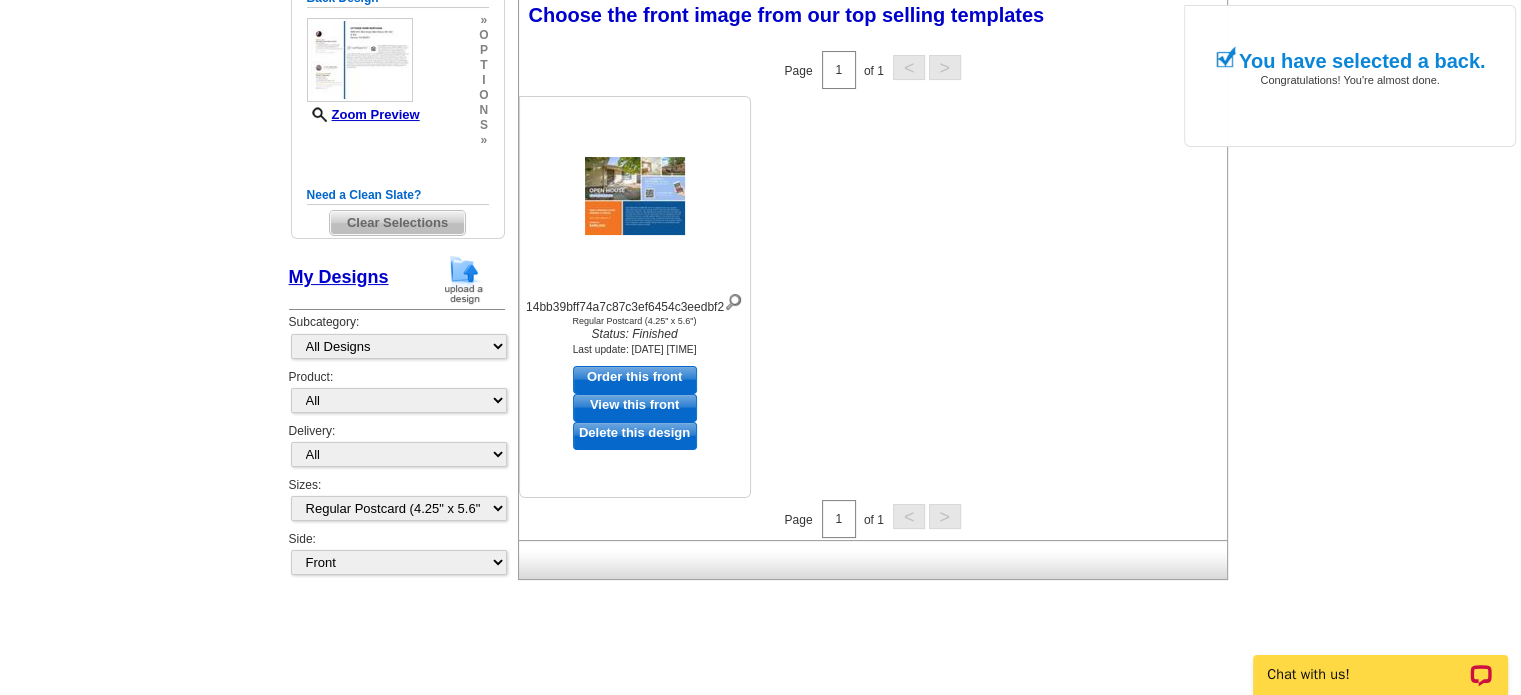 click on "Order this front" at bounding box center (635, 380) 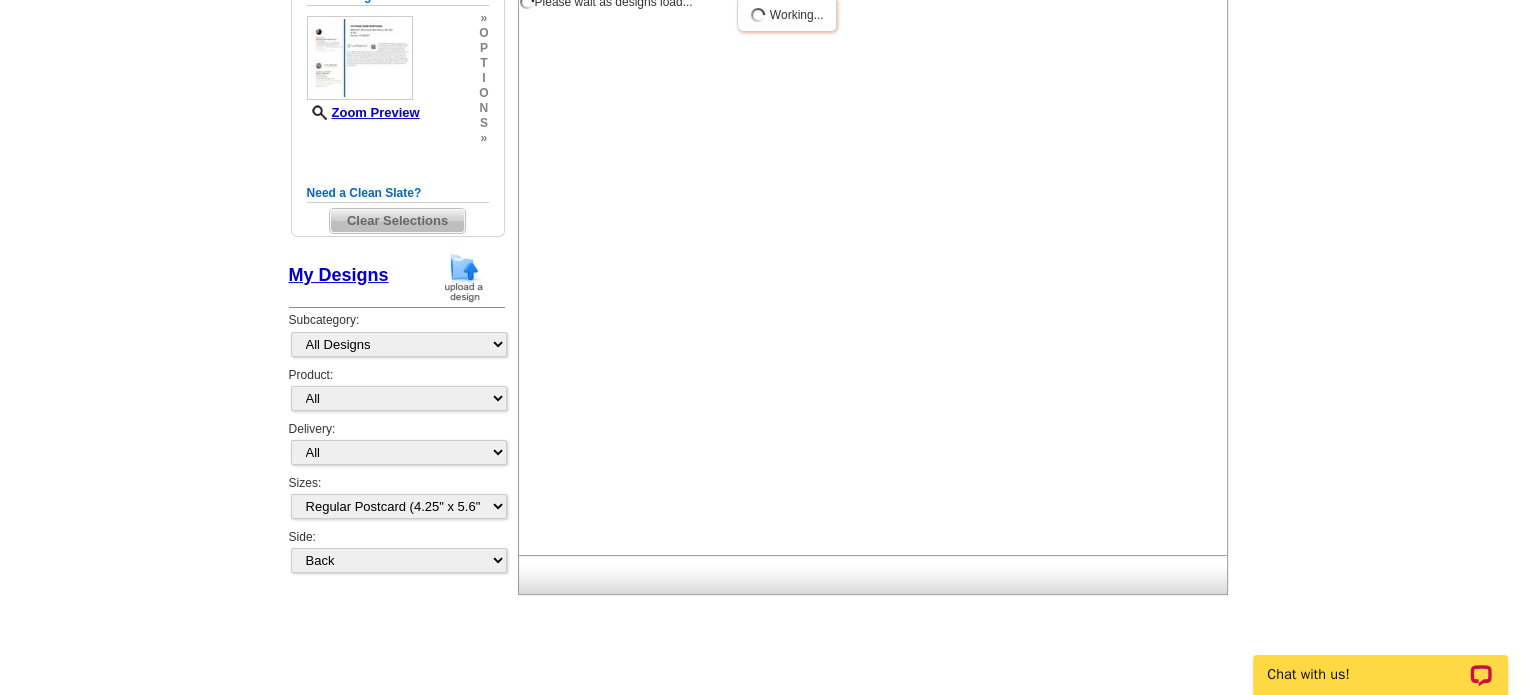 scroll, scrollTop: 0, scrollLeft: 0, axis: both 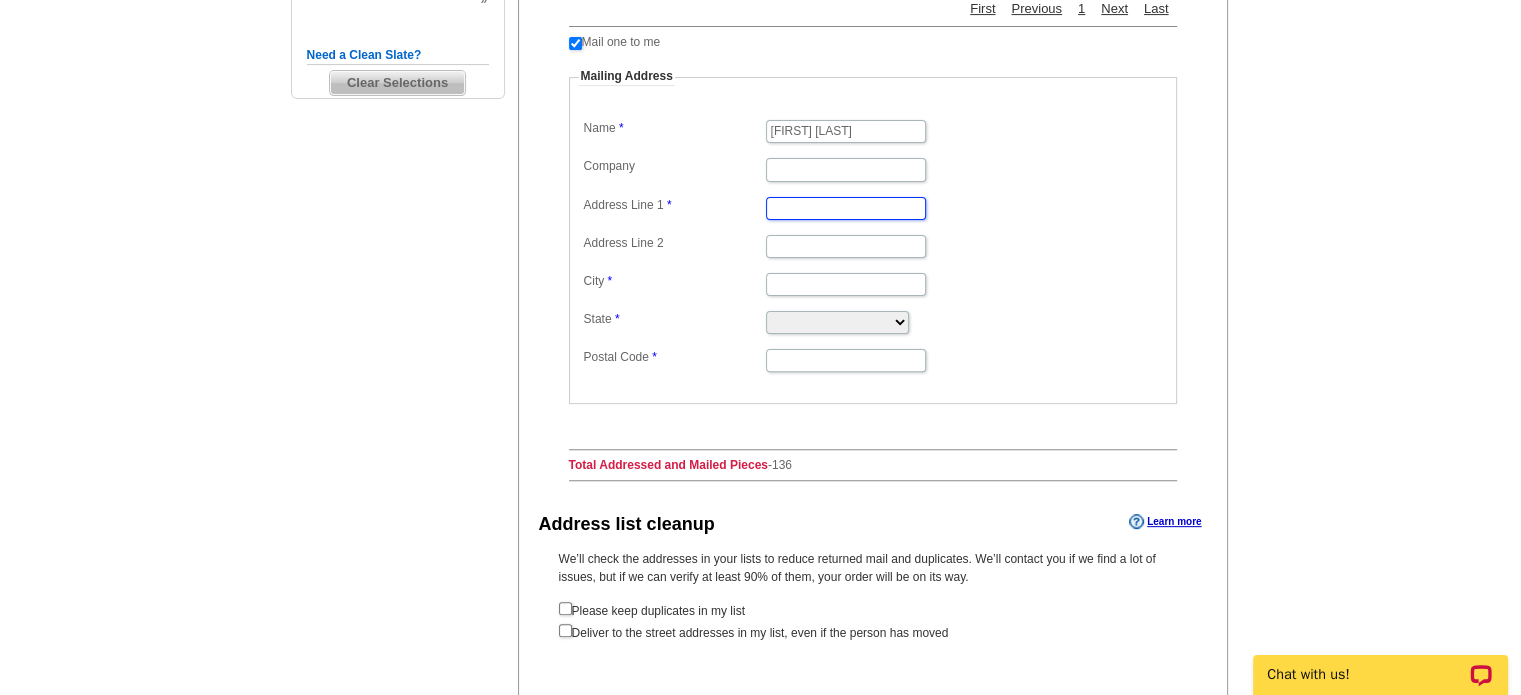 click on "Address Line 1" at bounding box center (846, 208) 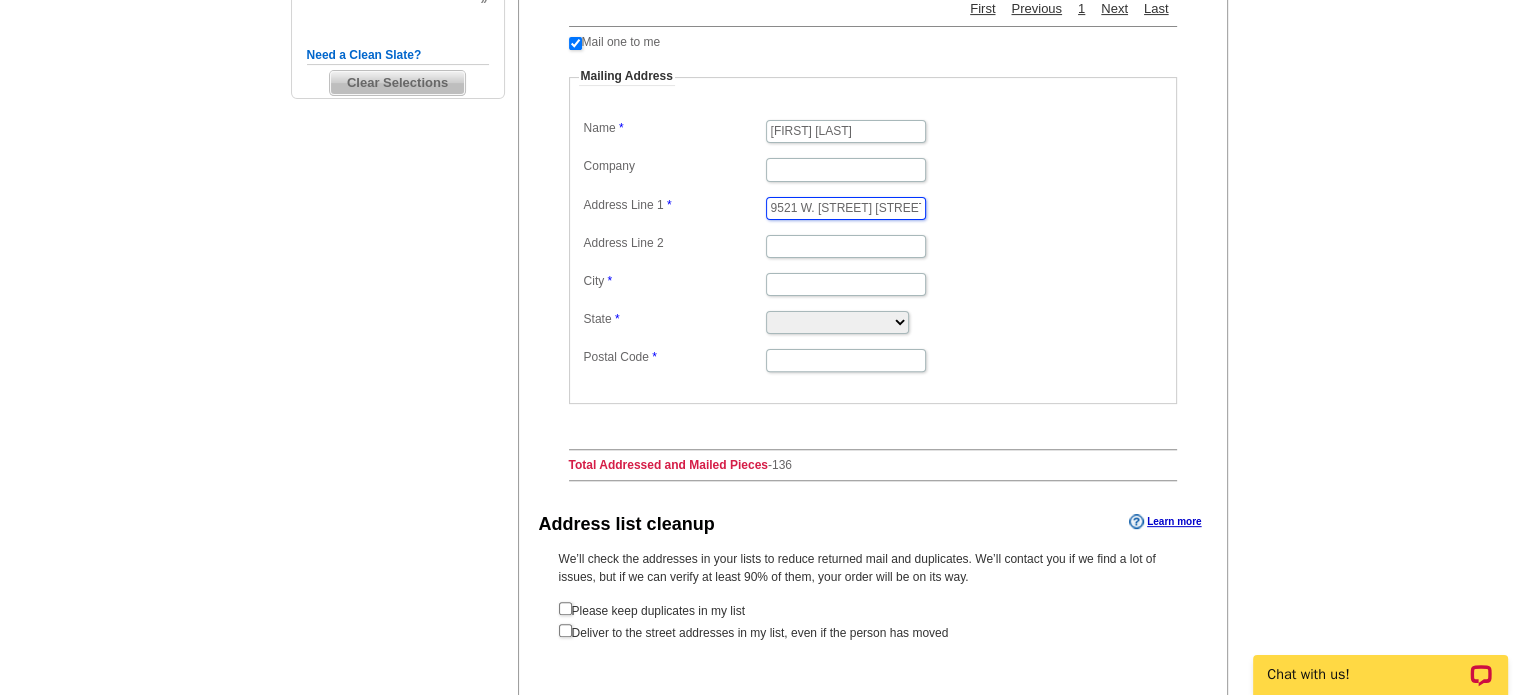 type on "9521 W. Cornell Pl" 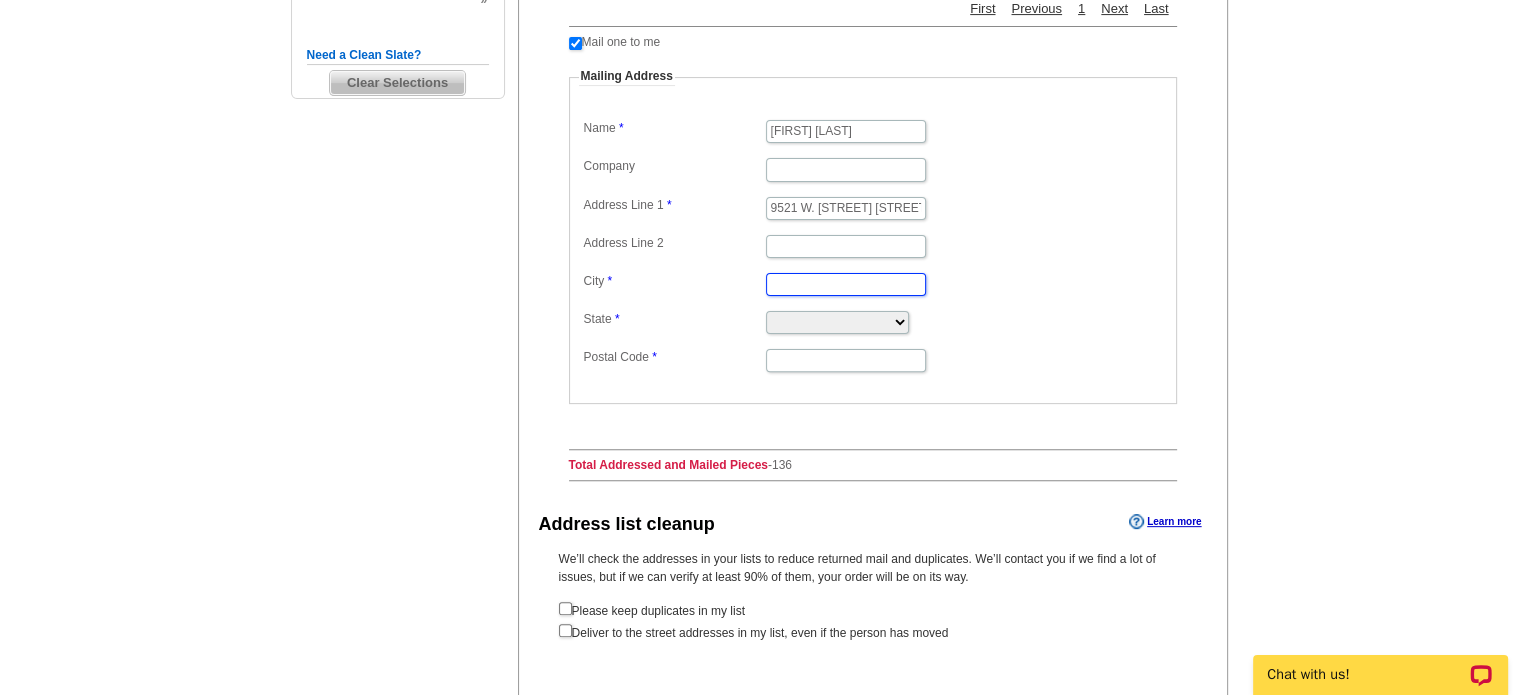 click on "City" at bounding box center [846, 284] 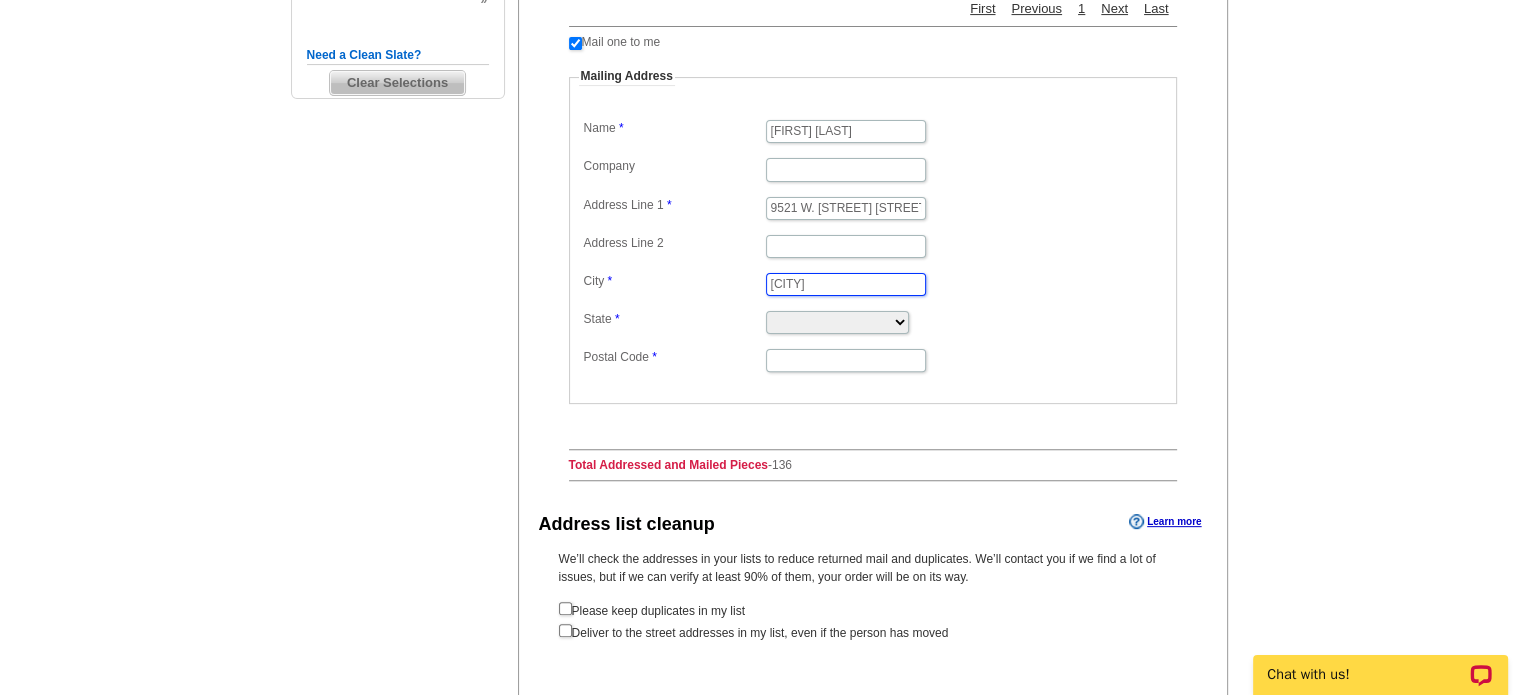 type on "Lakewood" 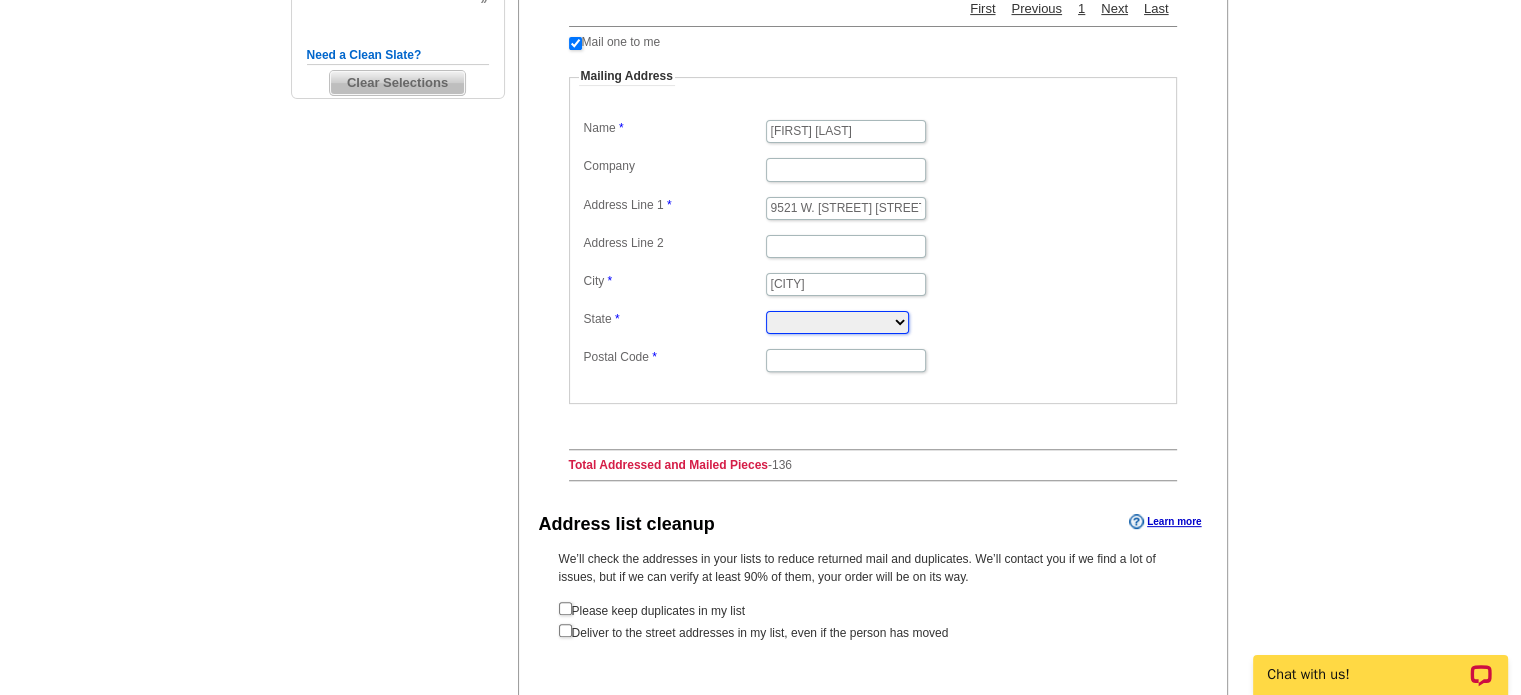 click on "Alabama
Alaska
Arizona
Arkansas
California
Colorado
Connecticut
District of Columbia
Delaware
Florida
Georgia
Hawaii
Idaho
Illinois
Indiana
Iowa
Kansas
Kentucky
Louisiana
Maine
Maryland
Massachusetts
Michigan
Minnesota
Mississippi
Missouri
Montana
Nebraska
Nevada
New Hampshire
New Jersey
New Mexico
New York
North Carolina
North Dakota
Ohio
Oklahoma
Oregon
Pennsylvania
Rhode Island
South Carolina
South Dakota
Tennessee
Texas
Utah
Vermont
Virginia
Washington
West Virginia
Wisconsin
Wyoming" at bounding box center (837, 322) 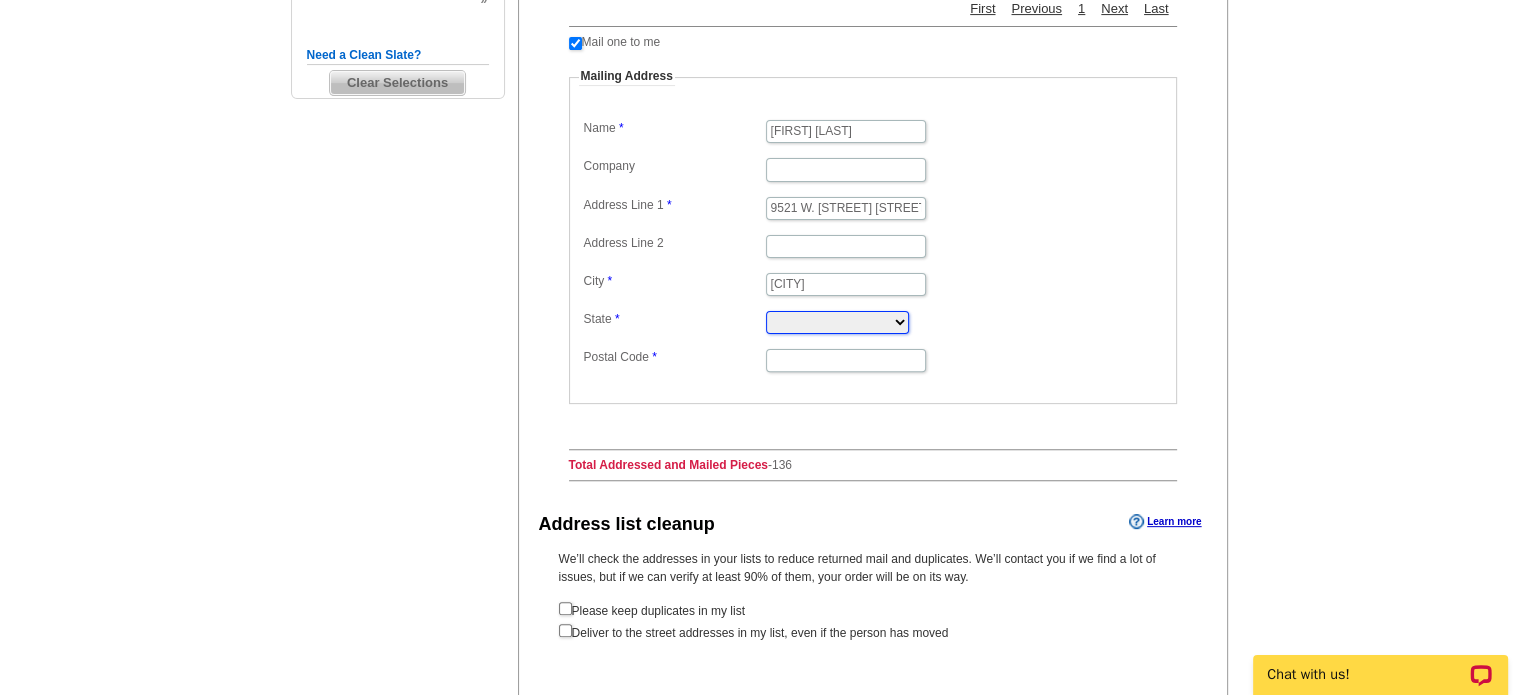 select on "CO" 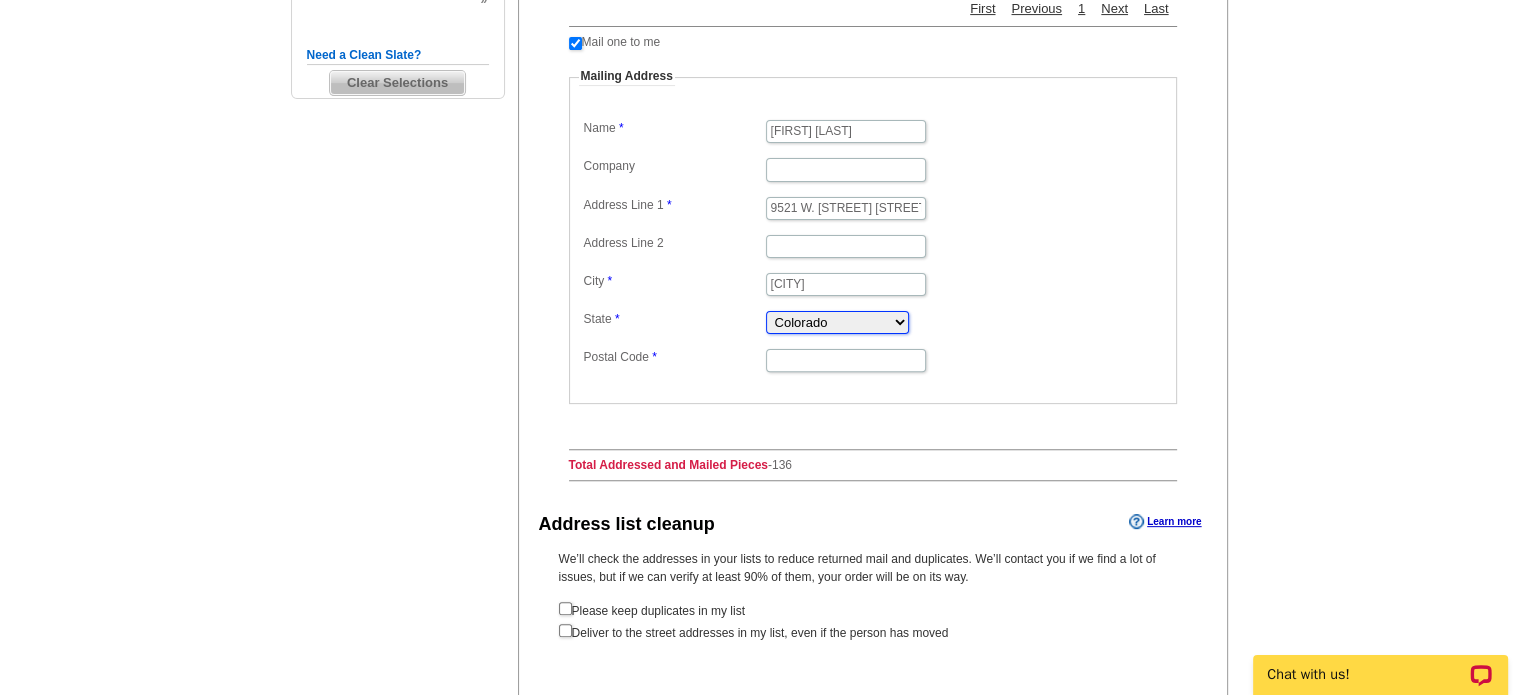 click on "Alabama
Alaska
Arizona
Arkansas
California
Colorado
Connecticut
District of Columbia
Delaware
Florida
Georgia
Hawaii
Idaho
Illinois
Indiana
Iowa
Kansas
Kentucky
Louisiana
Maine
Maryland
Massachusetts
Michigan
Minnesota
Mississippi
Missouri
Montana
Nebraska
Nevada
New Hampshire
New Jersey
New Mexico
New York
North Carolina
North Dakota
Ohio
Oklahoma
Oregon
Pennsylvania
Rhode Island
South Carolina
South Dakota
Tennessee
Texas
Utah
Vermont
Virginia
Washington
West Virginia
Wisconsin
Wyoming" at bounding box center (837, 322) 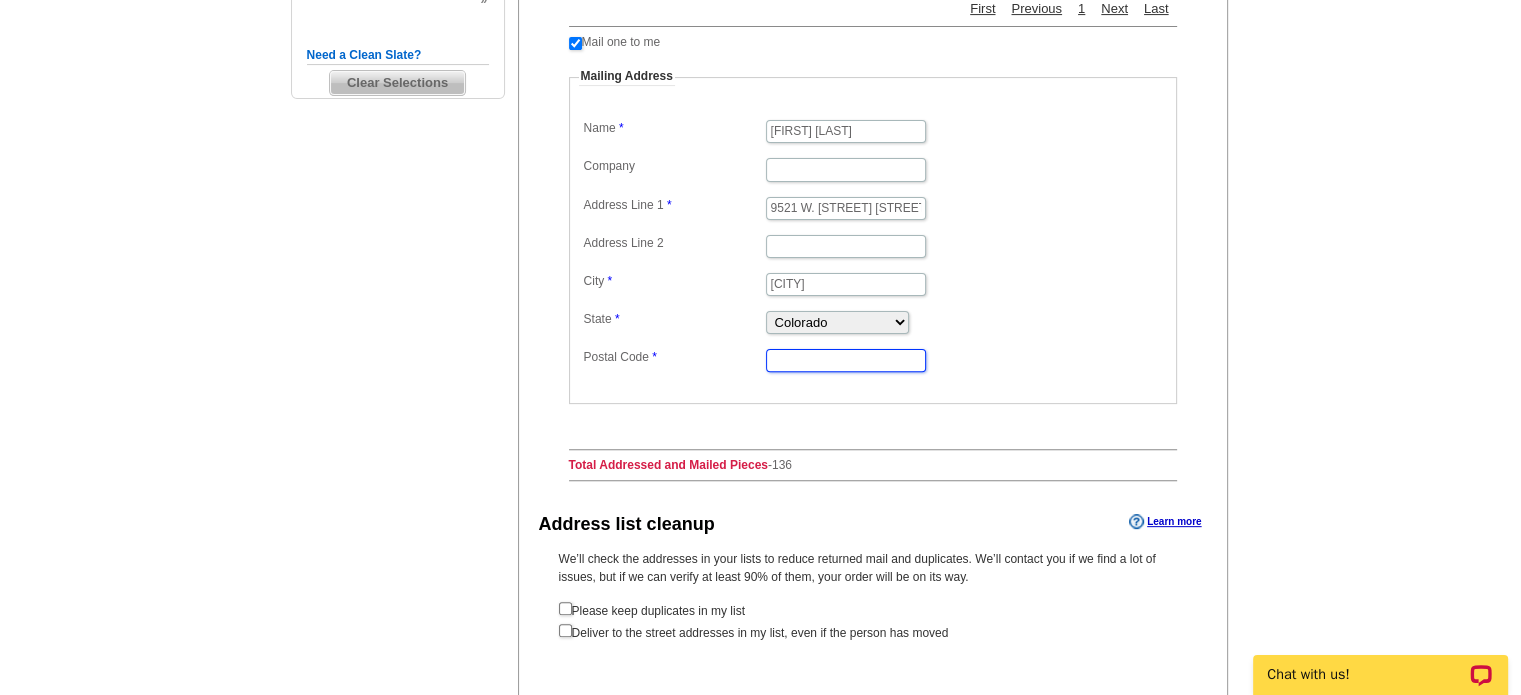click on "Postal Code" at bounding box center (846, 360) 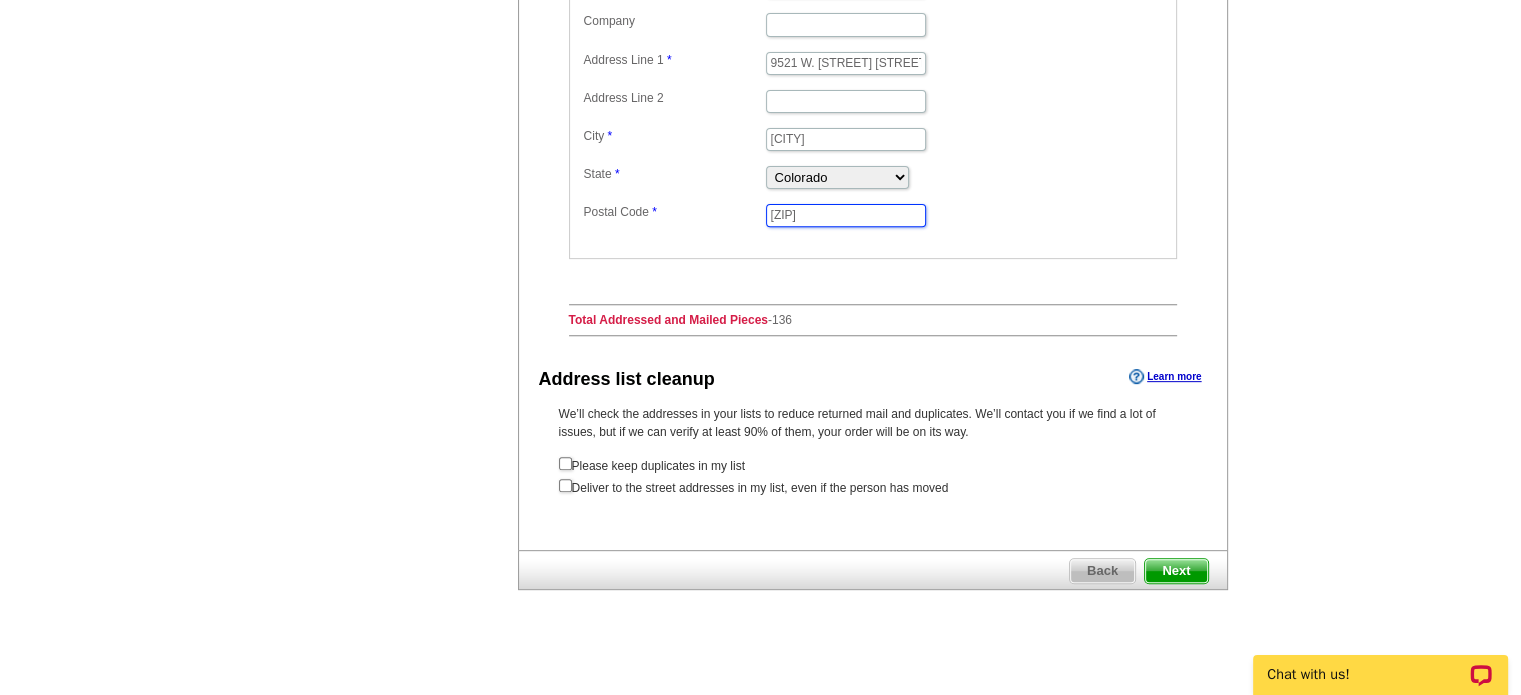scroll, scrollTop: 752, scrollLeft: 0, axis: vertical 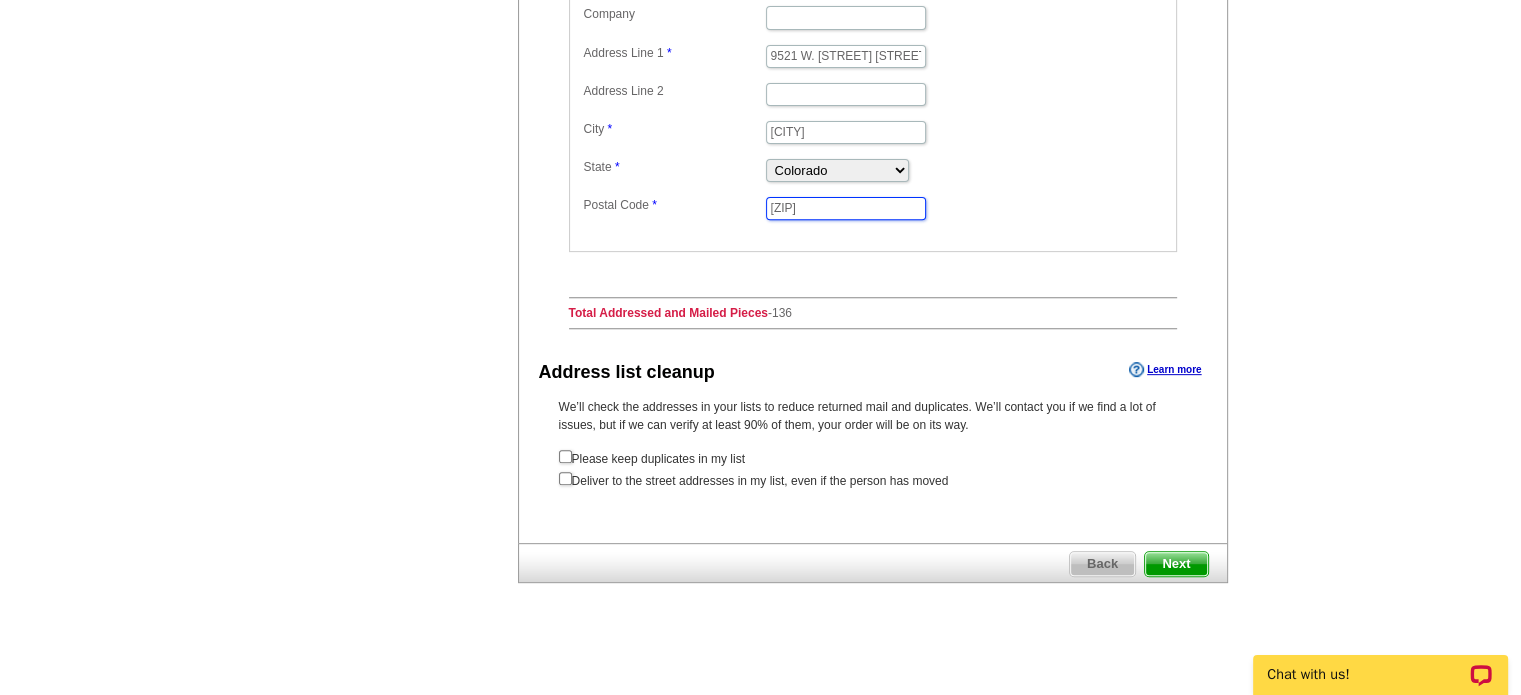 type on "[POSTAL CODE]" 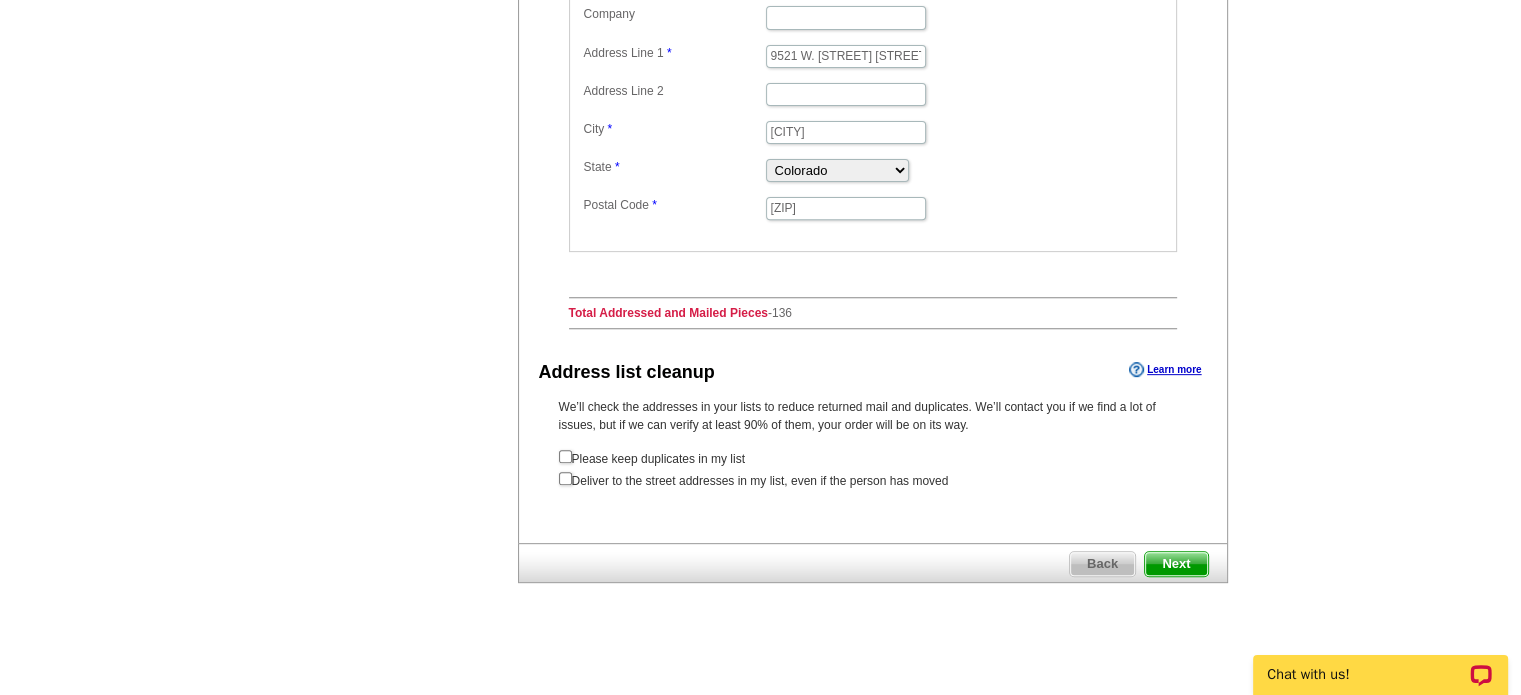 click on "Next" at bounding box center (1176, 564) 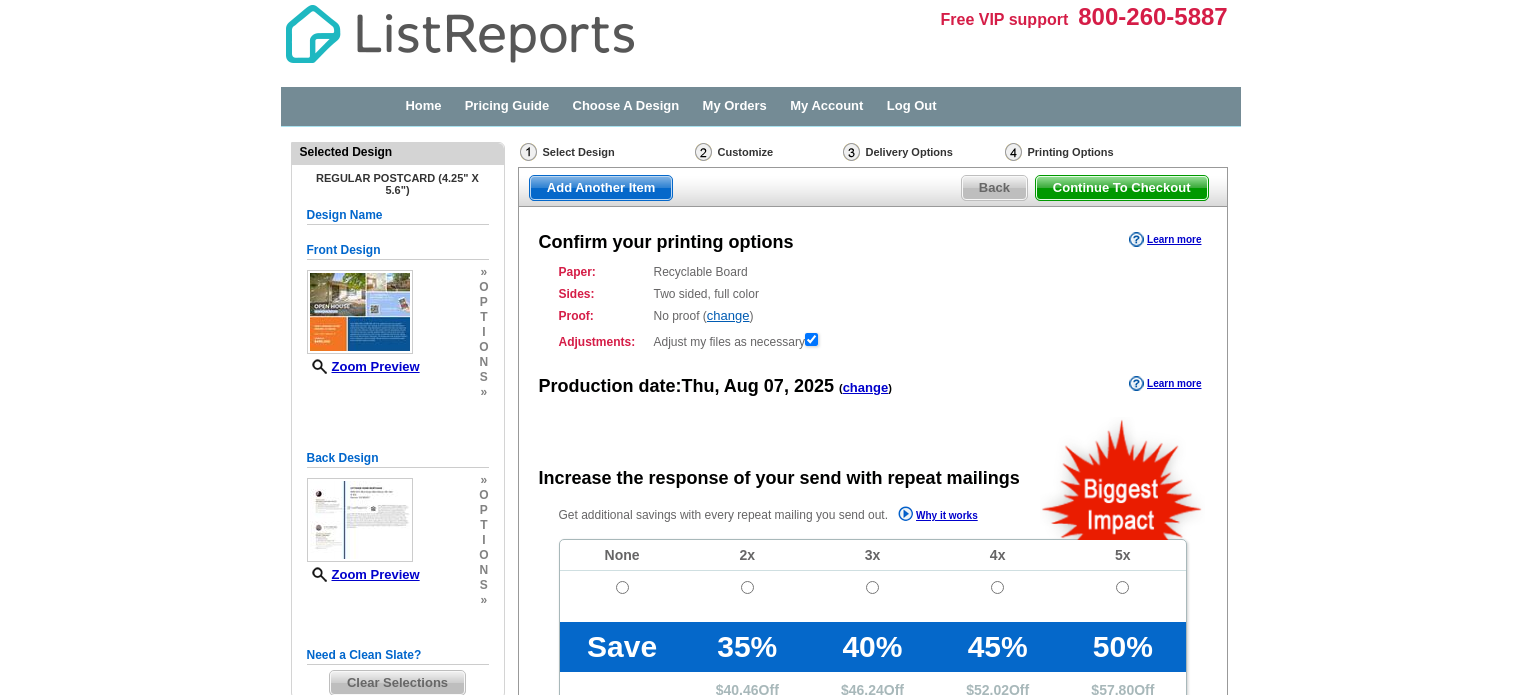 scroll, scrollTop: 0, scrollLeft: 0, axis: both 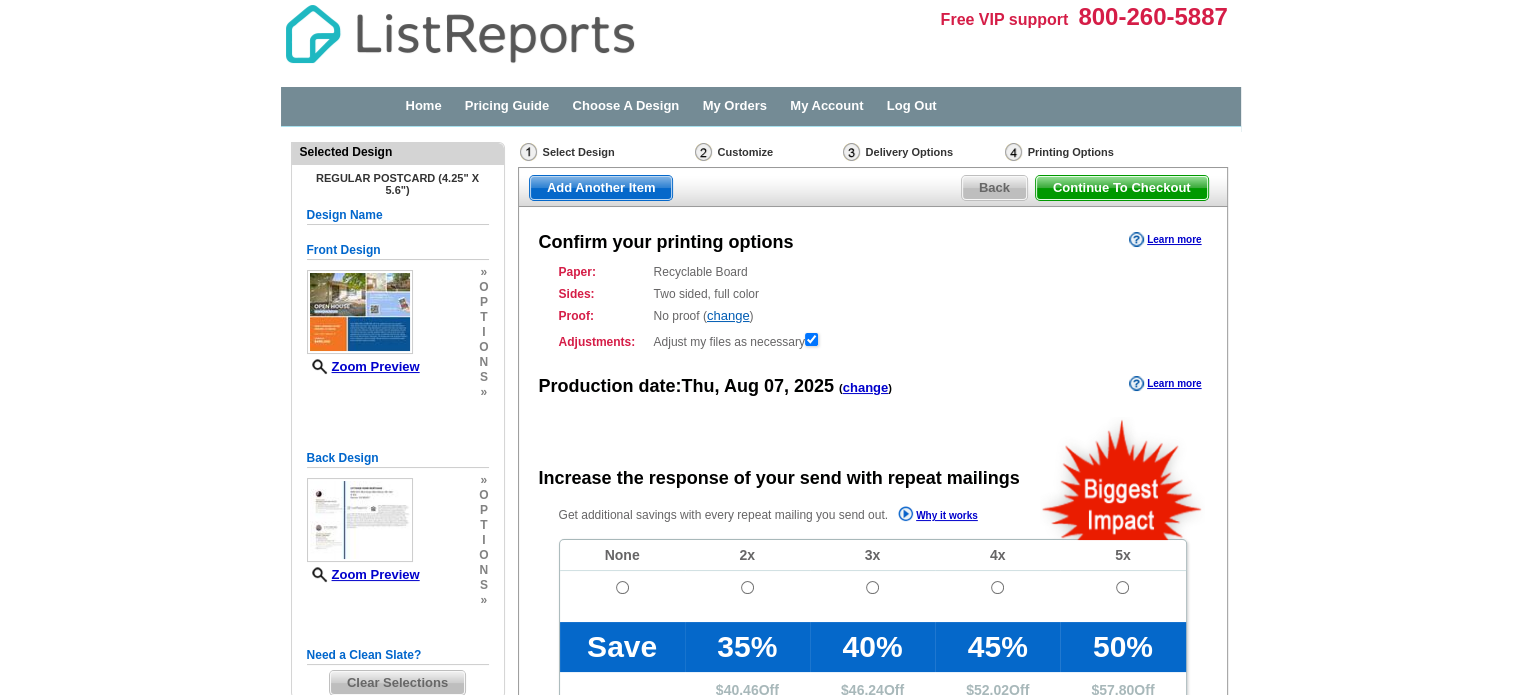 radio on "false" 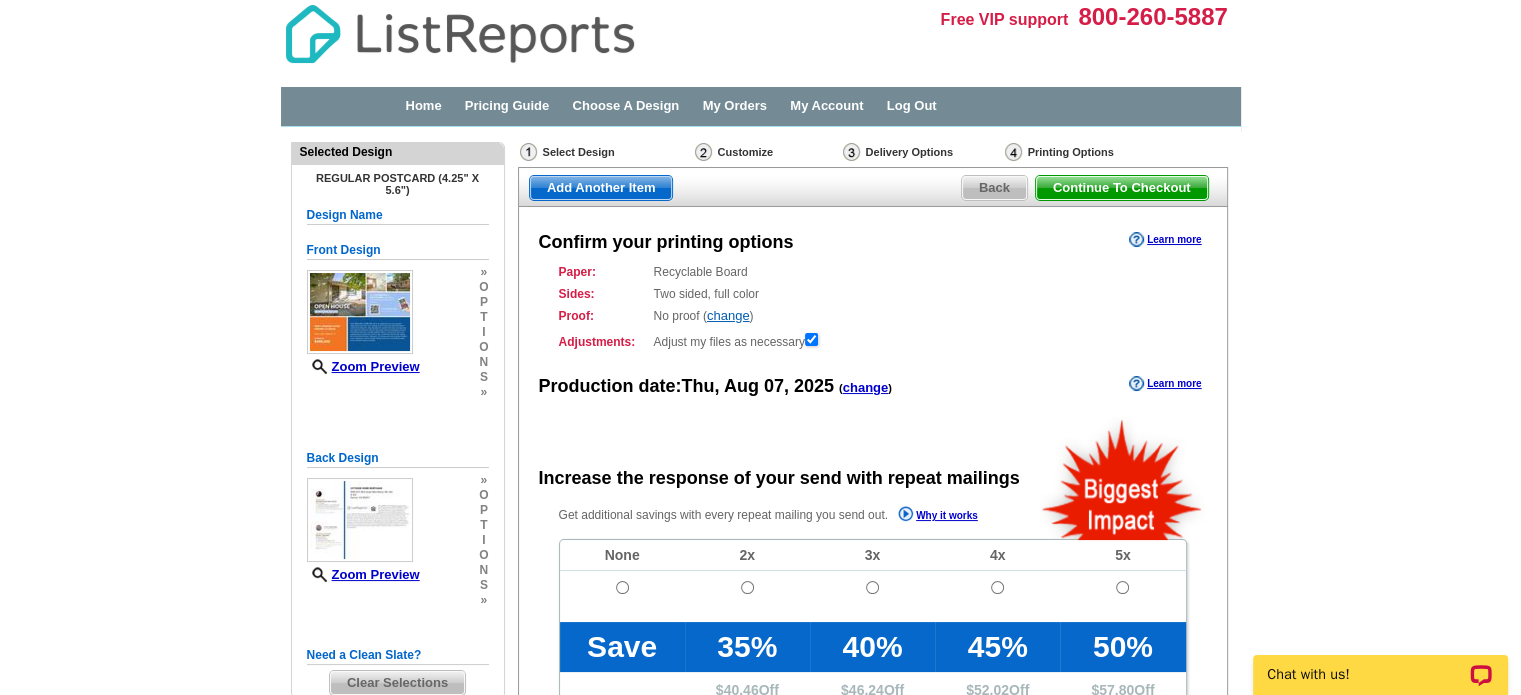 scroll, scrollTop: 0, scrollLeft: 0, axis: both 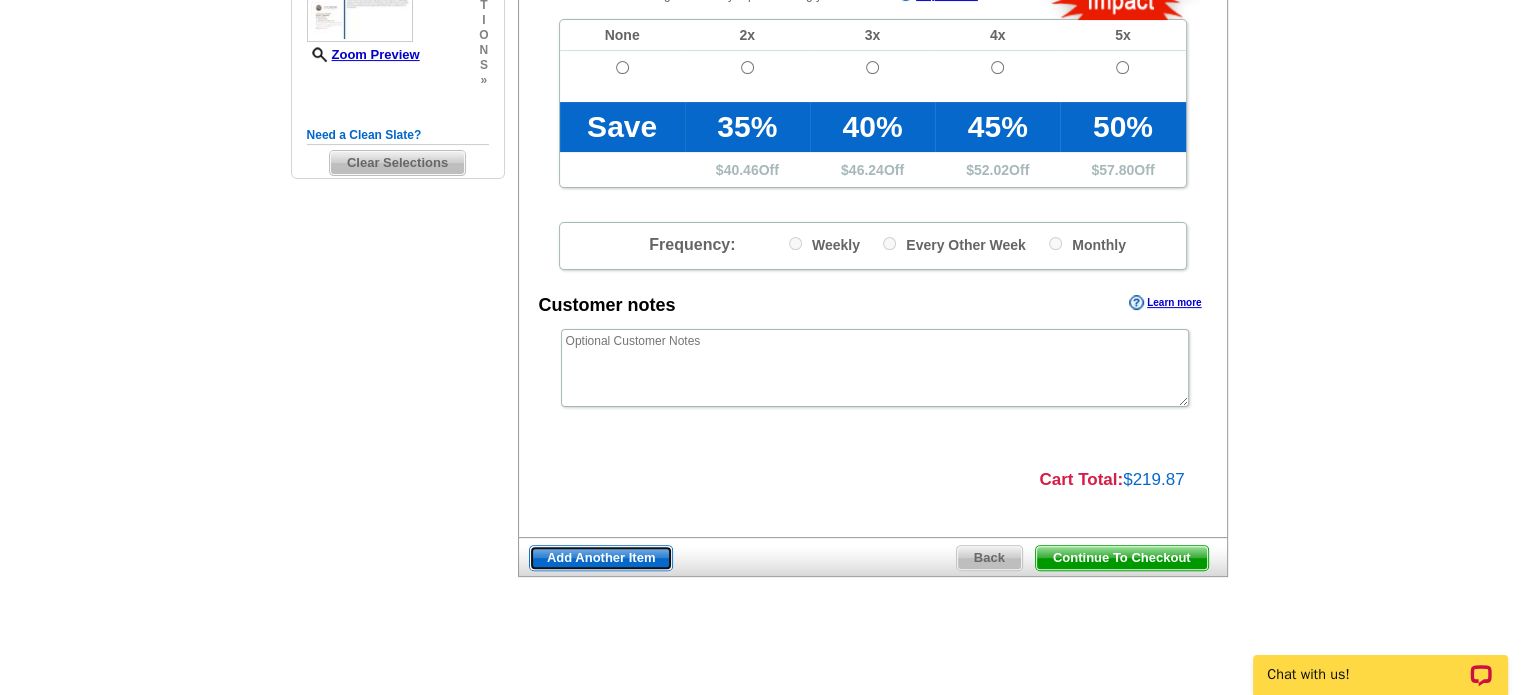 click on "Add Another Item" at bounding box center (601, 558) 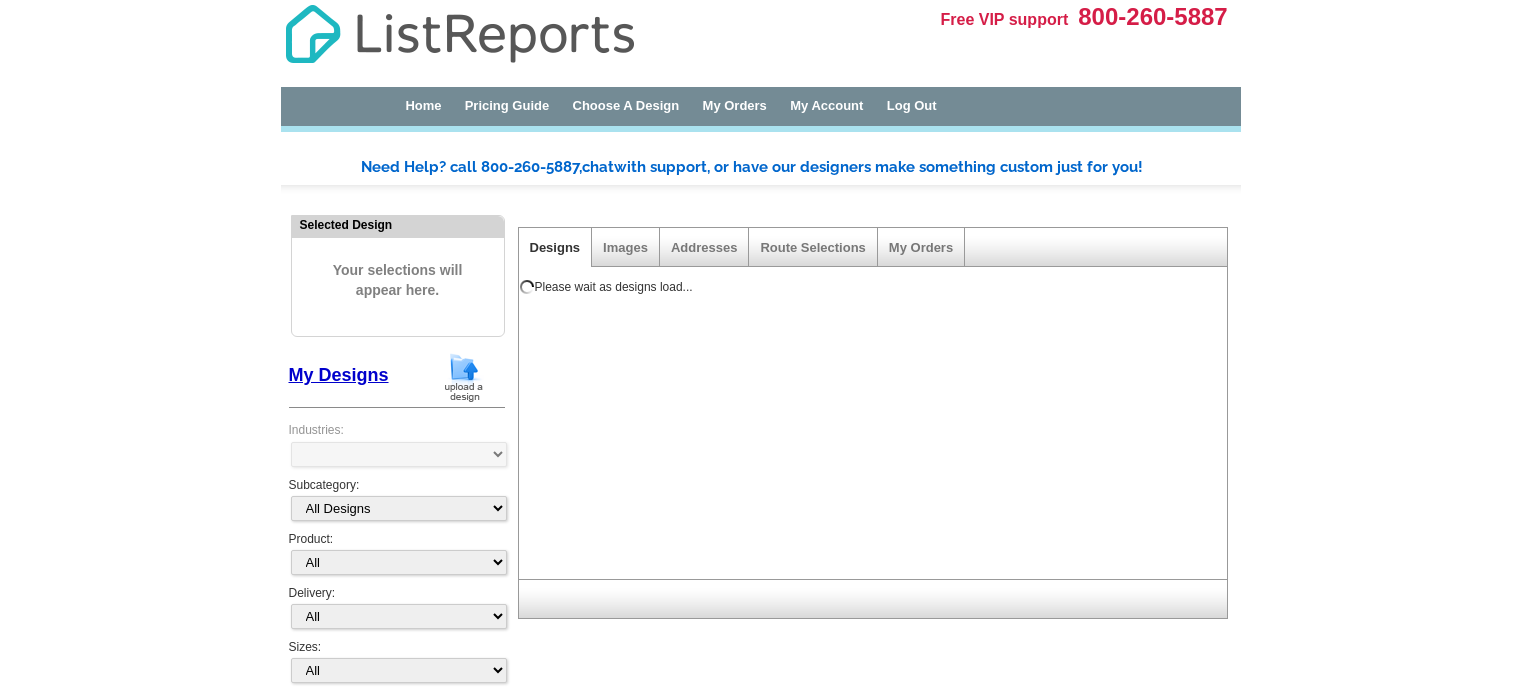 scroll, scrollTop: 0, scrollLeft: 0, axis: both 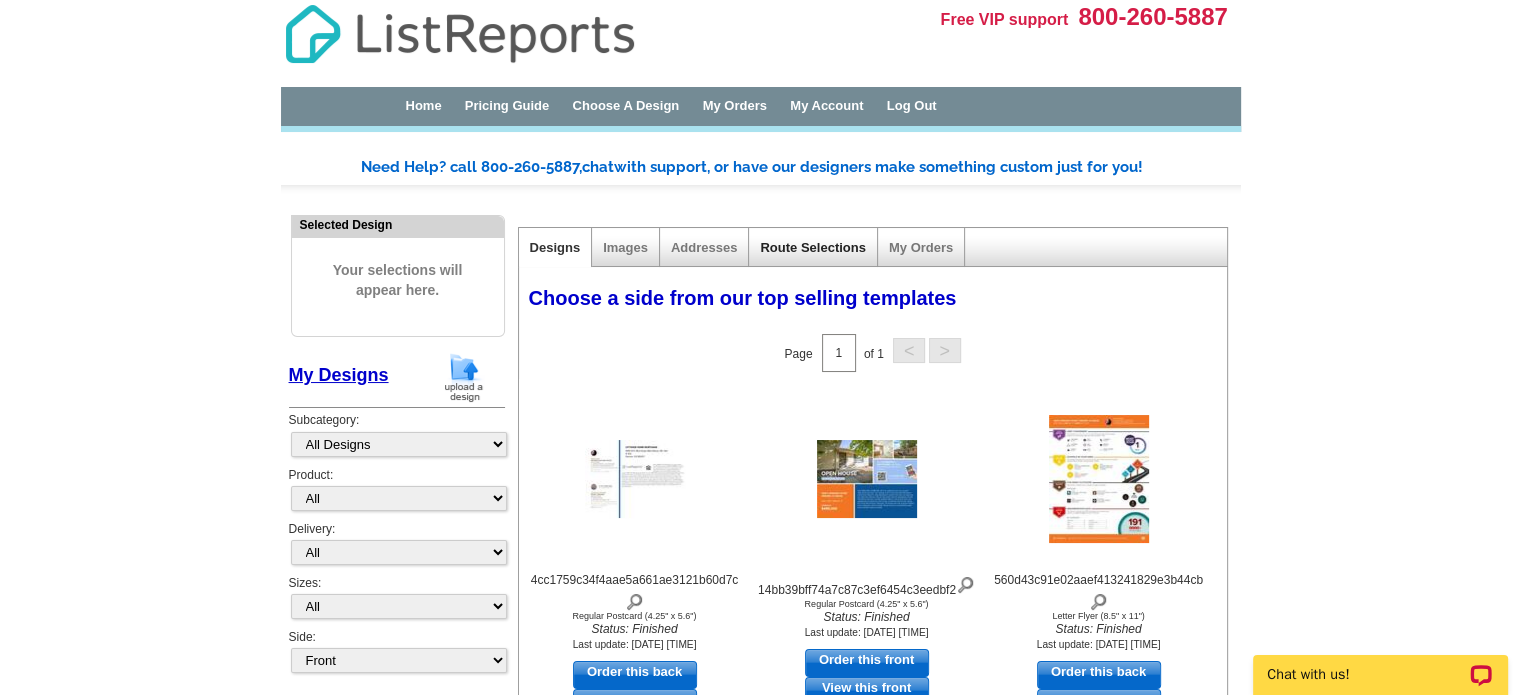 click on "Route Selections" at bounding box center [812, 247] 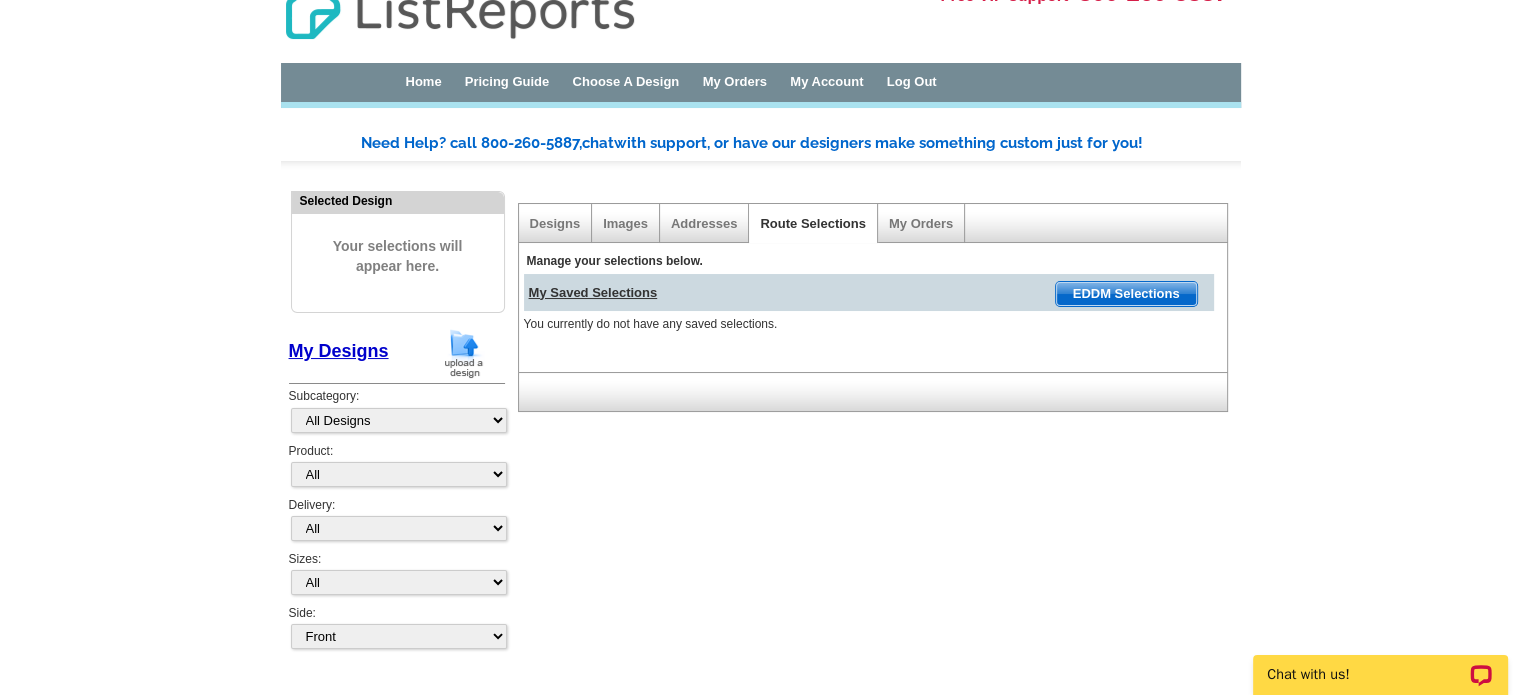 scroll, scrollTop: 38, scrollLeft: 0, axis: vertical 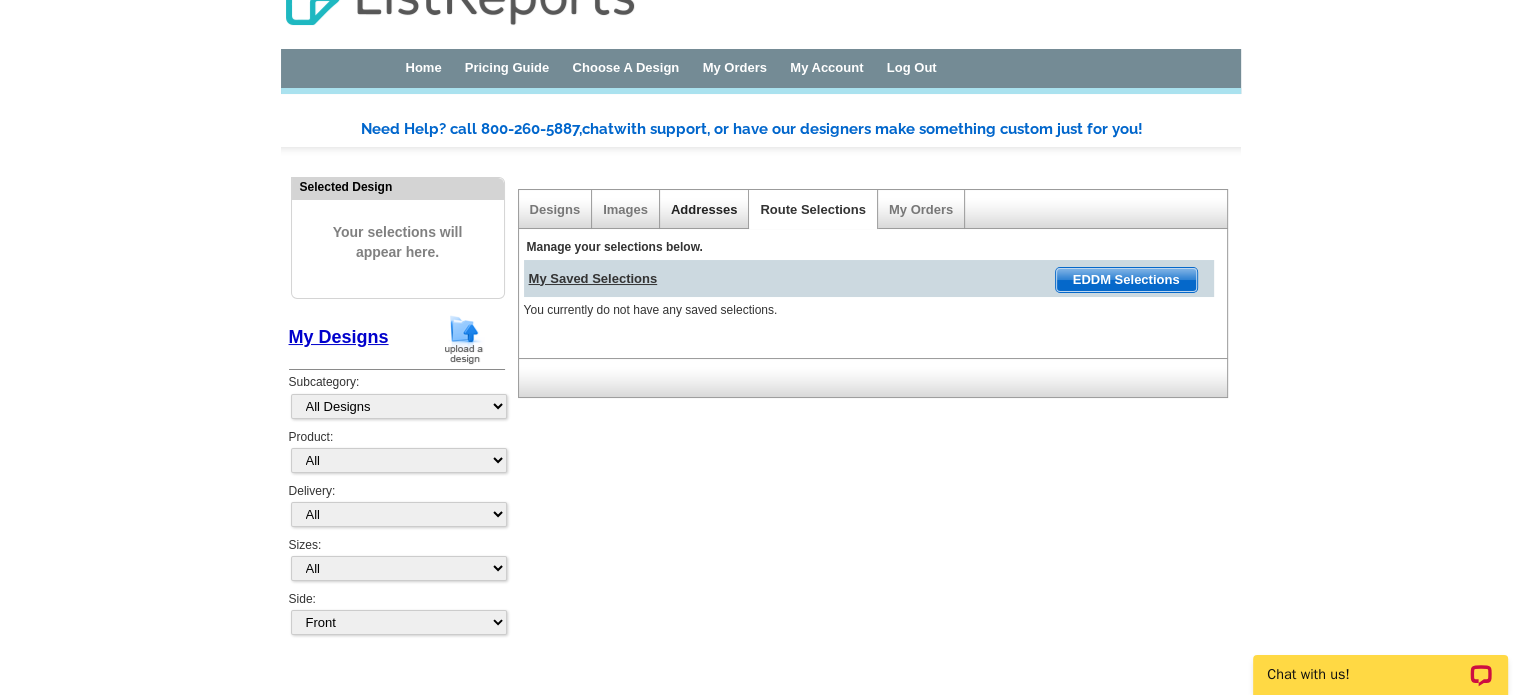 click on "Addresses" at bounding box center (704, 209) 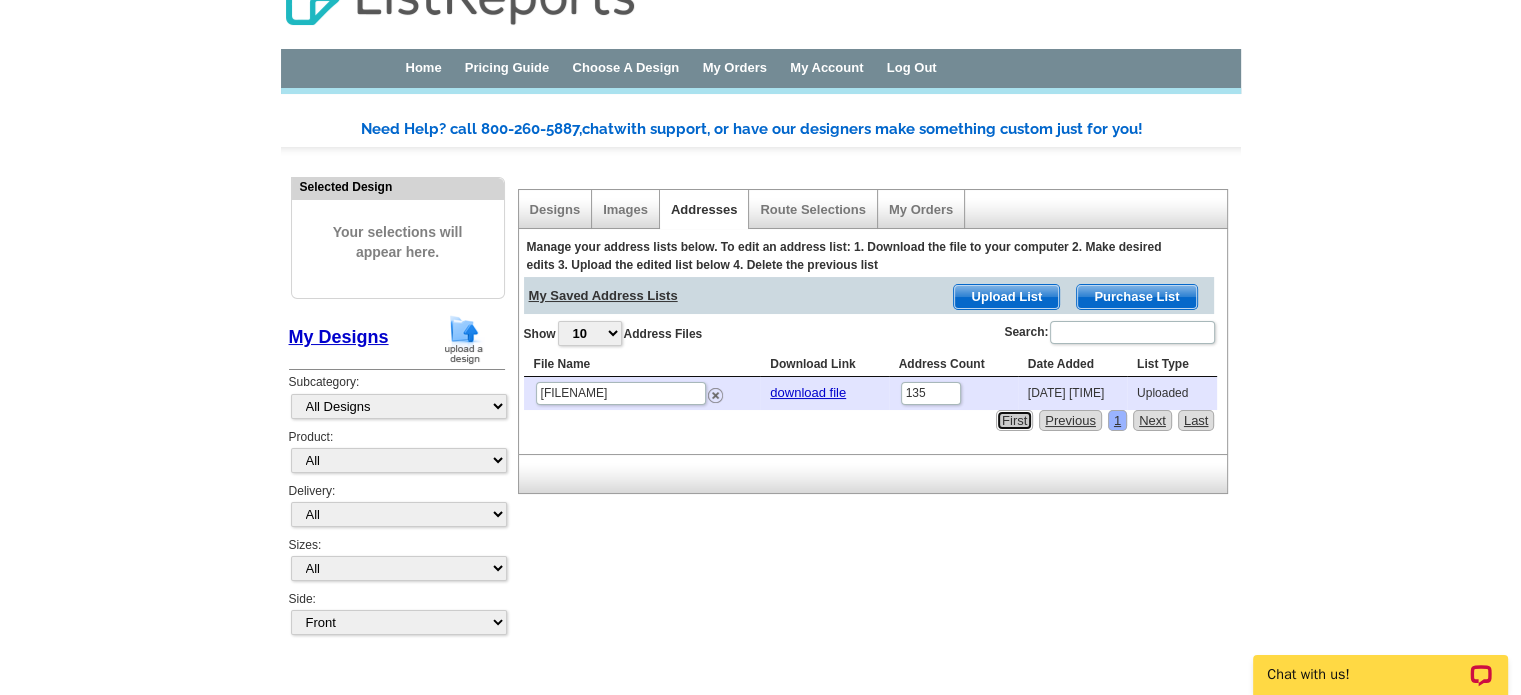 click on "First" at bounding box center [1014, 420] 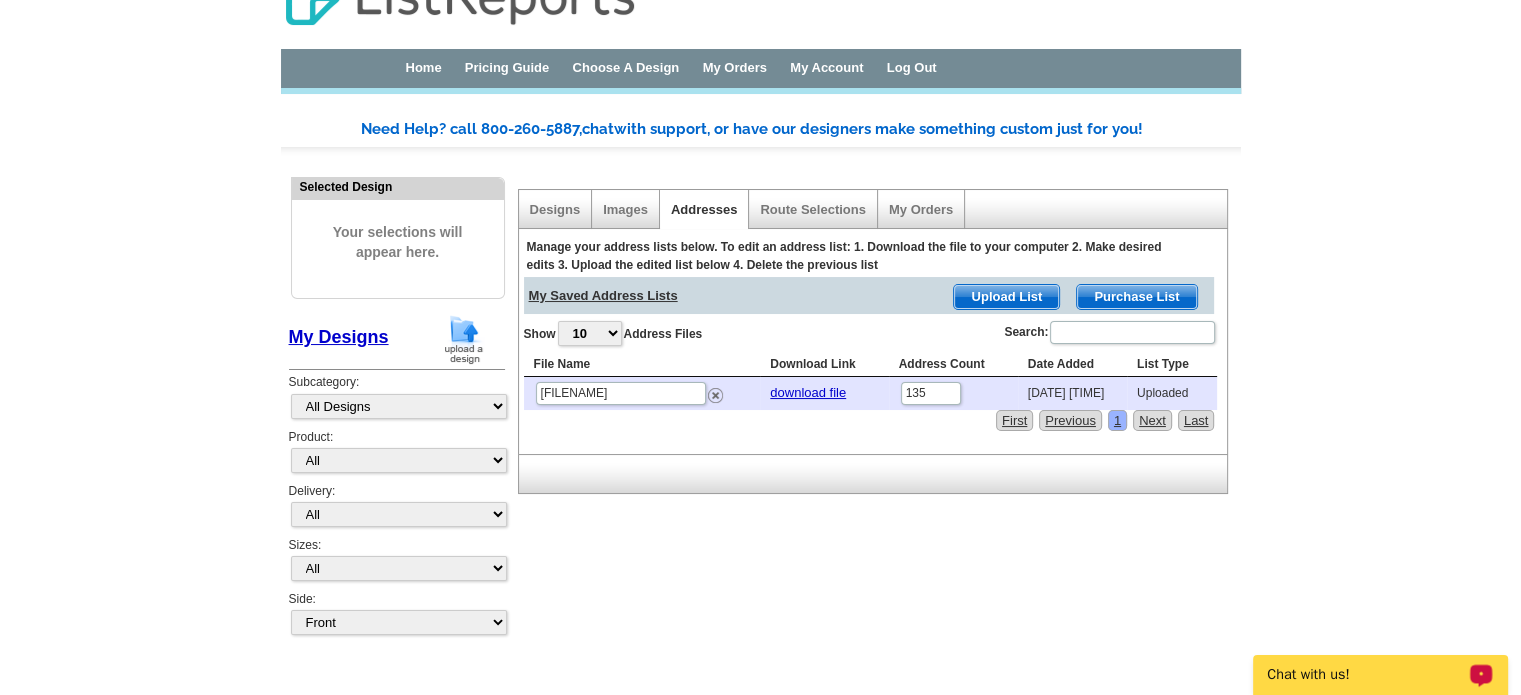 click on "Chat with us!" at bounding box center (1367, 675) 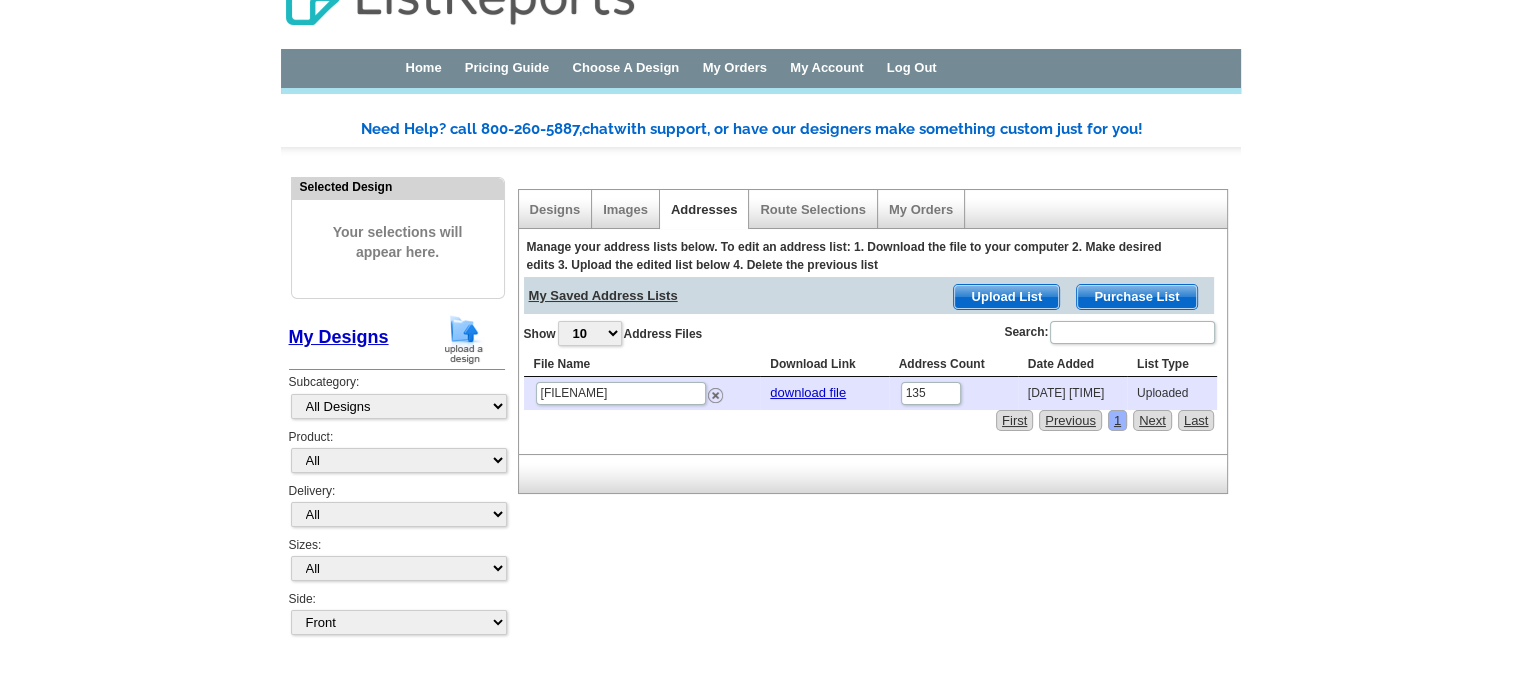 click on "Manage your address lists below. To edit an address list: 1. Download the file to your computer 2. Make desired edits 3. Upload the edited list below 4. Delete the previous list
My Saved Address Lists
Purchase List
Upload List
Show  10 25 50 100  Address Files Search:  File Name Download Link Address Count Date Added List Type 13578_Mail_List_11-6-2024-Winona 1.xls download file 135 2025-08-07 13:28:17 Uploaded First Previous 1 Next Last" at bounding box center [871, 334] 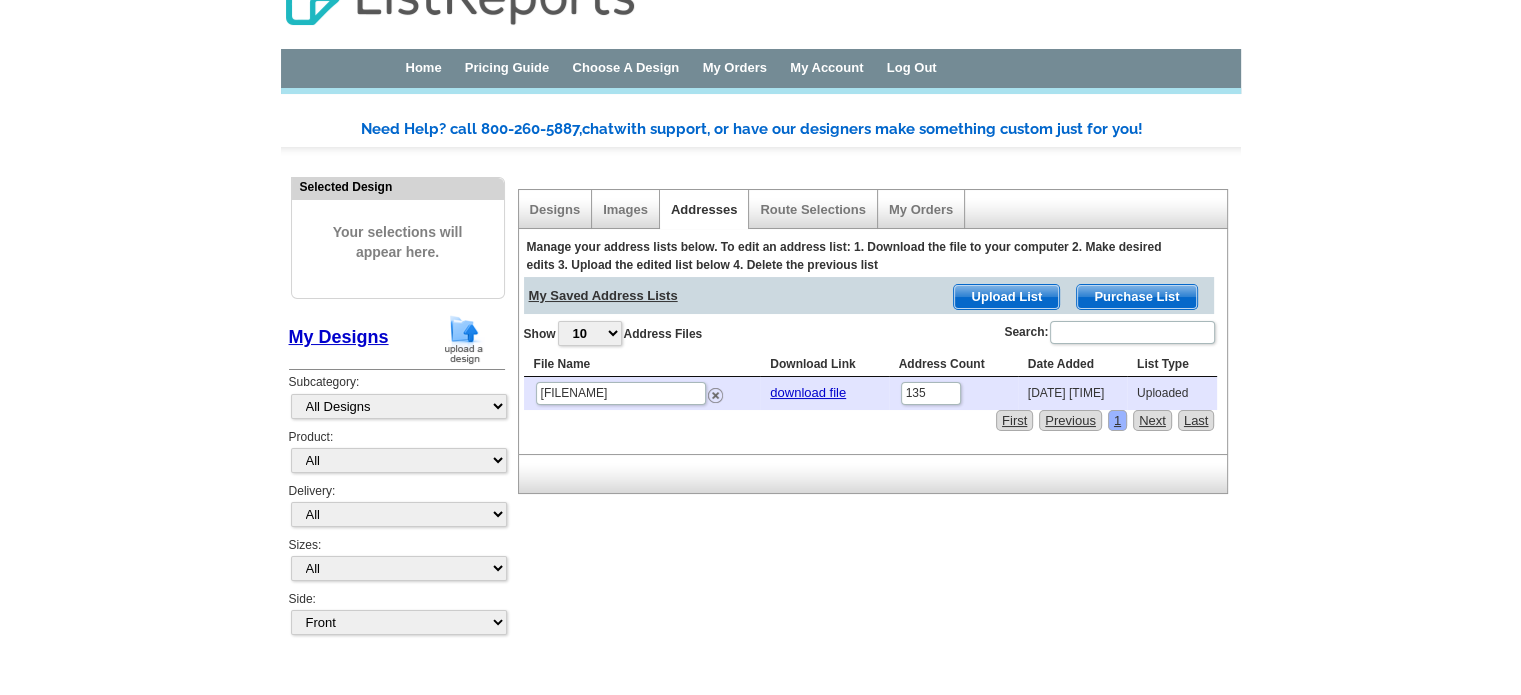 click on "Designs
Images
Addresses
Route Selections
My Orders
Manage your address lists below. To edit an address list: 1. Download the file to your computer 2. Make desired edits 3. Upload the edited list below 4. Delete the previous list
My Saved Address Lists
Purchase List
Upload List
Show  10 25 50 100  Address Files Search:  File Name Download Link Address Count Date Added List Type 13578_Mail_List_11-6-2024-Winona 1.xls download file 135 2025-08-07 13:28:17 Uploaded First 1 Next" at bounding box center [872, 345] 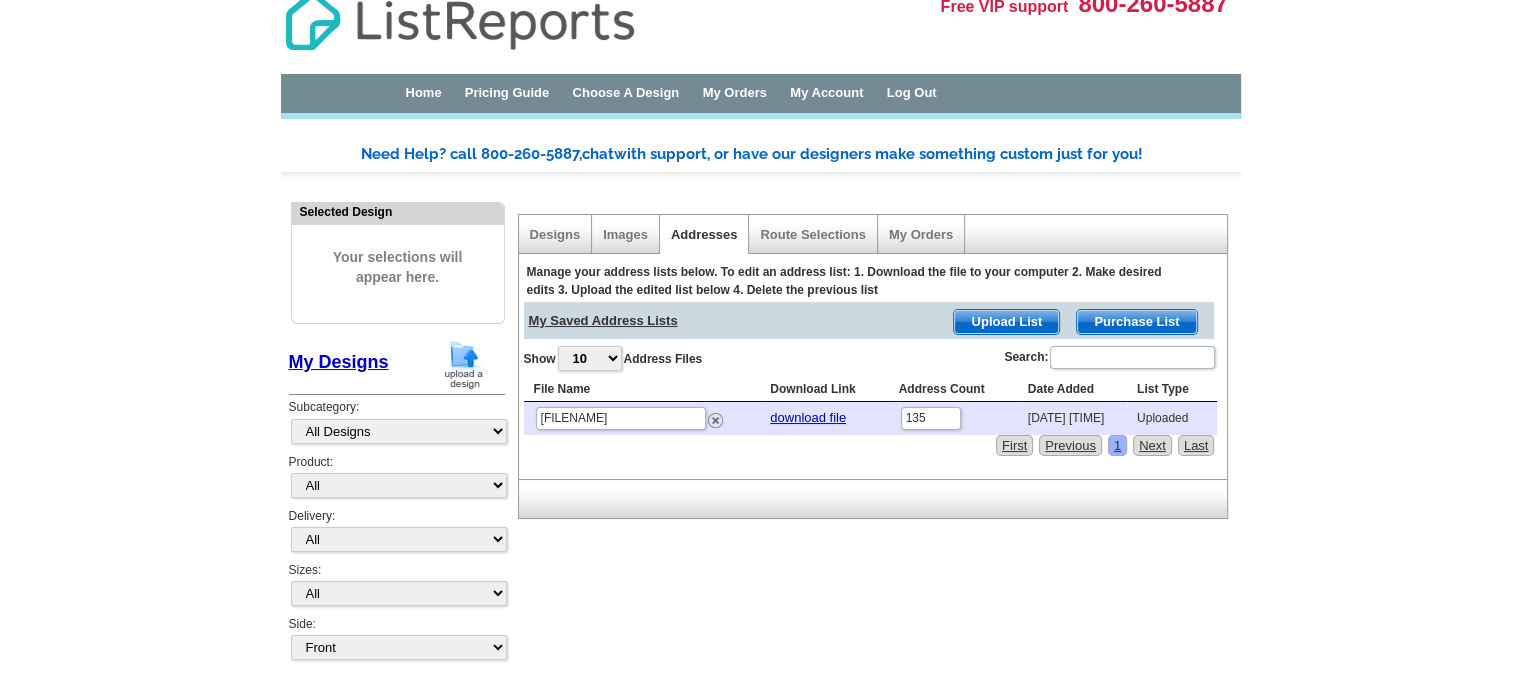 scroll, scrollTop: 0, scrollLeft: 0, axis: both 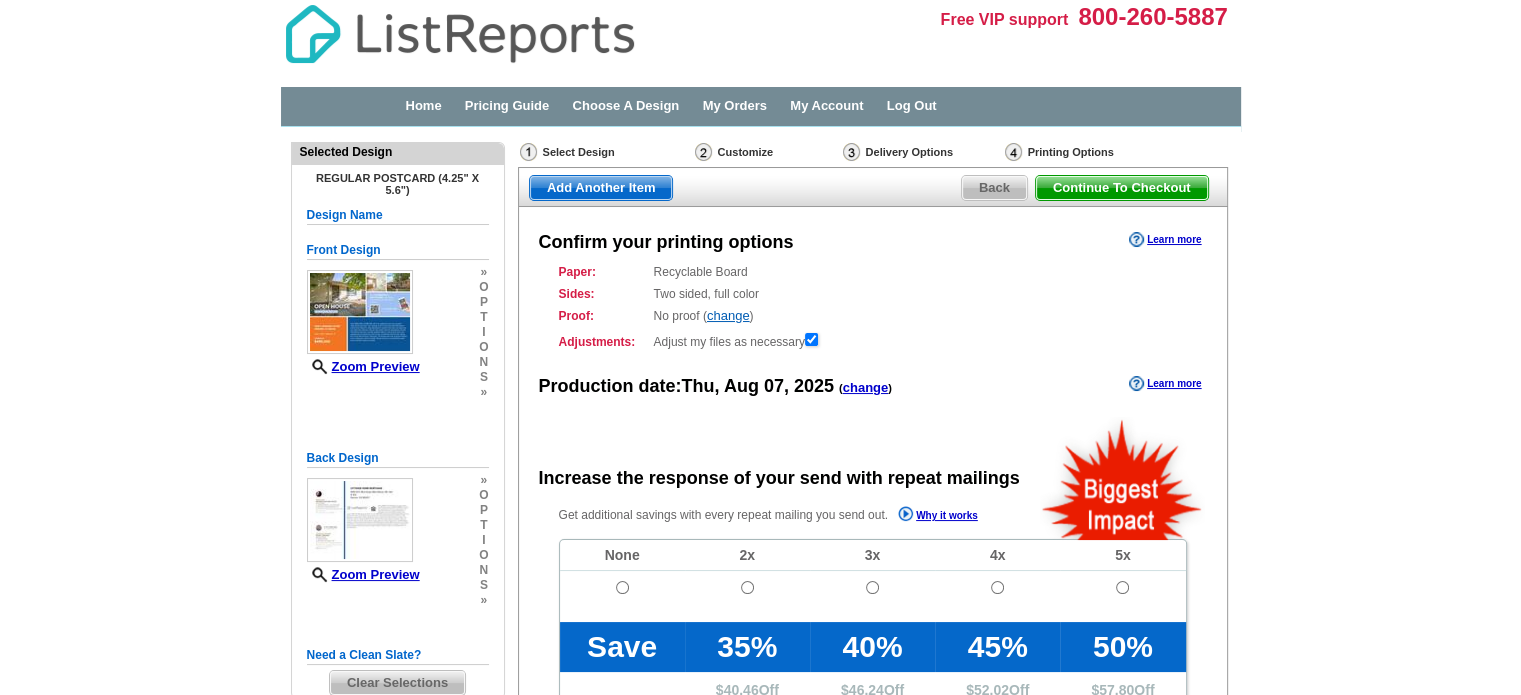 drag, startPoint x: 1108, startPoint y: 191, endPoint x: 912, endPoint y: 291, distance: 220.03636 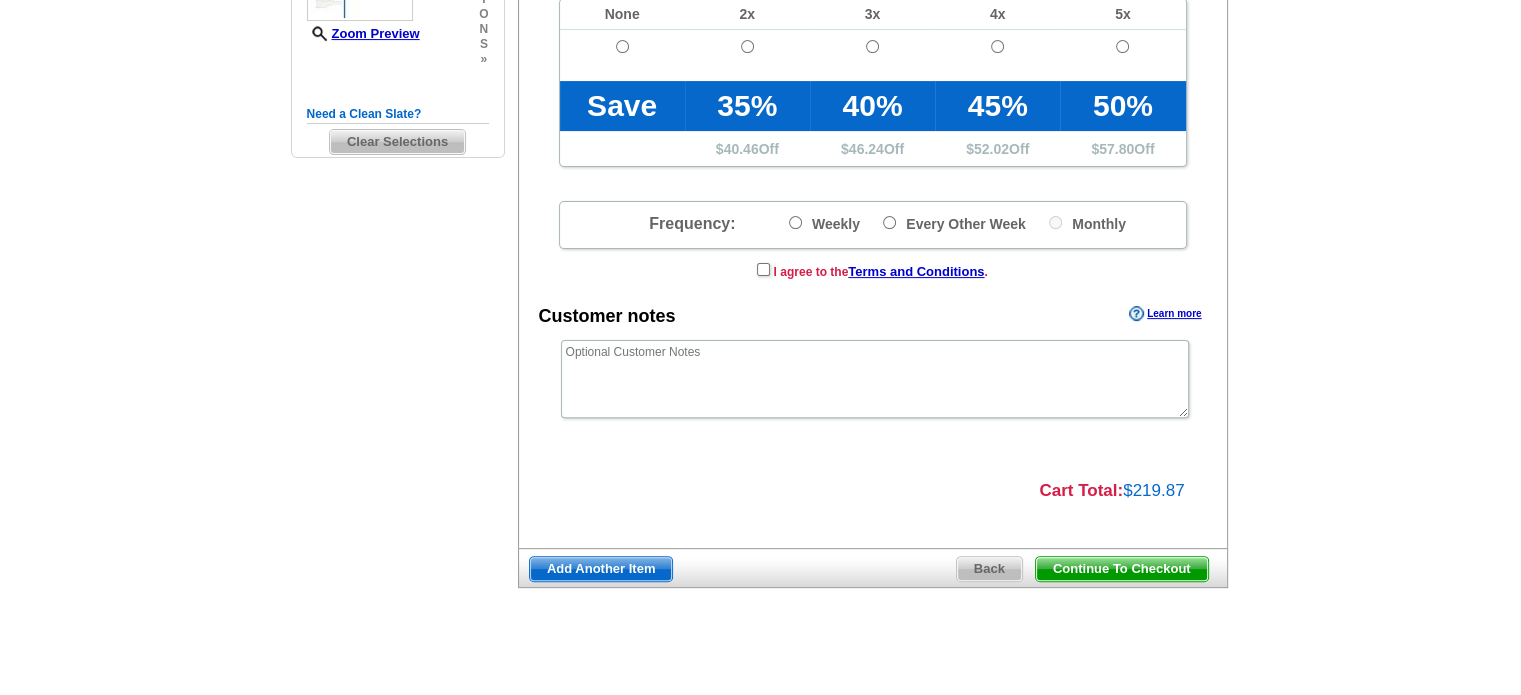 scroll, scrollTop: 552, scrollLeft: 0, axis: vertical 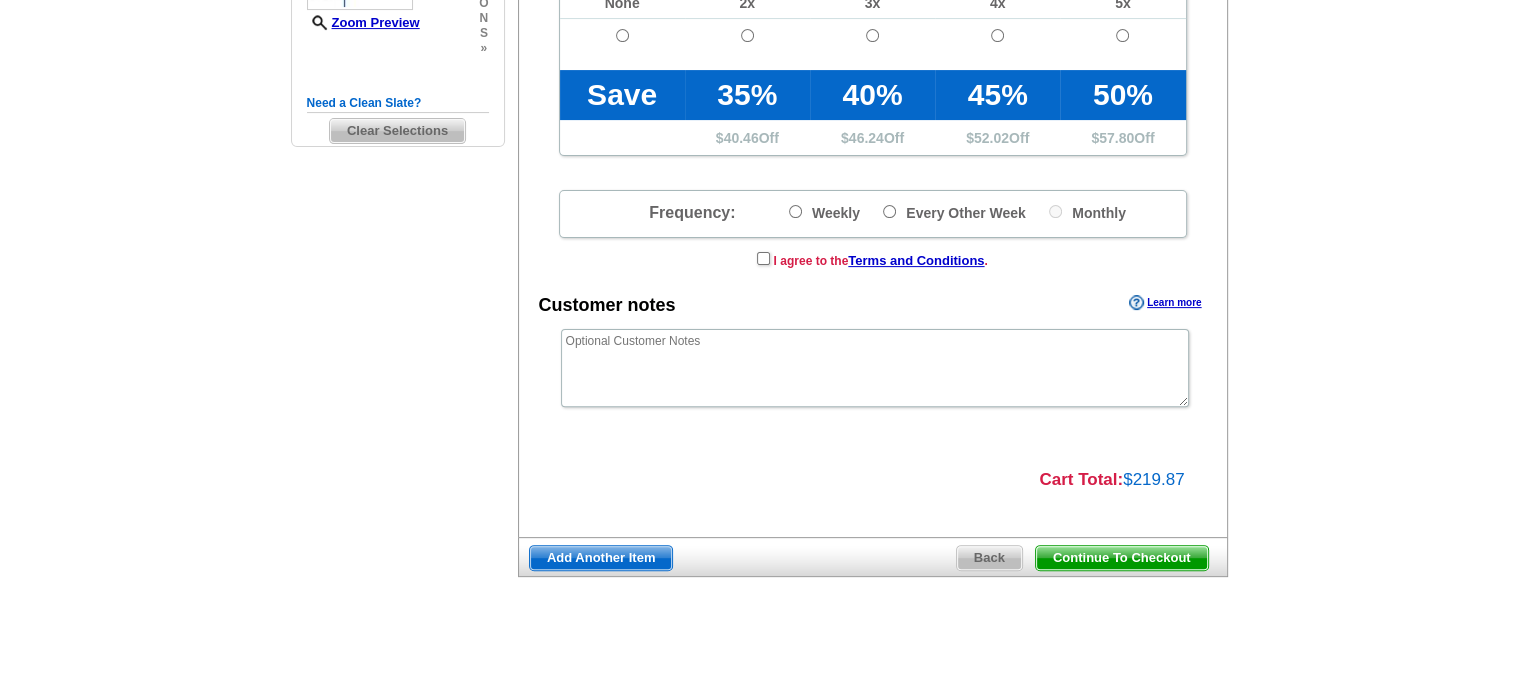 click on "Continue To Checkout" at bounding box center [1122, 558] 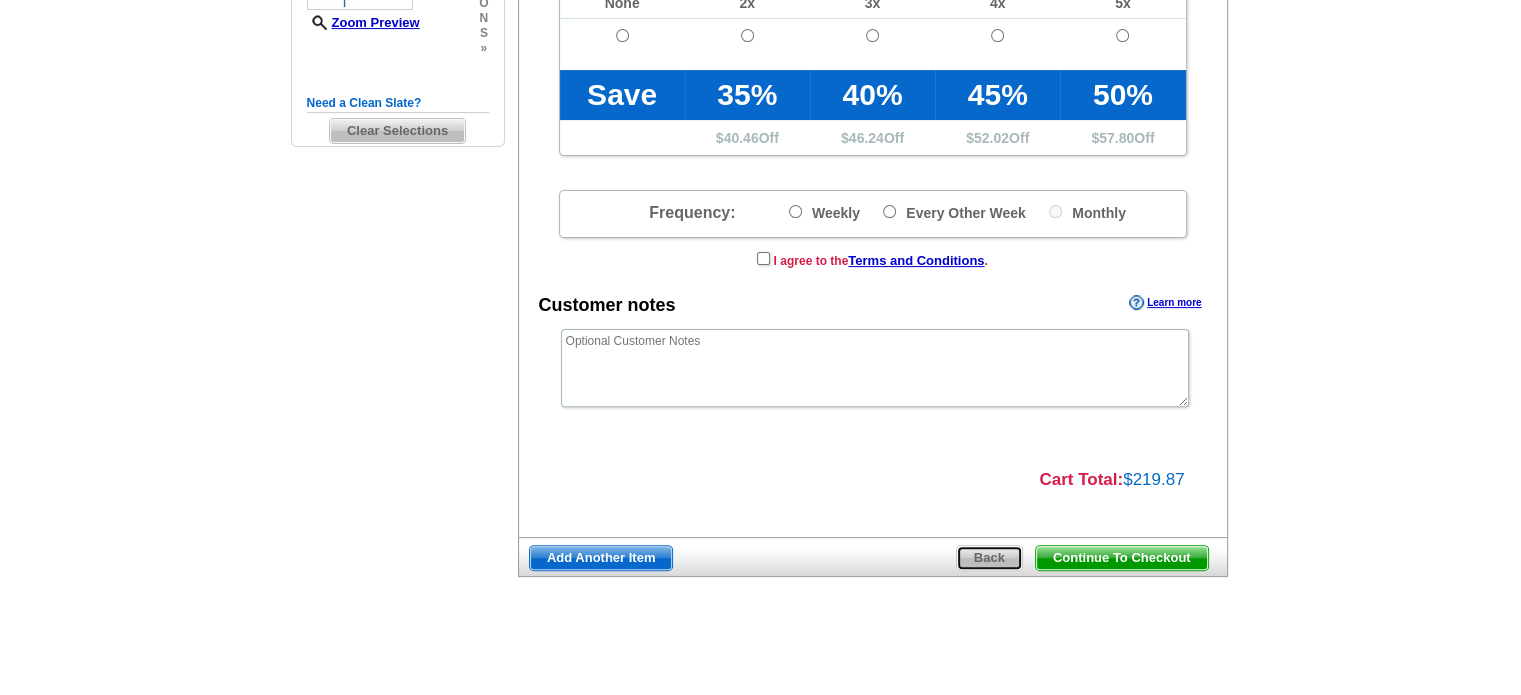 click on "Back" at bounding box center [989, 558] 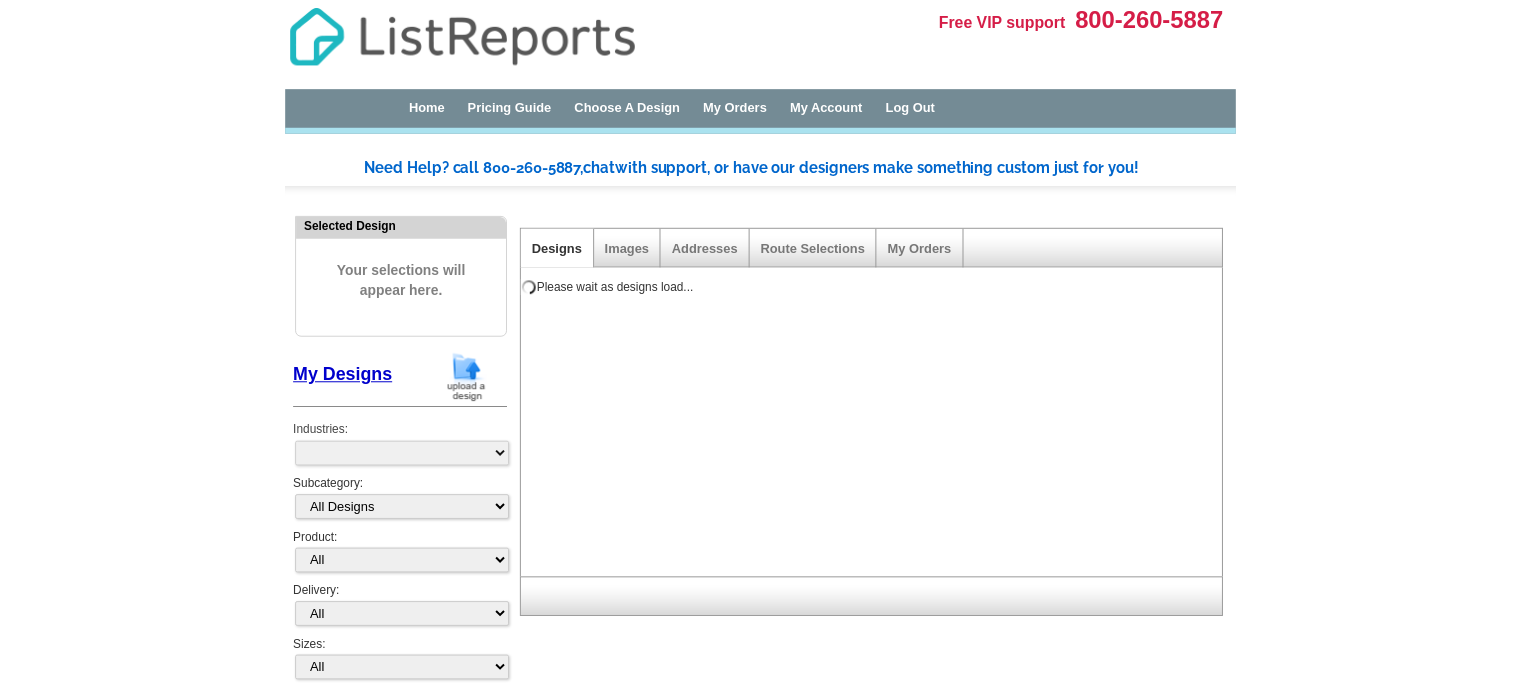 scroll, scrollTop: 0, scrollLeft: 0, axis: both 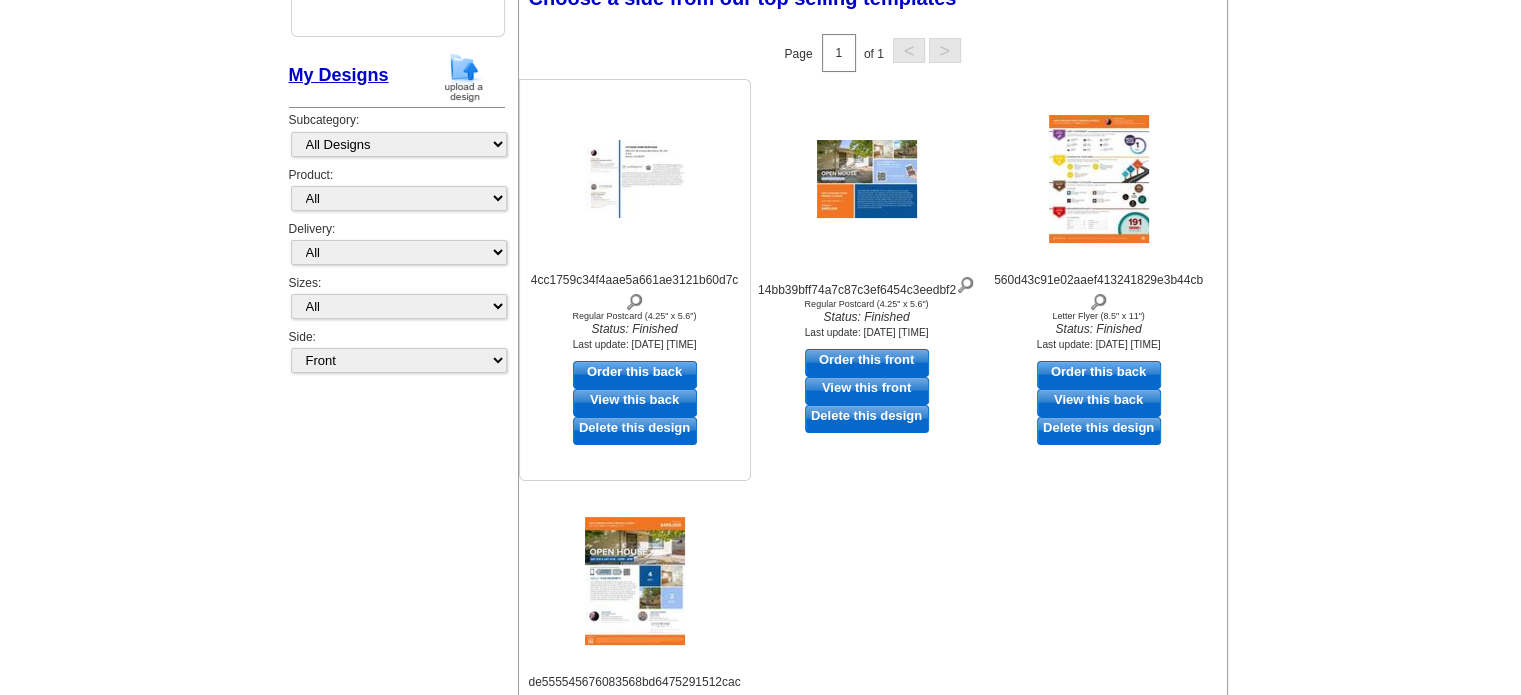click on "Order this back" at bounding box center (635, 375) 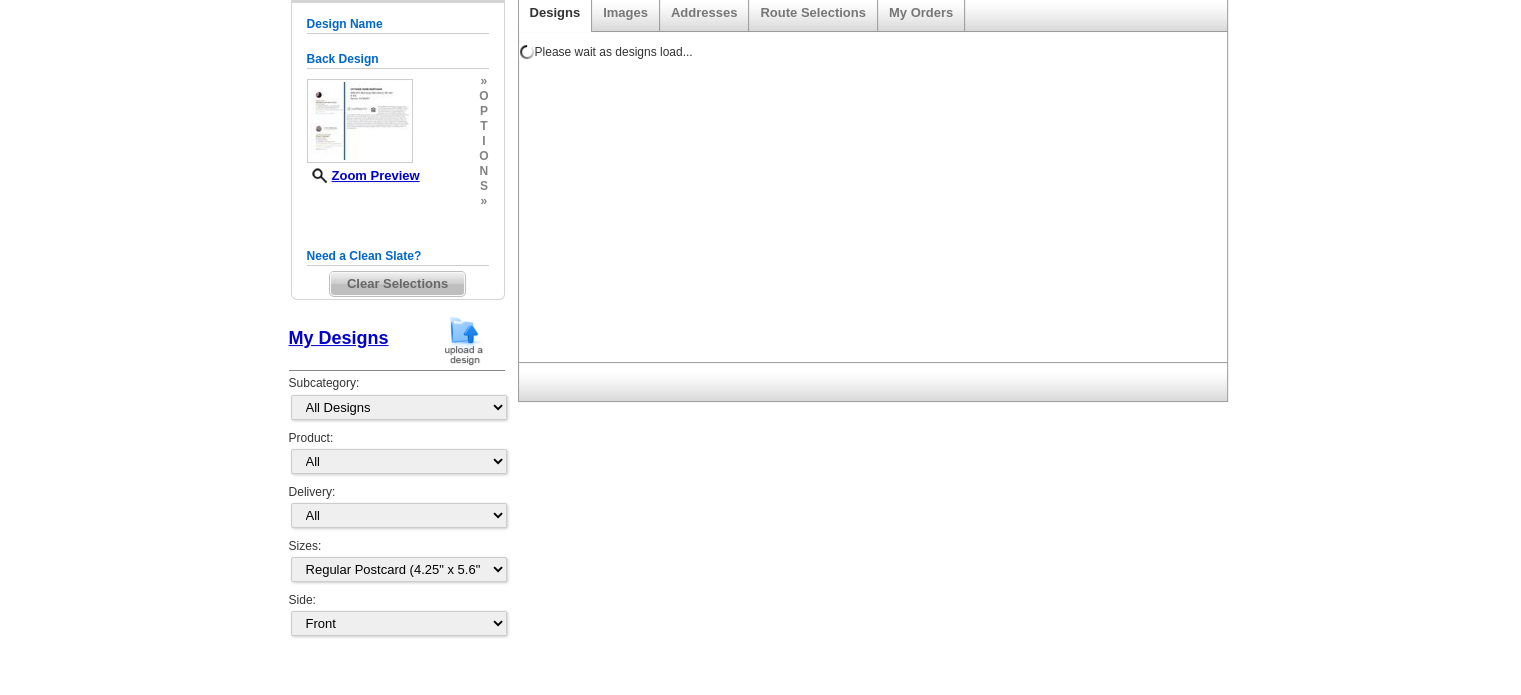 scroll, scrollTop: 284, scrollLeft: 0, axis: vertical 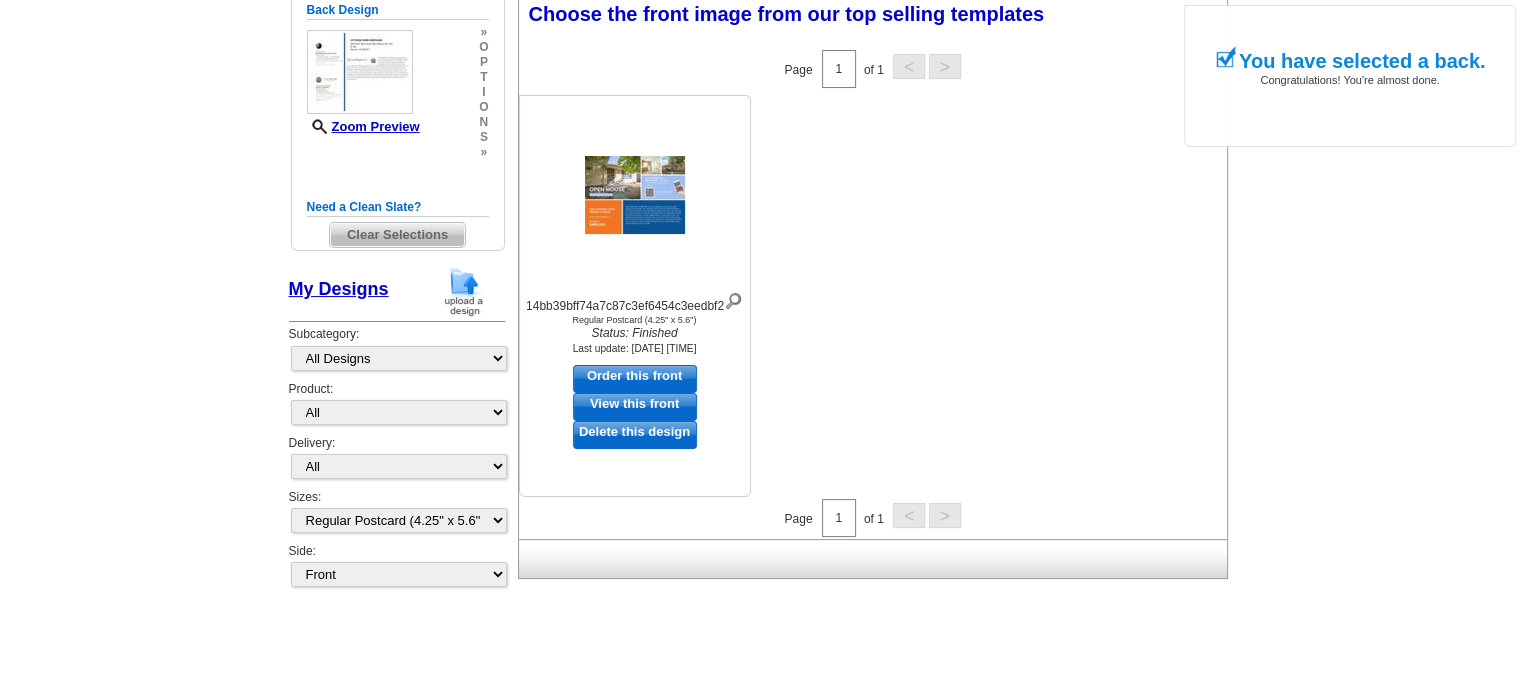 click at bounding box center (635, 195) 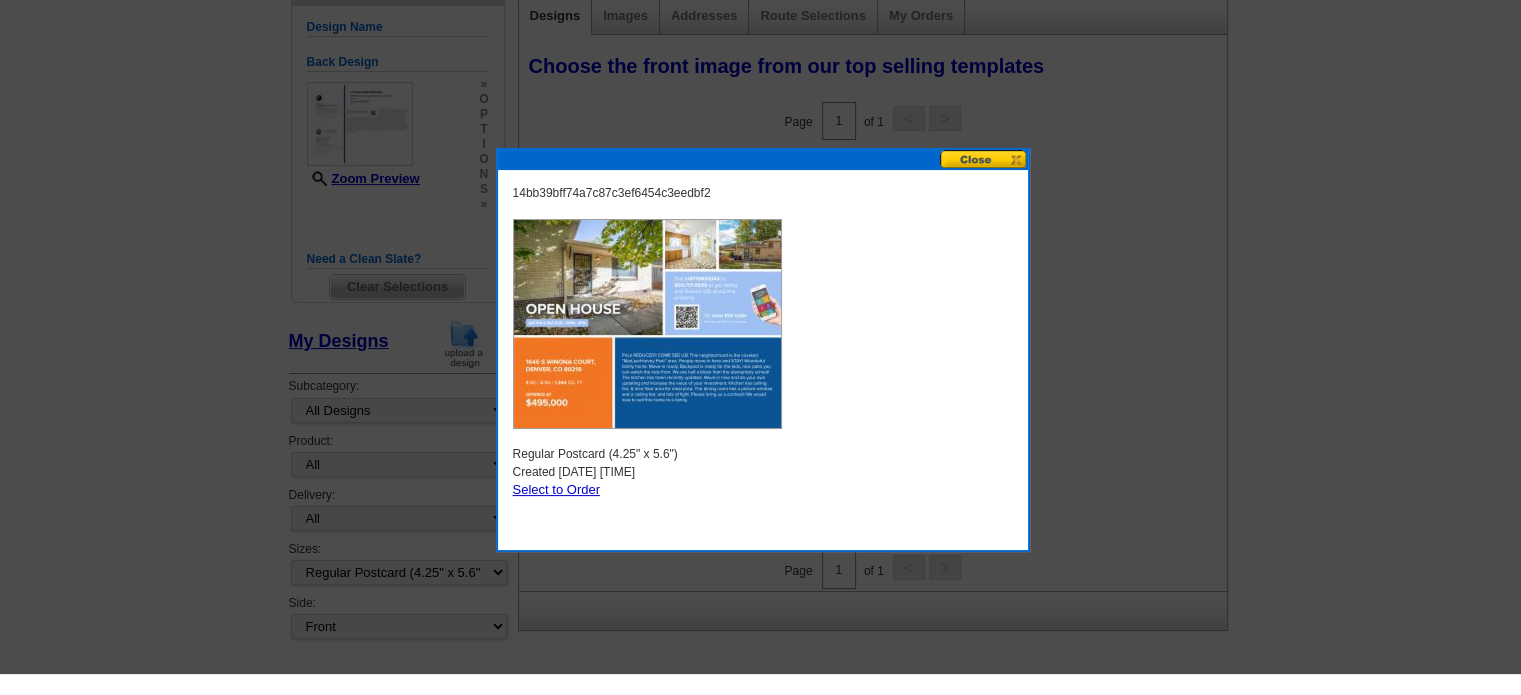scroll, scrollTop: 284, scrollLeft: 0, axis: vertical 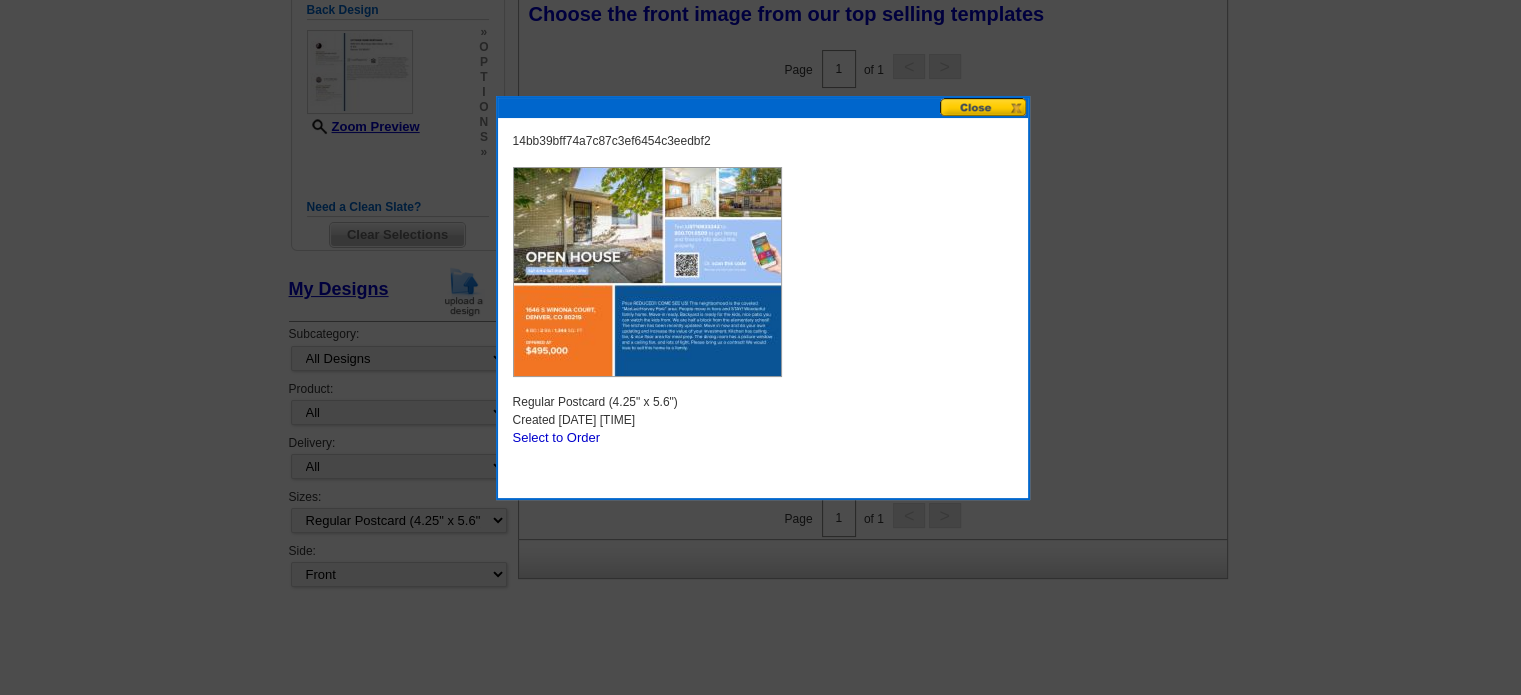 click on "Select to Order" at bounding box center [556, 437] 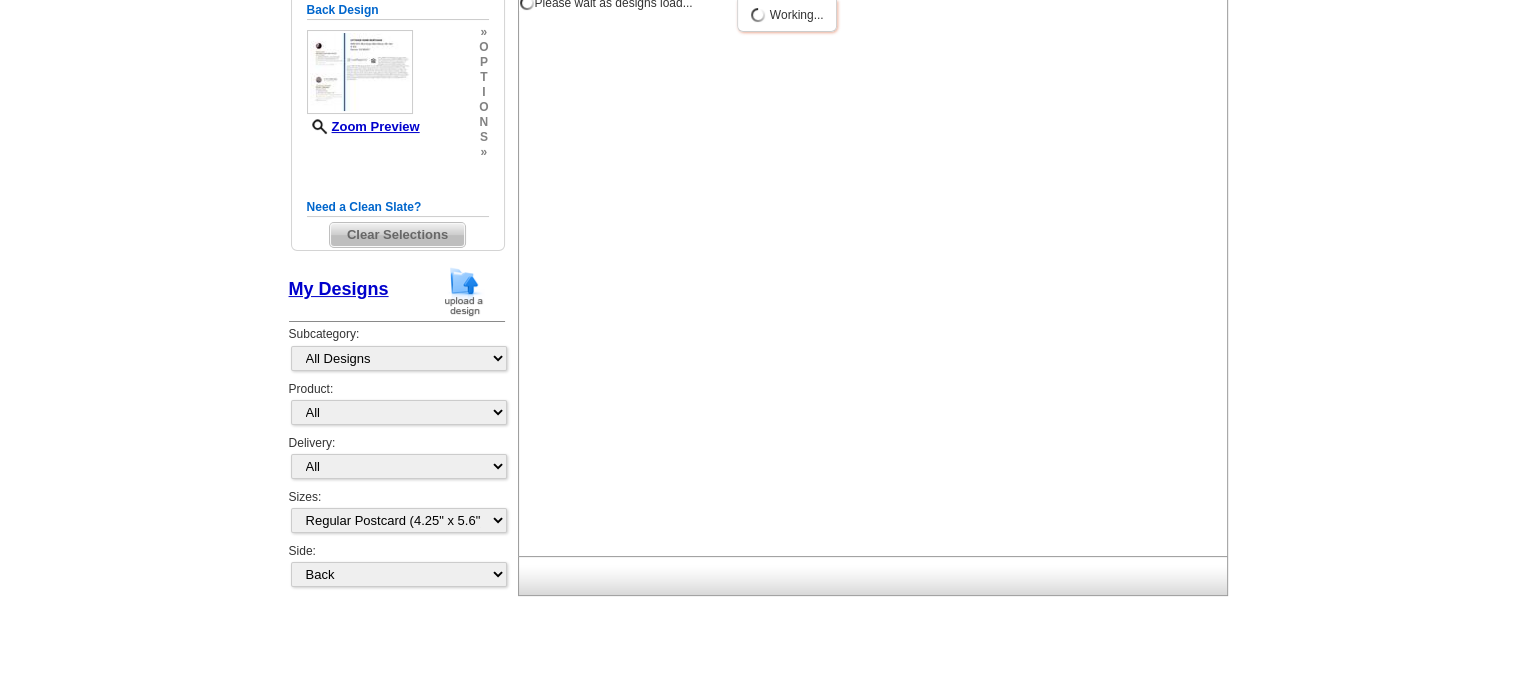 scroll, scrollTop: 0, scrollLeft: 0, axis: both 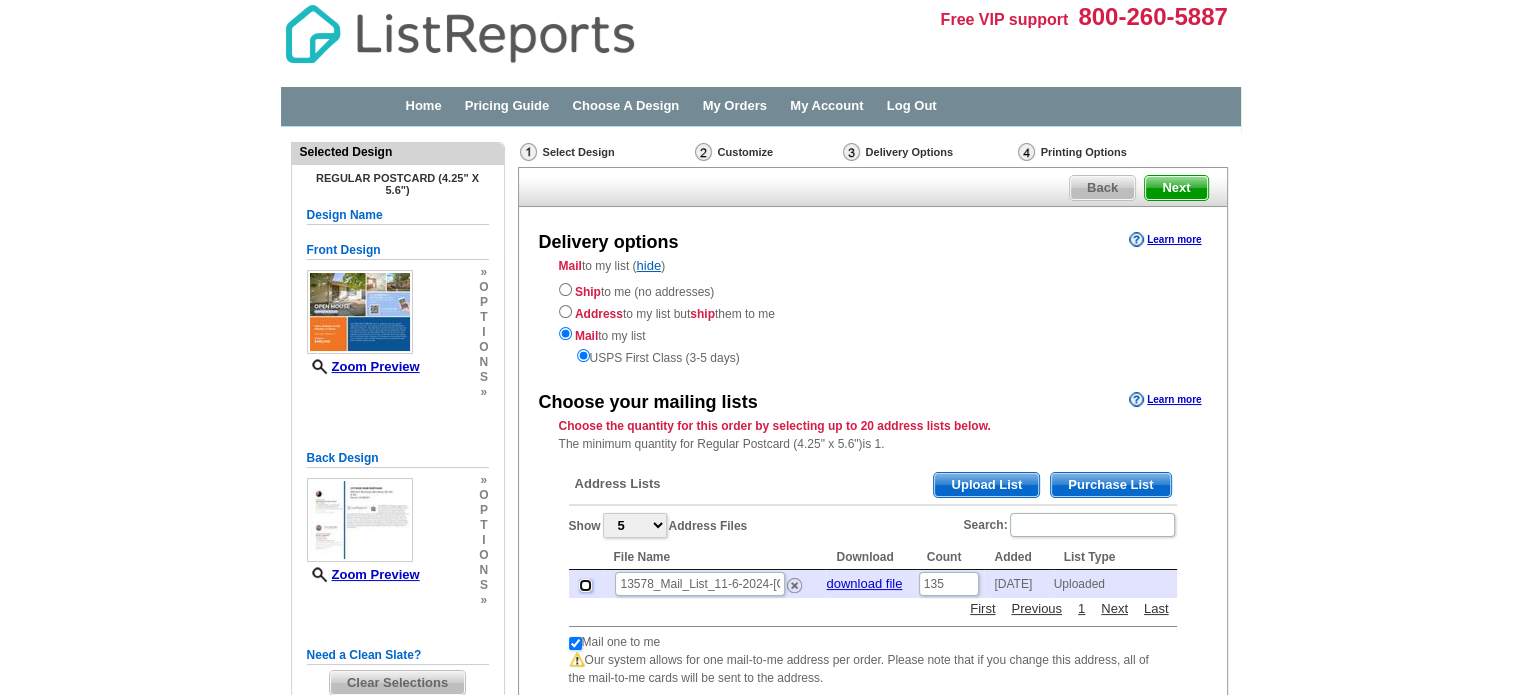 click at bounding box center (585, 585) 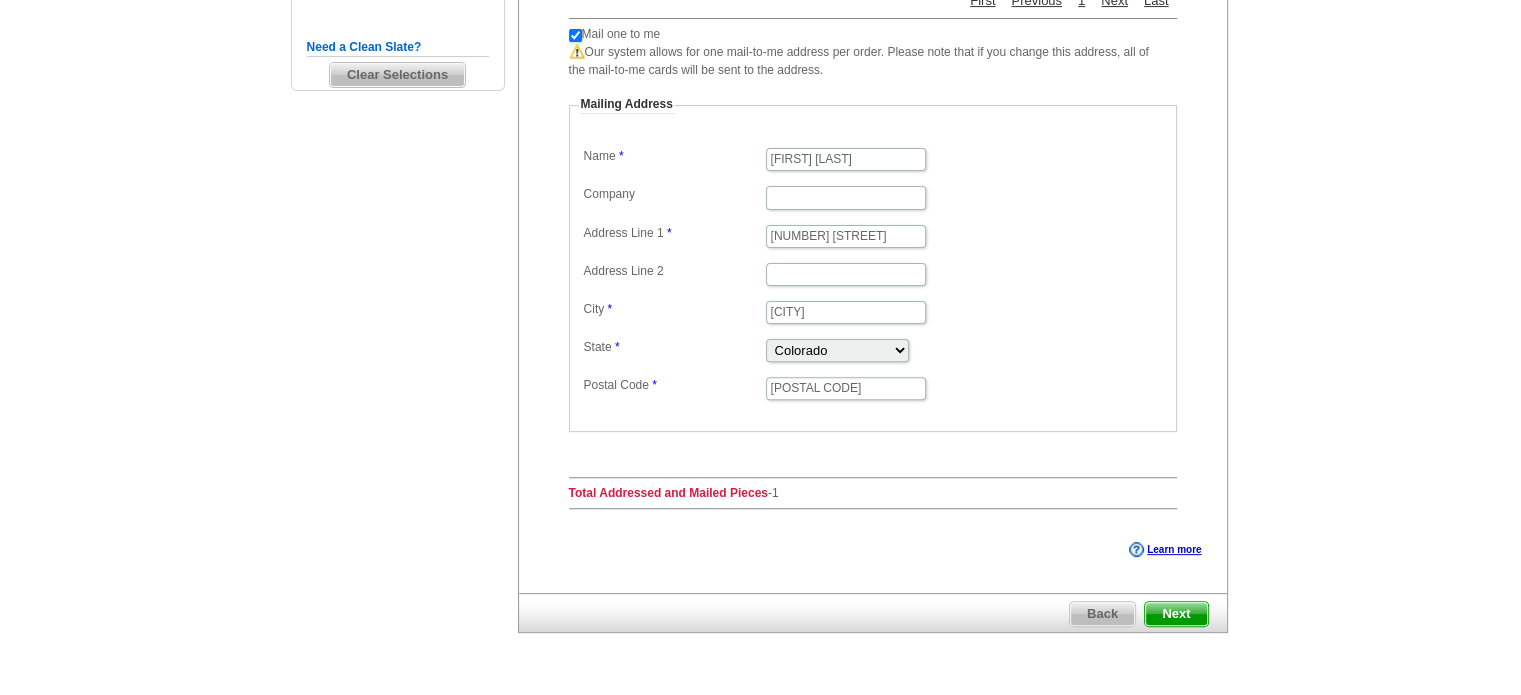 scroll, scrollTop: 658, scrollLeft: 0, axis: vertical 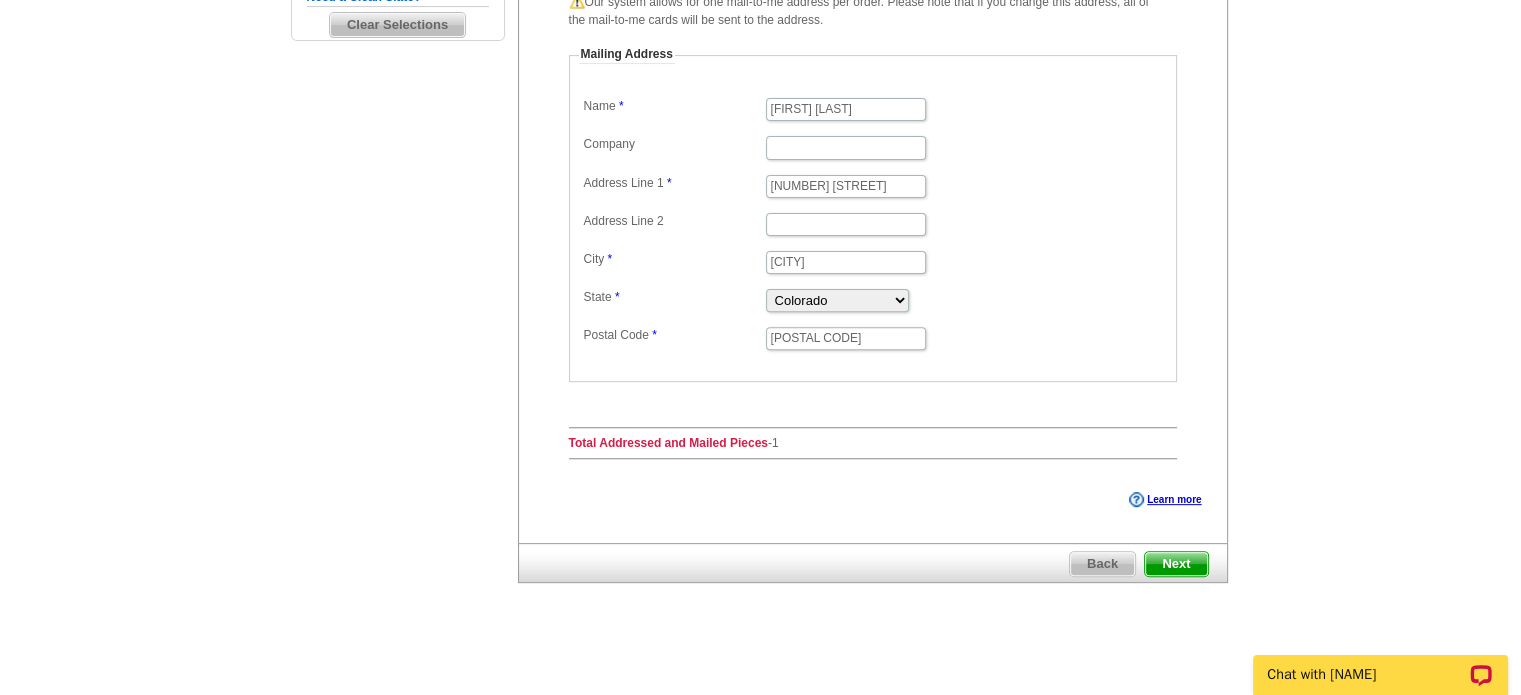 click on "Next" at bounding box center (1176, 564) 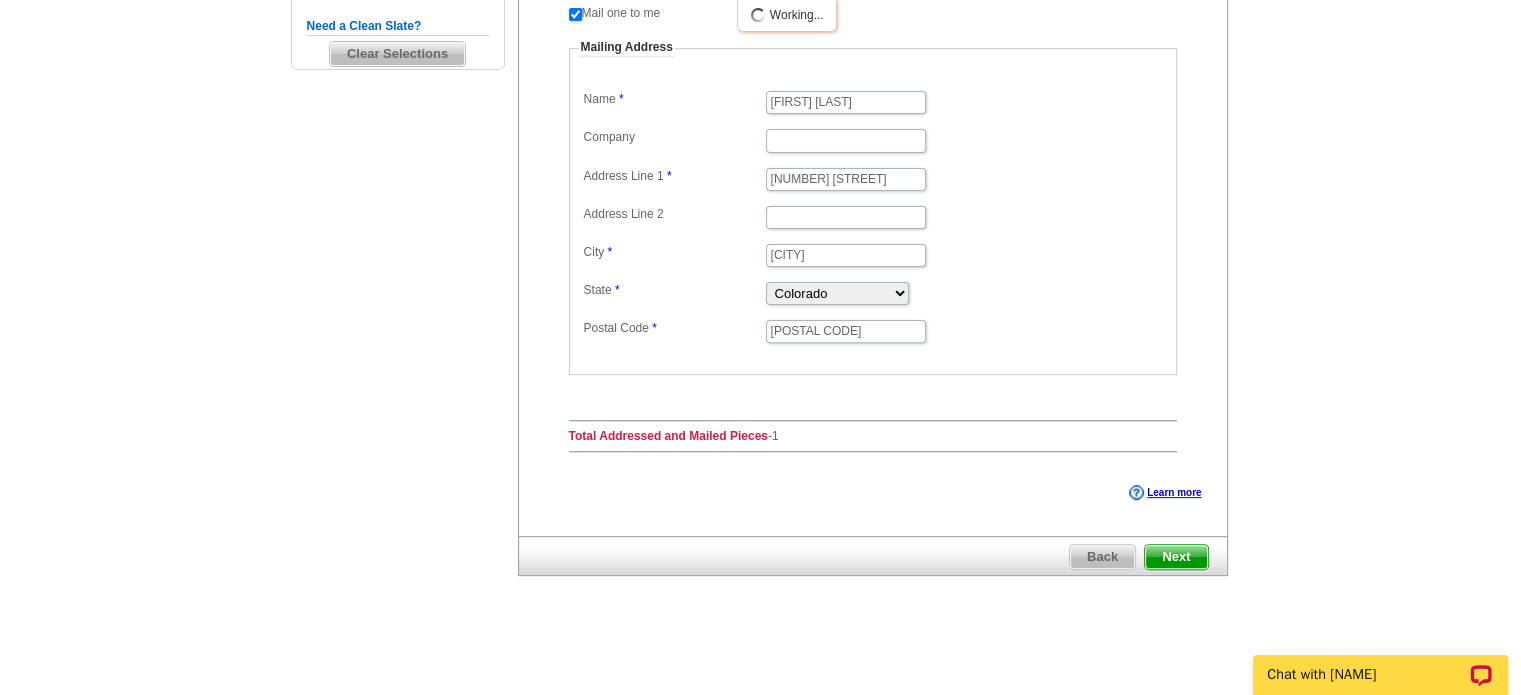 scroll, scrollTop: 622, scrollLeft: 0, axis: vertical 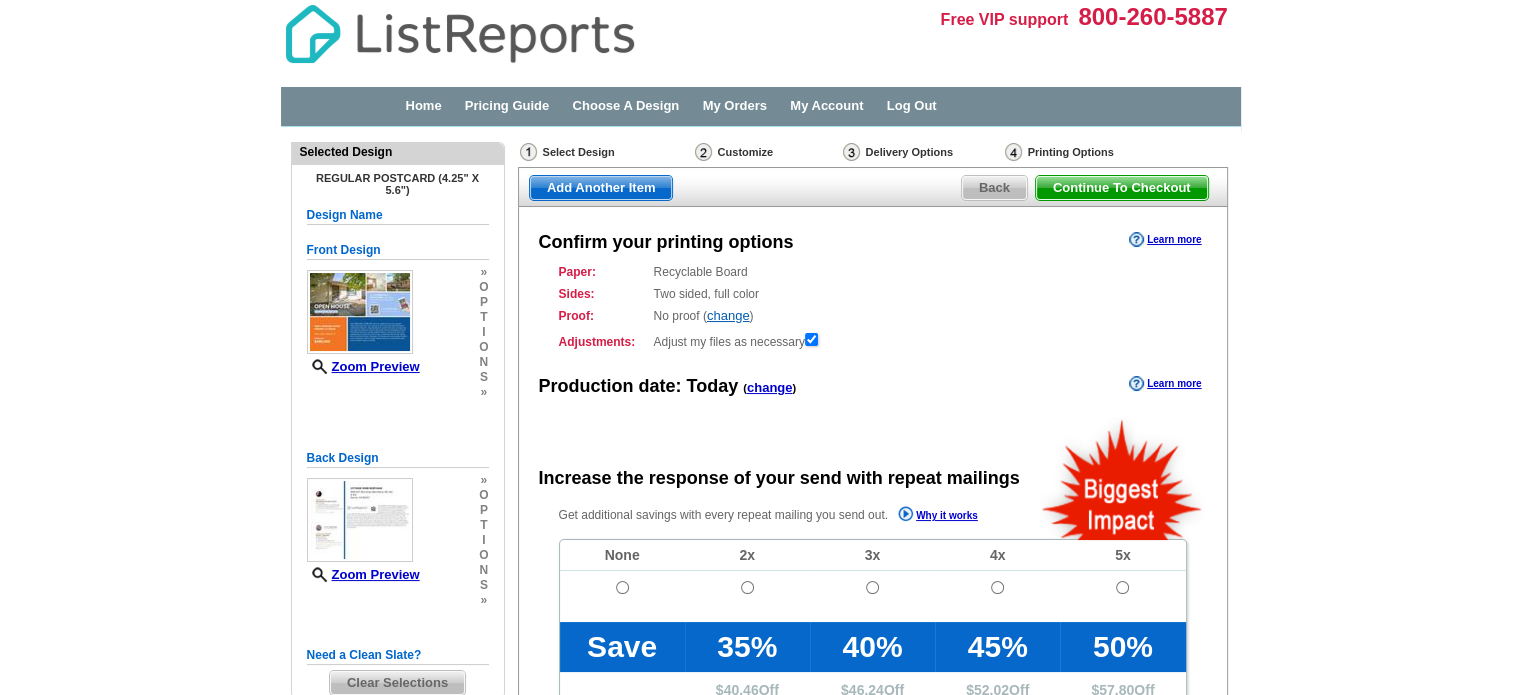 radio on "false" 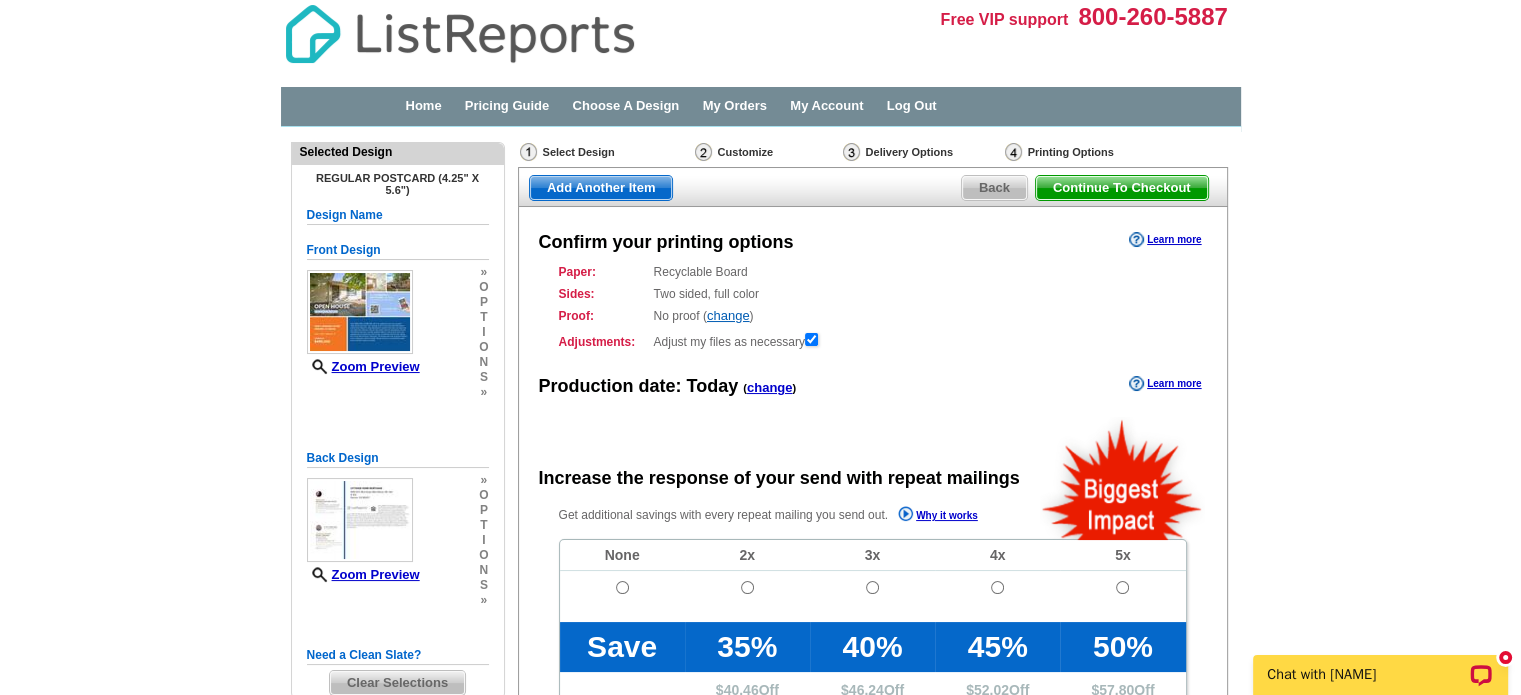 scroll, scrollTop: 0, scrollLeft: 0, axis: both 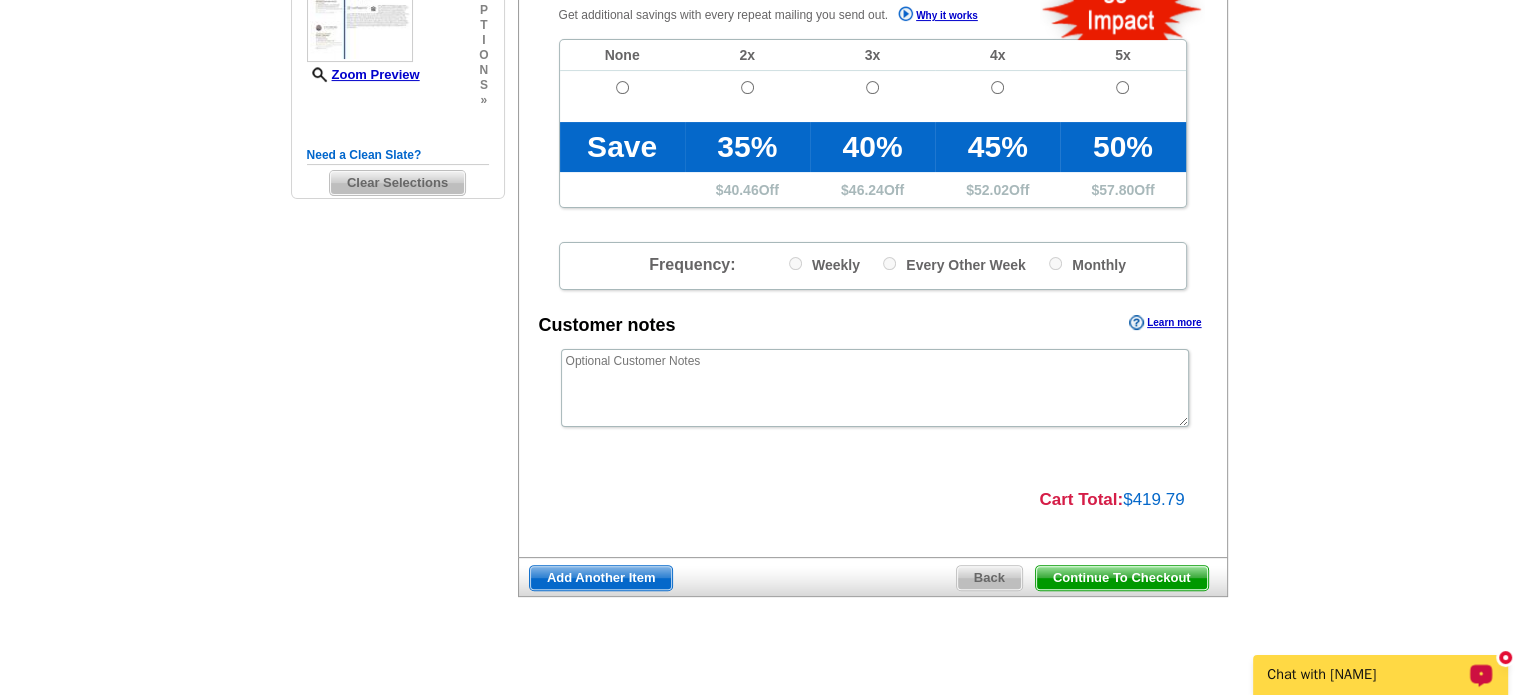 click on "Chat with [FIRST]" at bounding box center (1367, 675) 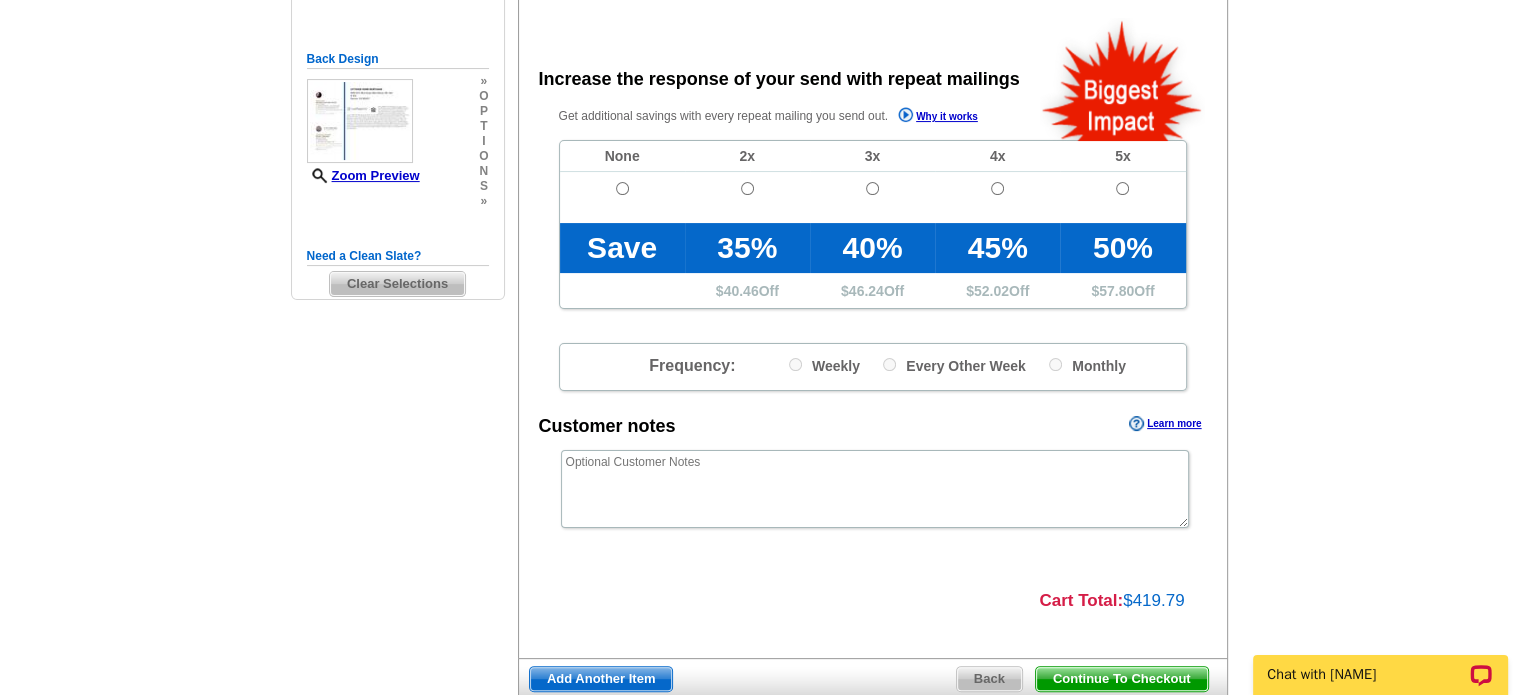 scroll, scrollTop: 400, scrollLeft: 0, axis: vertical 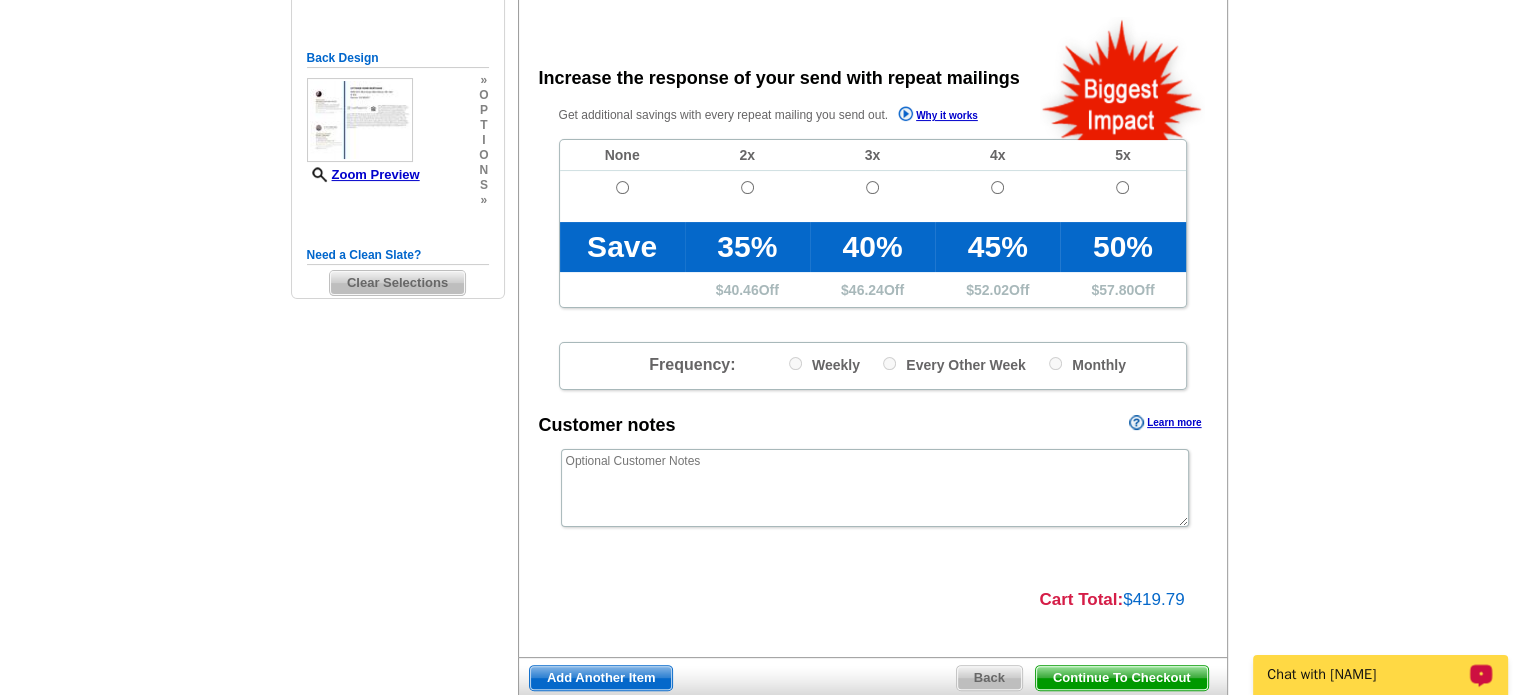 click on "Chat with [FIRST]" at bounding box center (1367, 675) 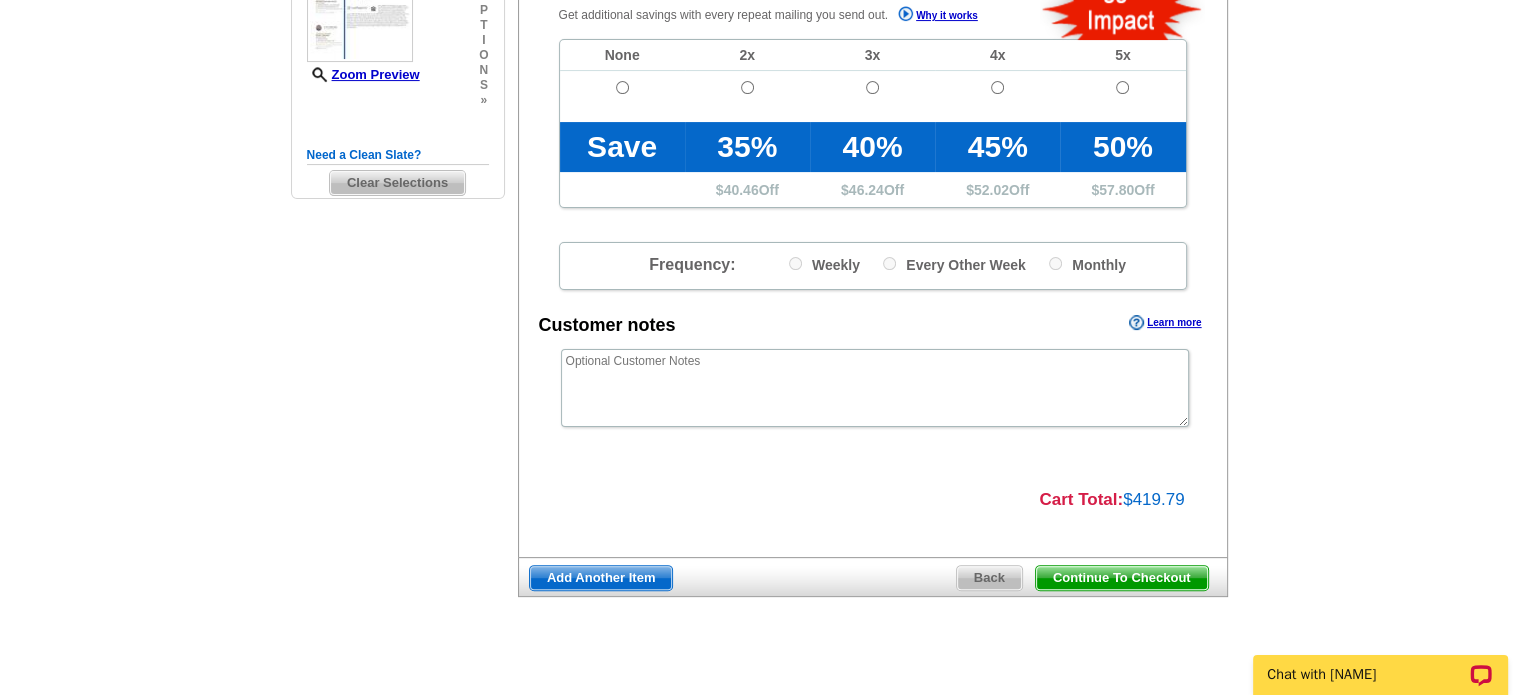 scroll, scrollTop: 520, scrollLeft: 0, axis: vertical 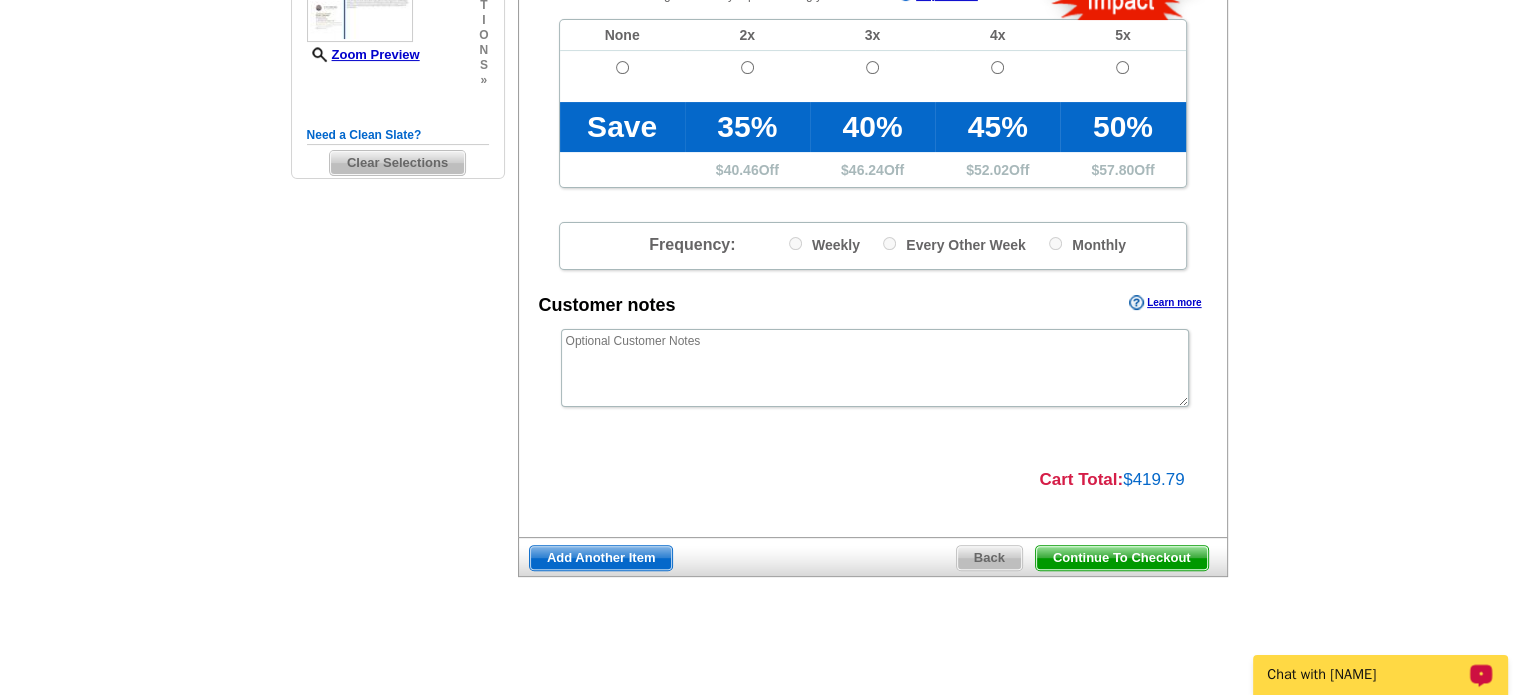 click on "Chat with [FIRST]" at bounding box center [1367, 675] 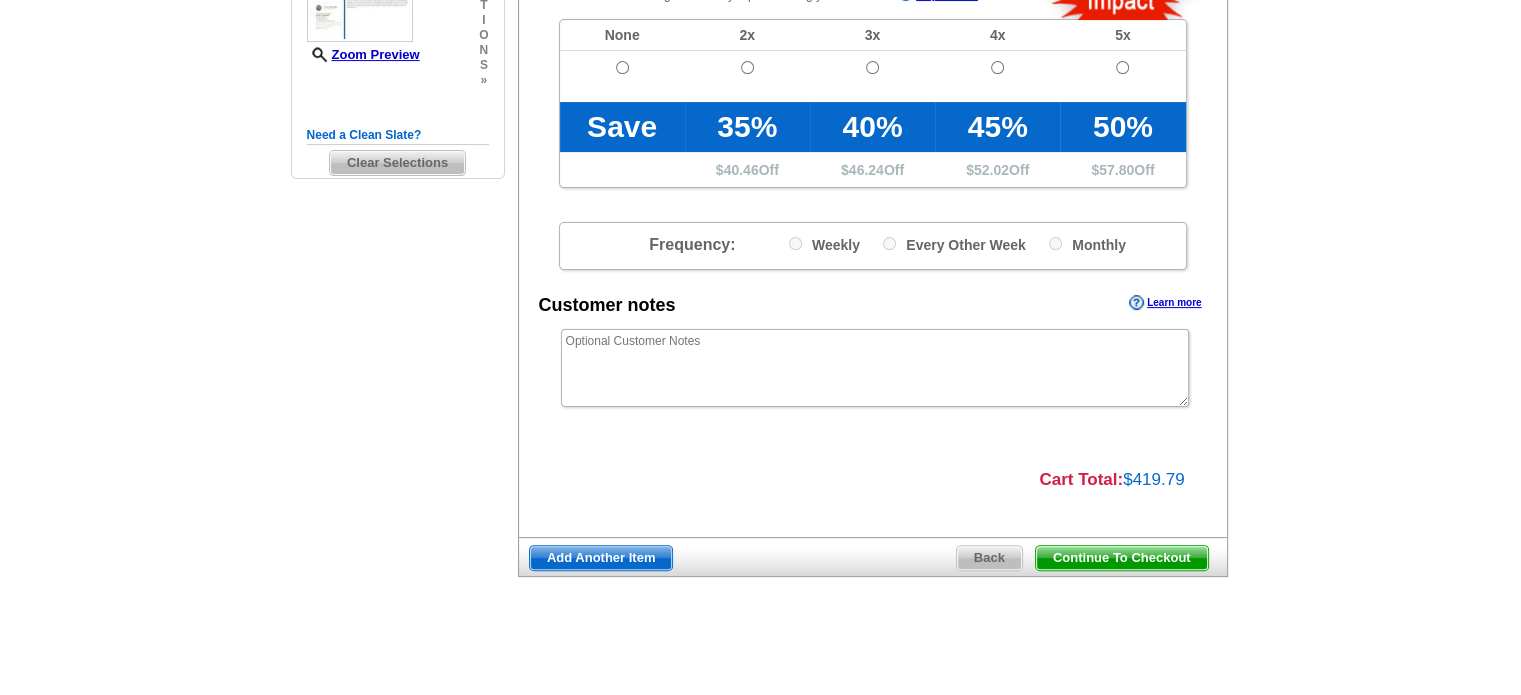 click on "Need Help? call 800-260-5887,  chat  with support, or have our designers make something custom just for you!
Got it, no need for the selection guide next time.
Show Results
Selected Design
Regular Postcard (4.25" x 5.6")
Design Name
Front Design
Zoom Preview
»
o
p
t
i
o
n
s
»
Change Your Design" at bounding box center (761, 134) 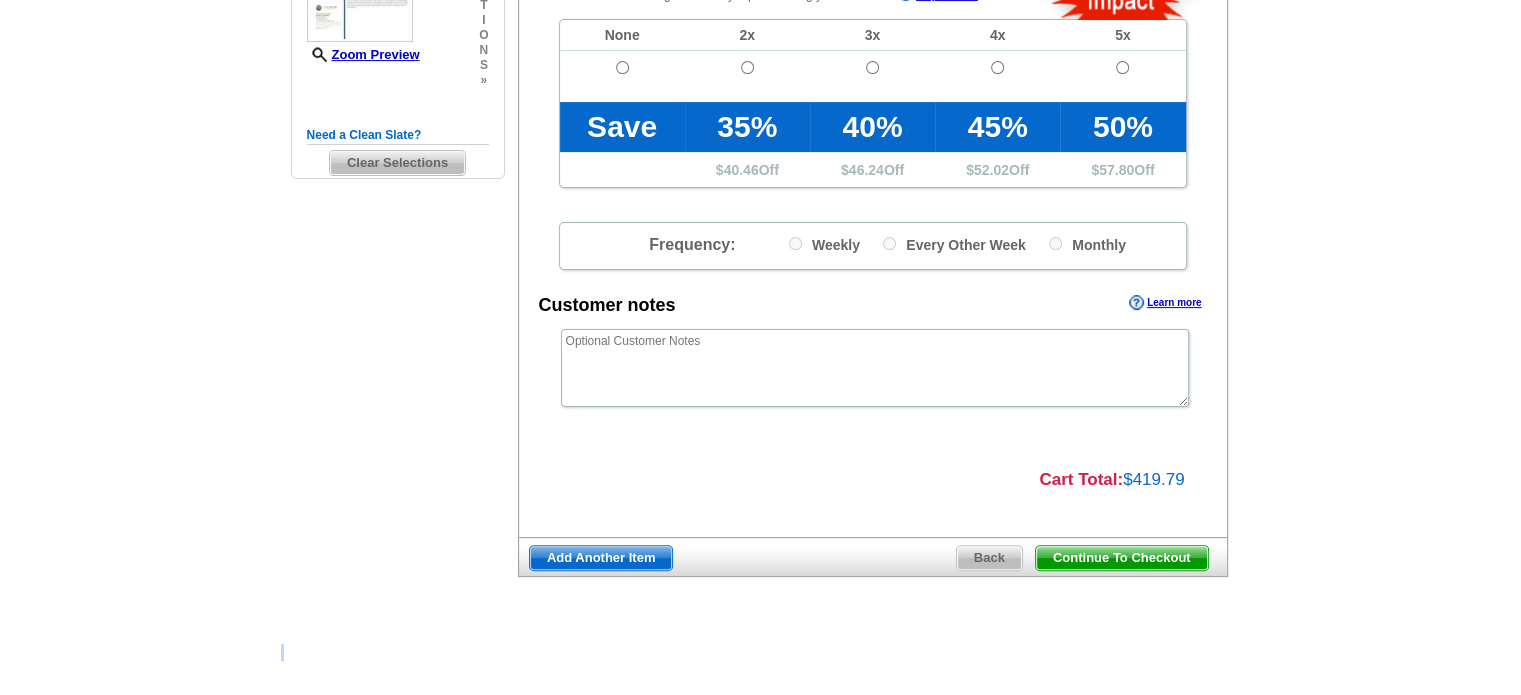 click on "Need Help? call 800-260-5887,  chat  with support, or have our designers make something custom just for you!
Got it, no need for the selection guide next time.
Show Results
Selected Design
Regular Postcard (4.25" x 5.6")
Design Name
Front Design
Zoom Preview
»
o
p
t
i
o
n
s
»
o" at bounding box center (760, 142) 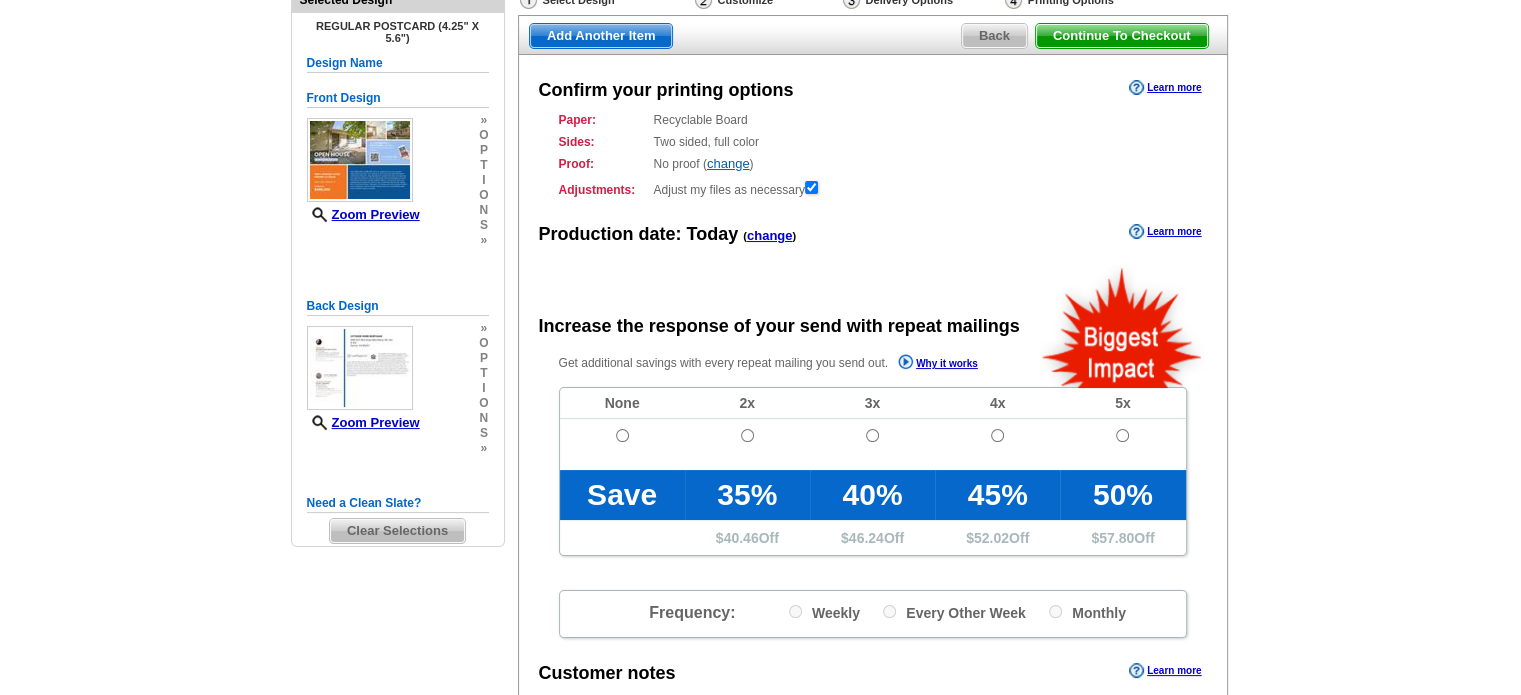 scroll, scrollTop: 120, scrollLeft: 0, axis: vertical 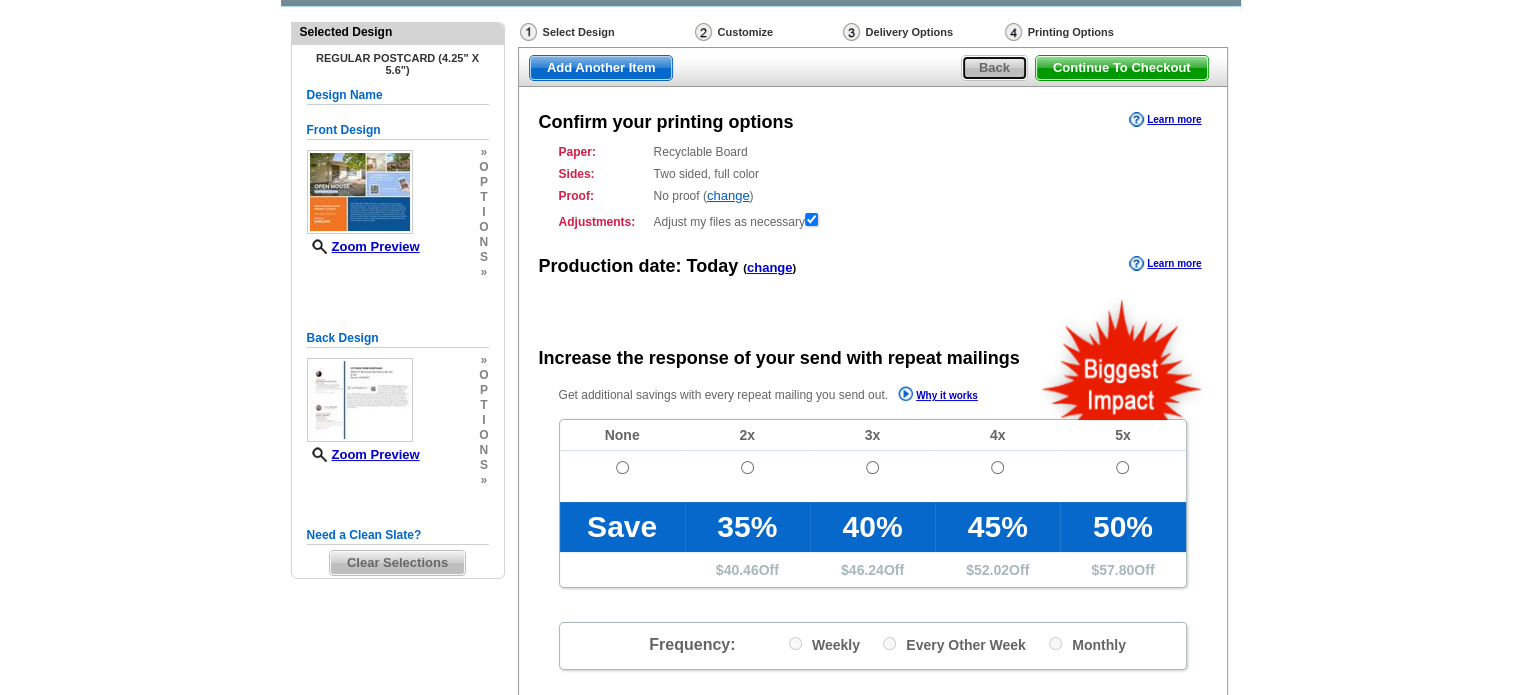 click on "Back" at bounding box center [994, 68] 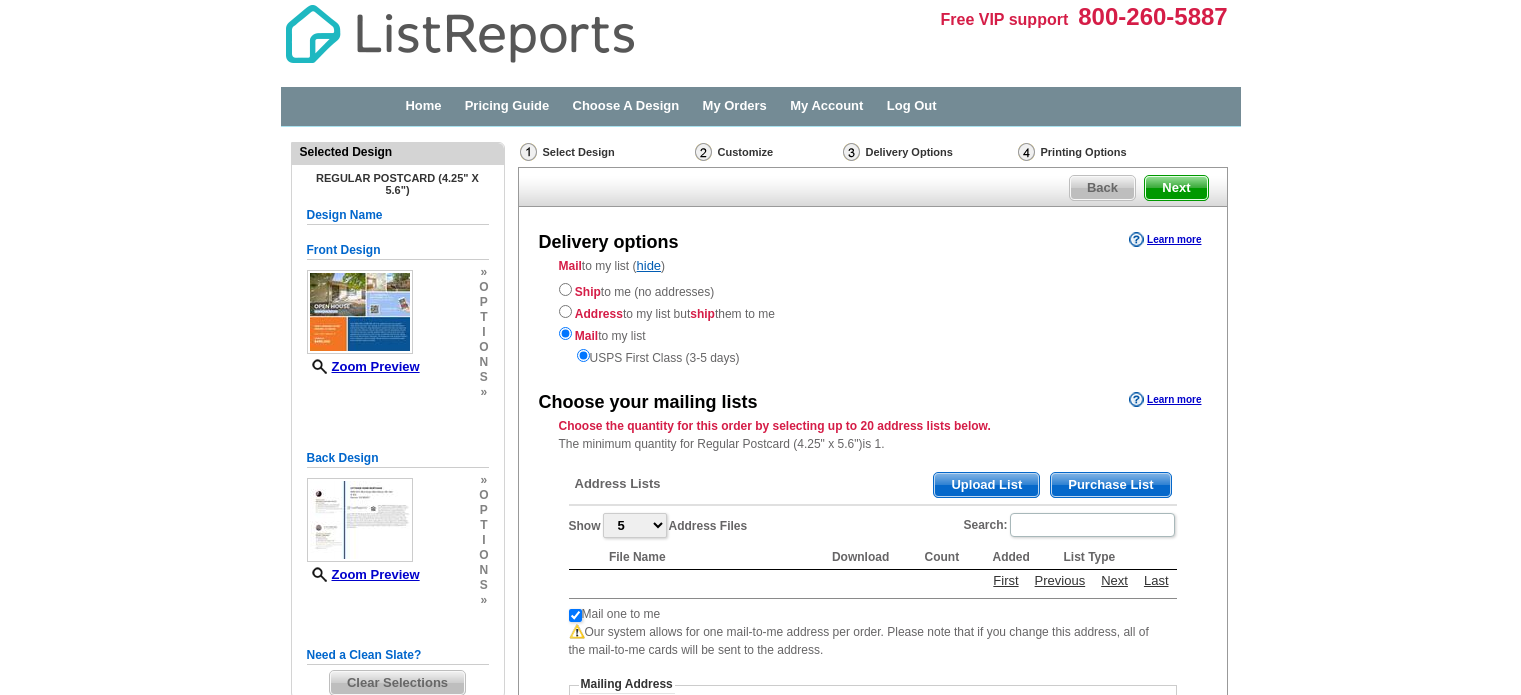 scroll, scrollTop: 0, scrollLeft: 0, axis: both 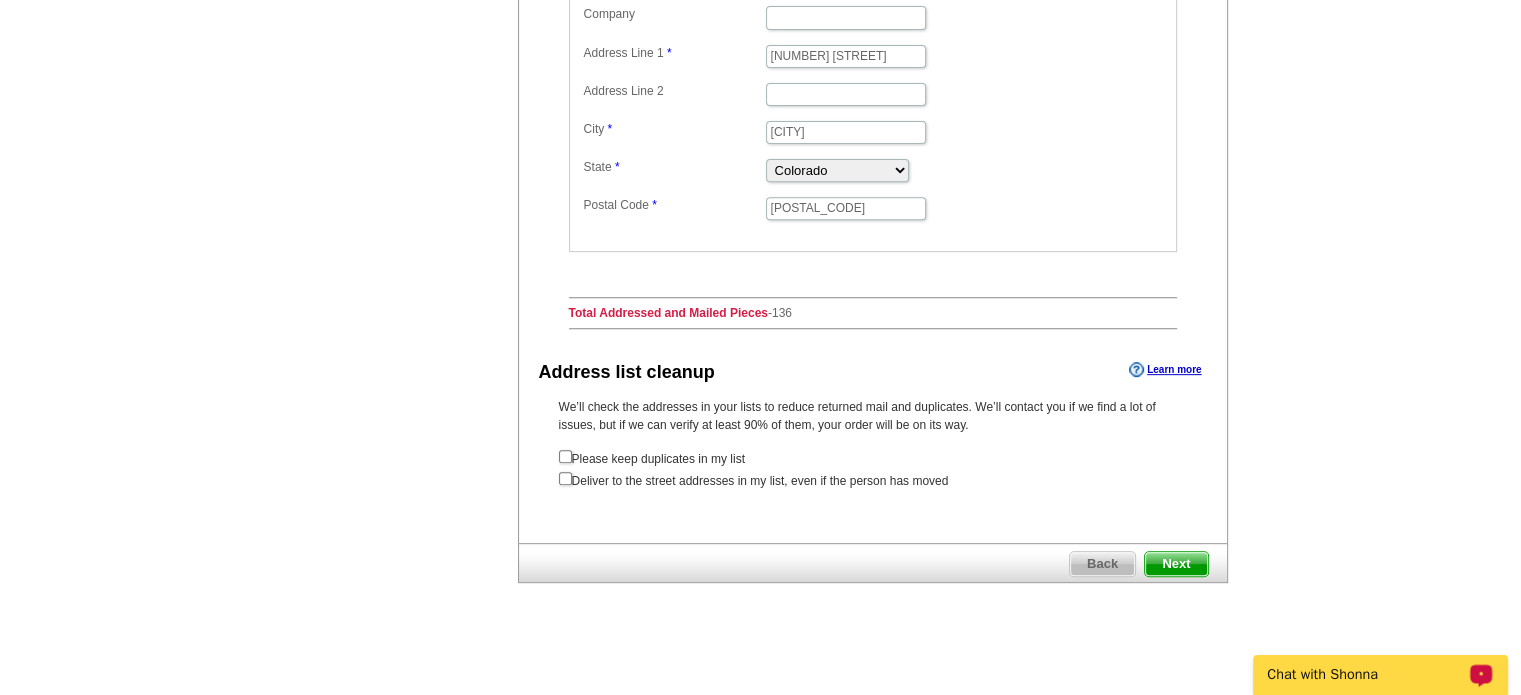 click on "Chat with Shonna" at bounding box center (1367, 675) 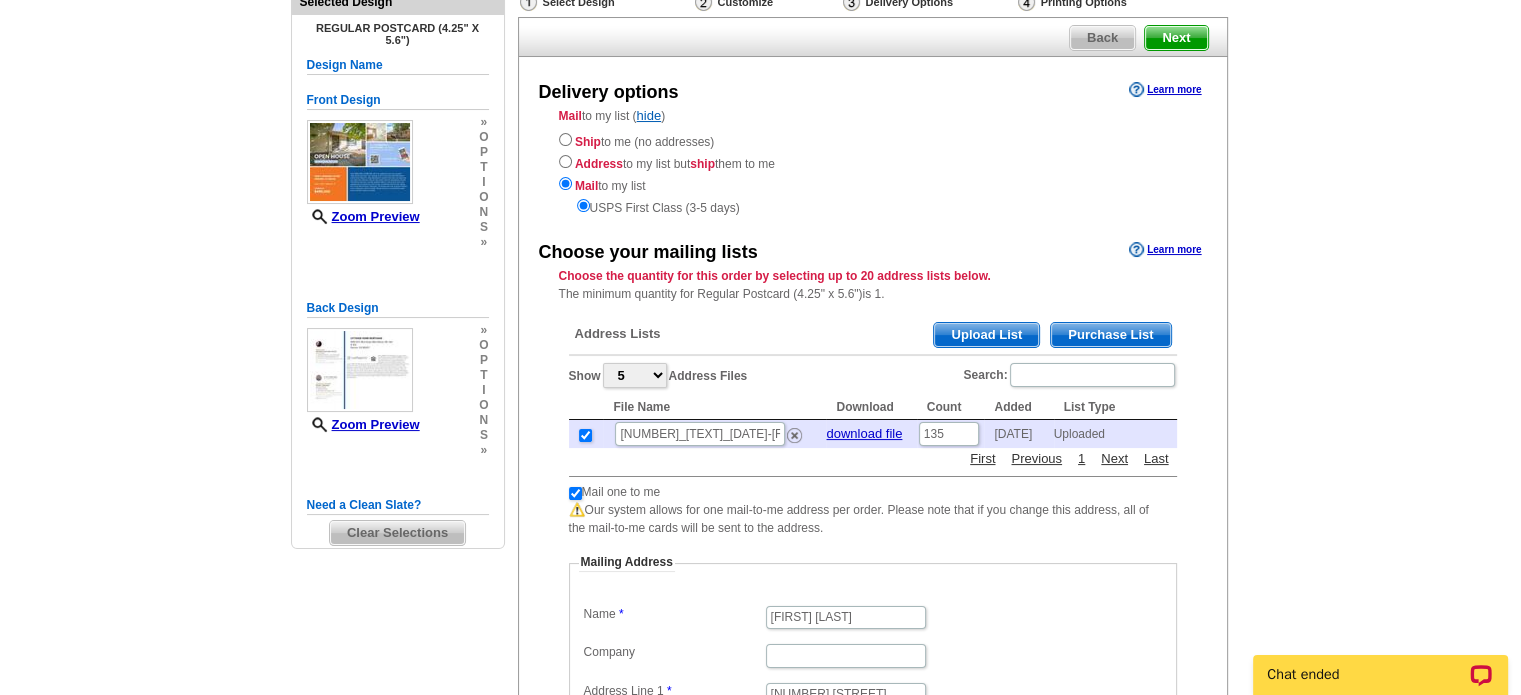 scroll, scrollTop: 0, scrollLeft: 0, axis: both 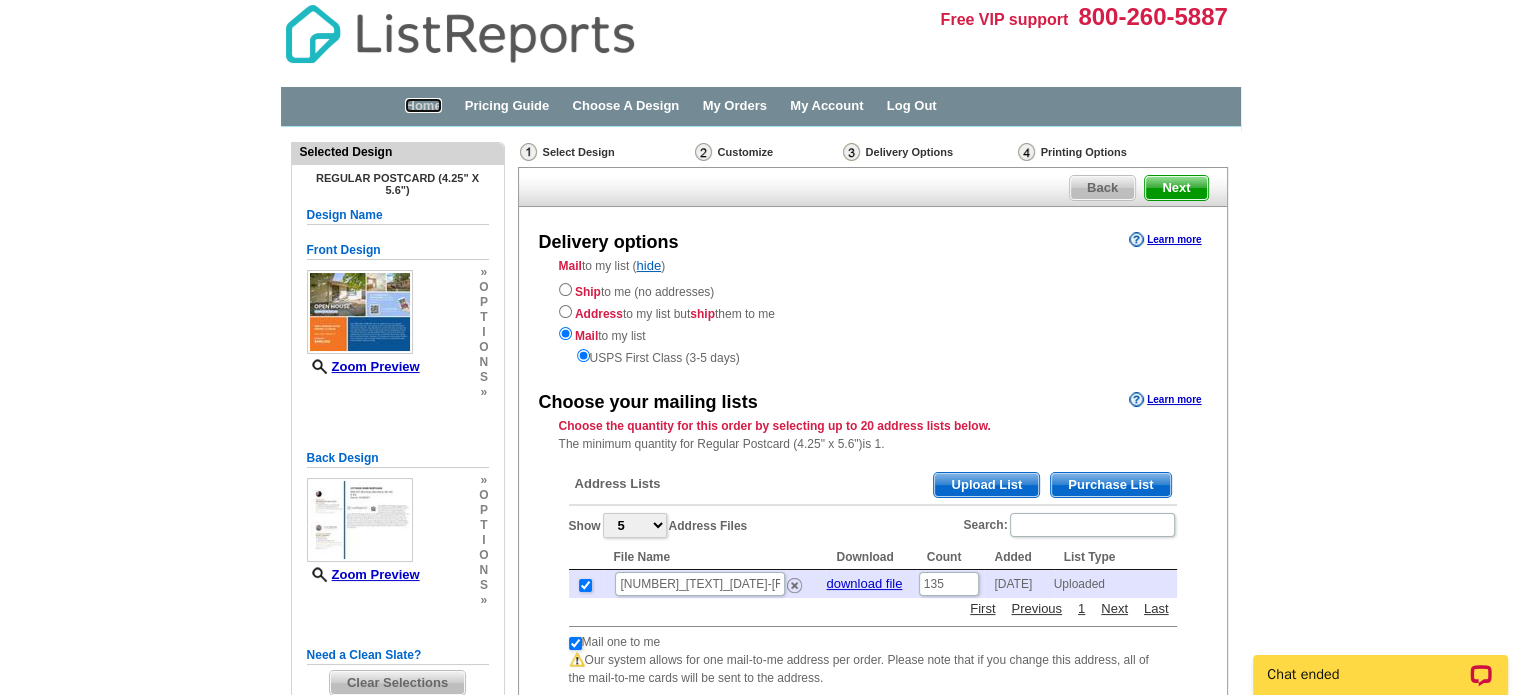 click on "Home" at bounding box center (423, 105) 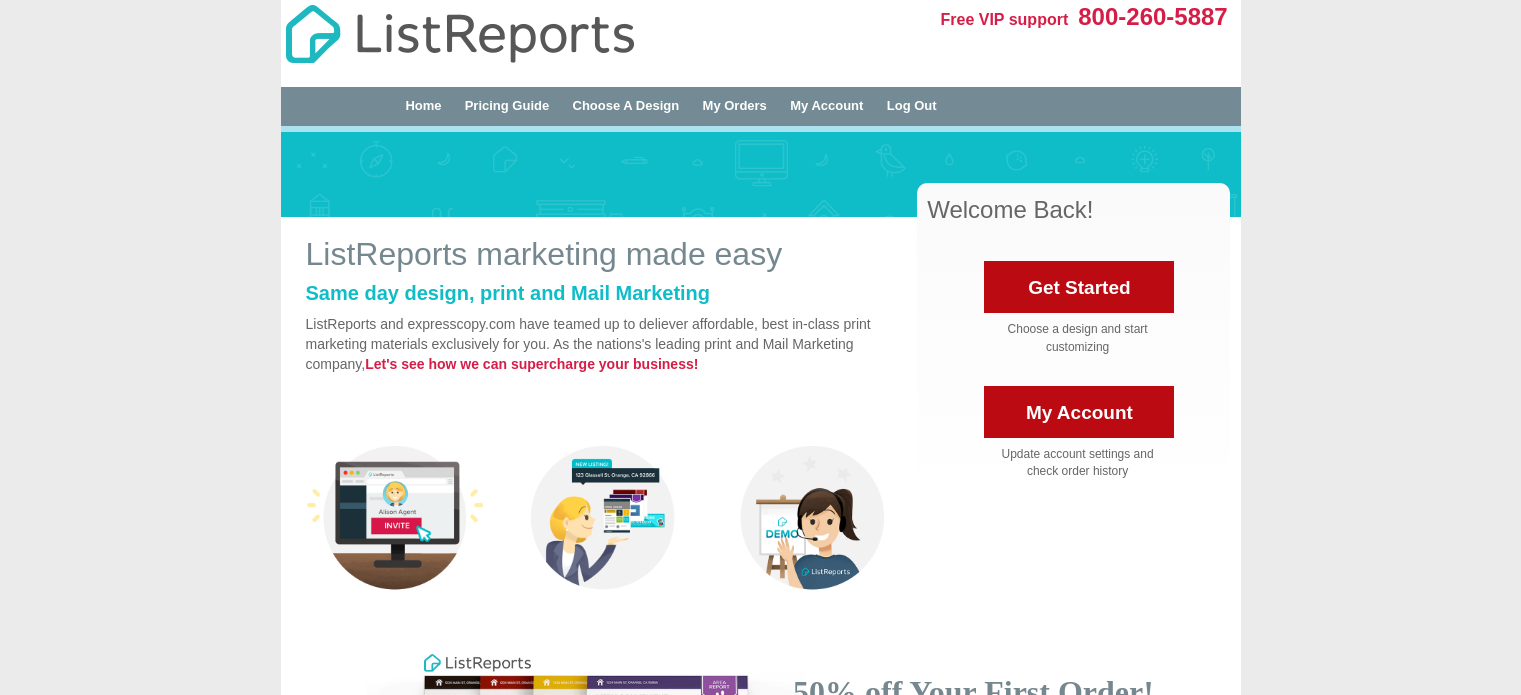scroll, scrollTop: 0, scrollLeft: 0, axis: both 